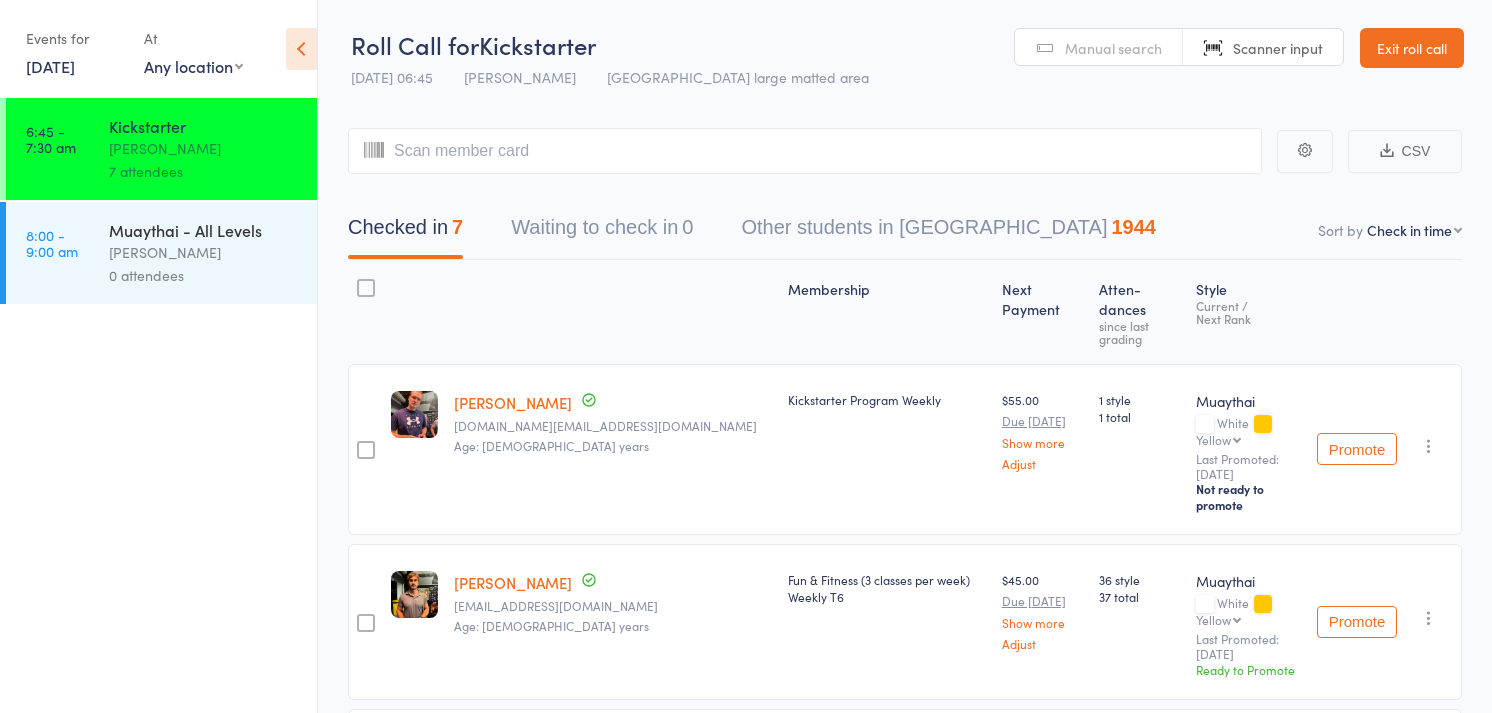 select on "4" 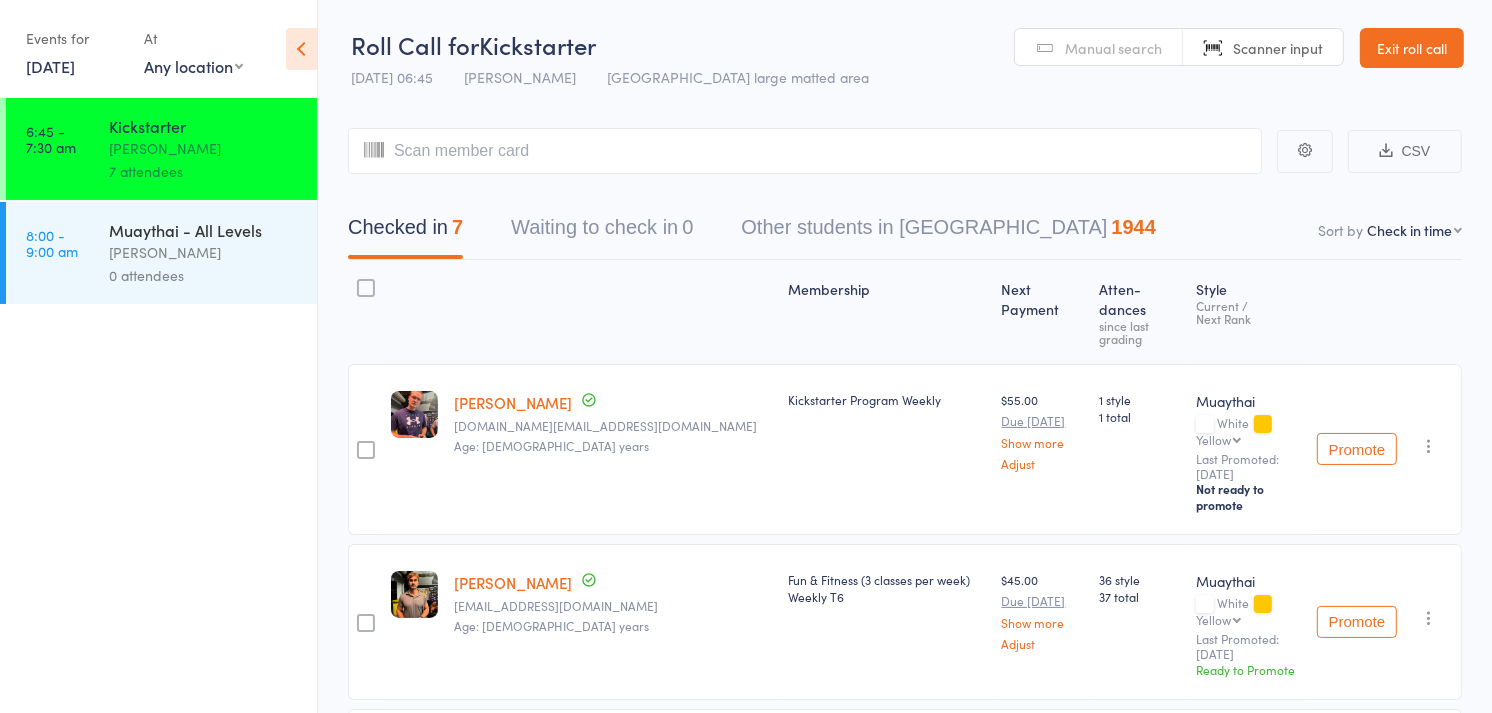 click on "0 attendees" at bounding box center (204, 275) 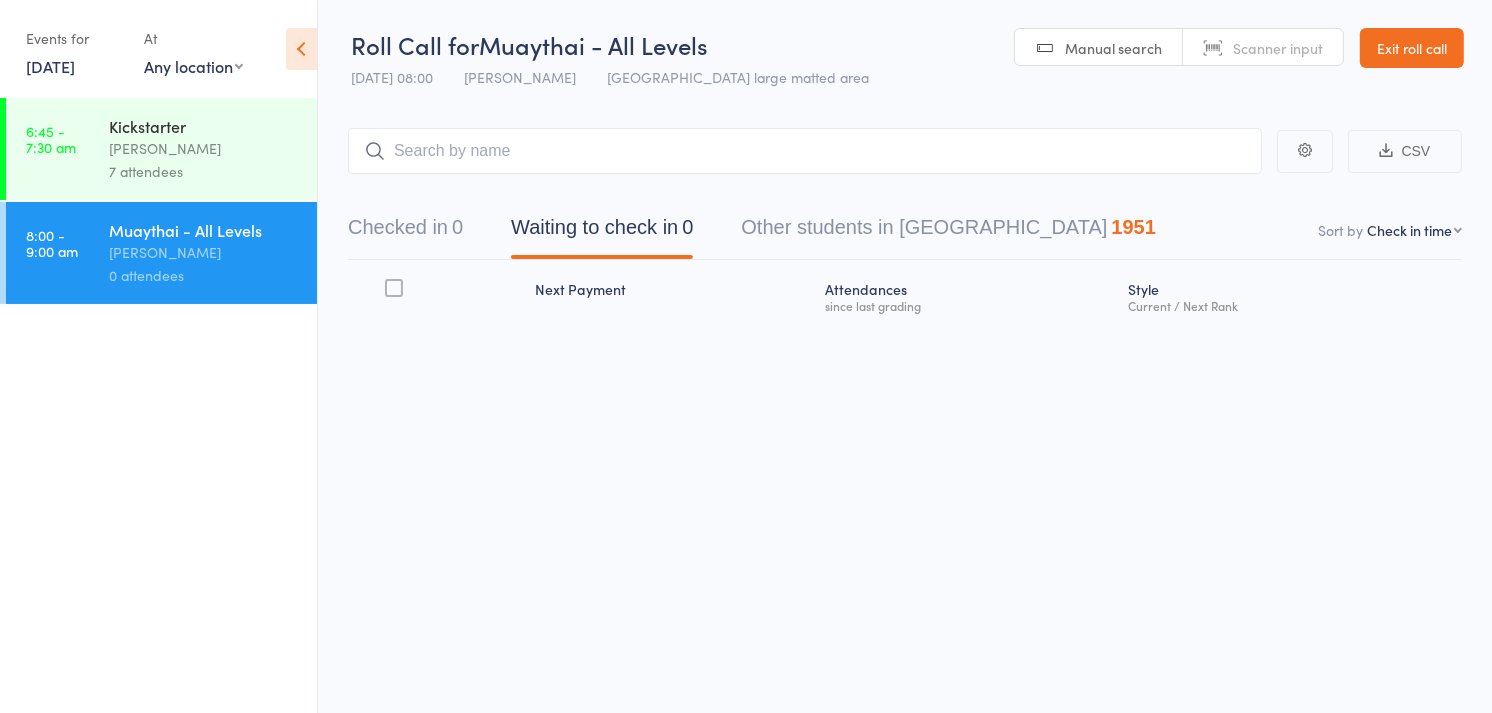 click on "Scanner input" at bounding box center (1263, 48) 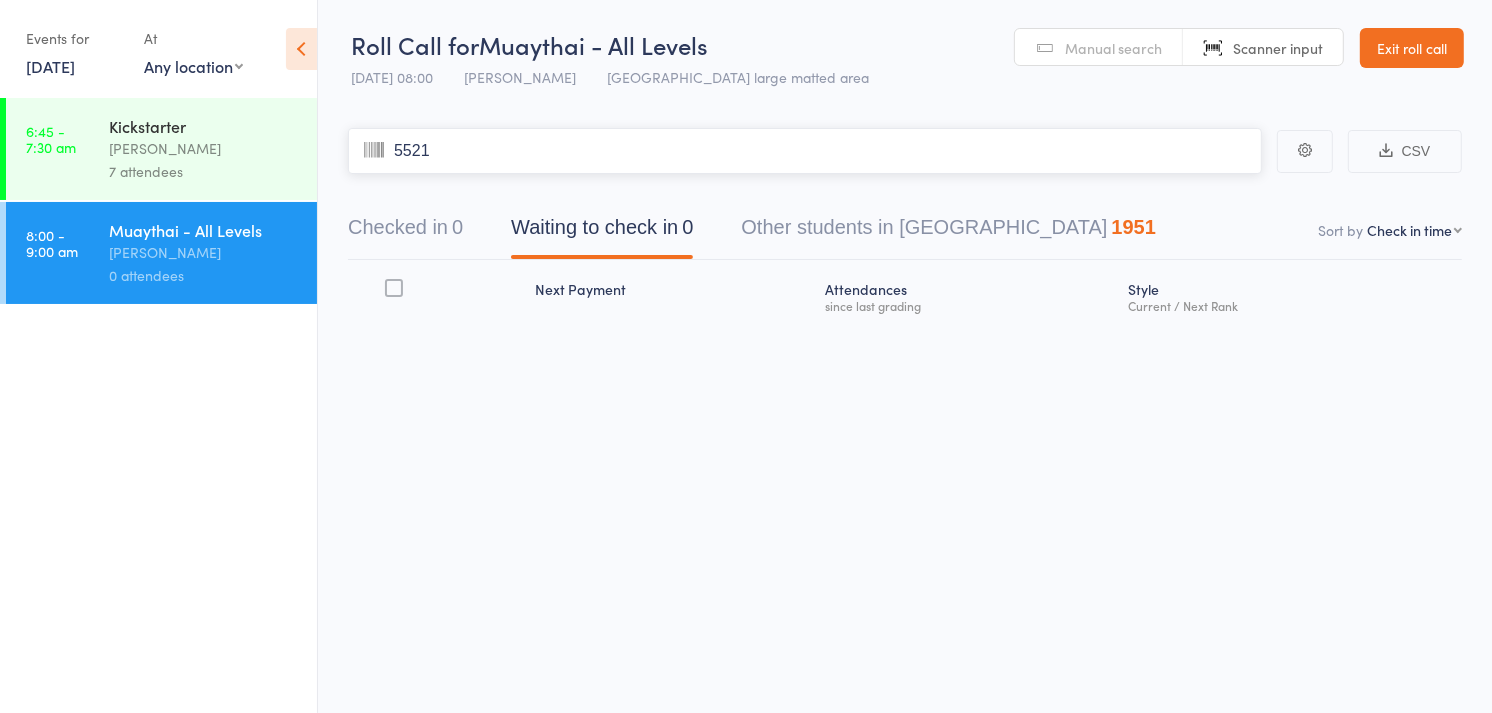type on "5521" 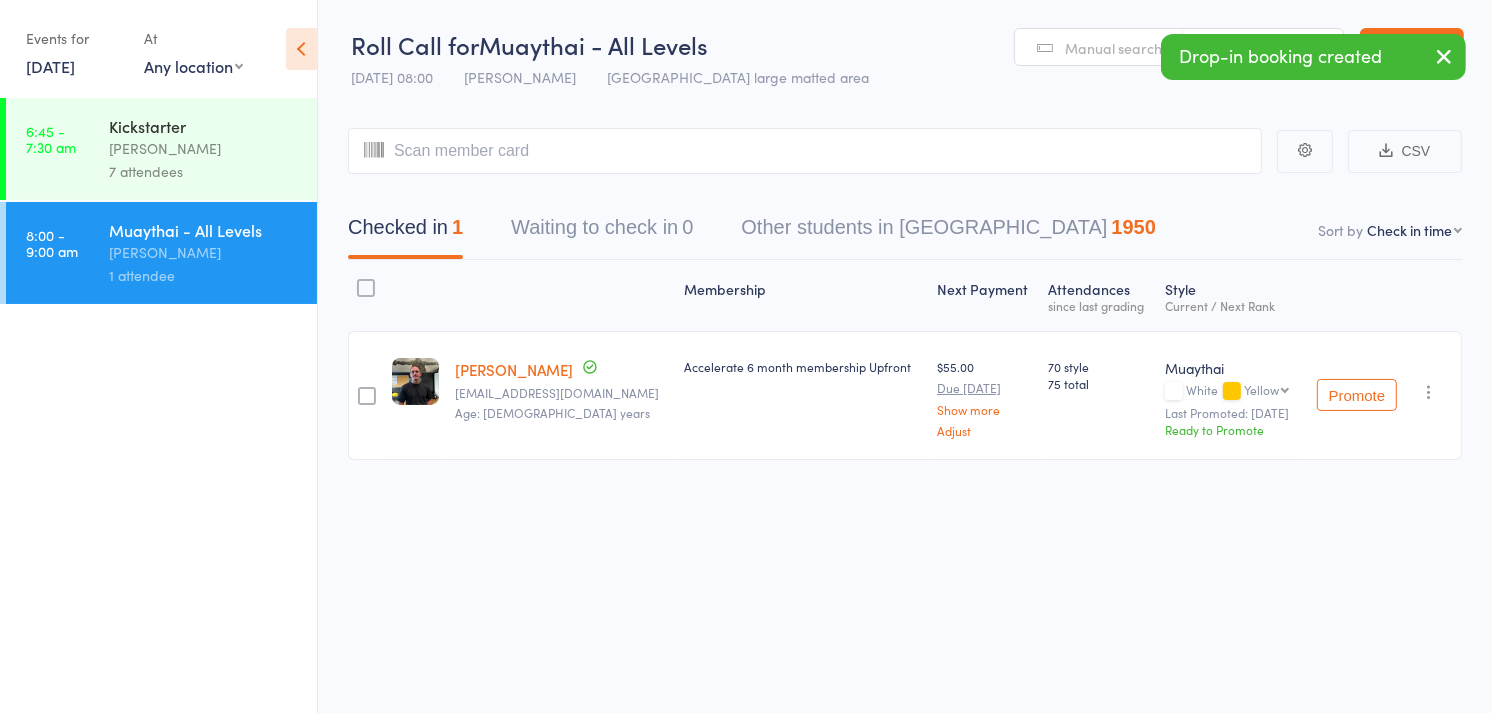 click on "Manual search" at bounding box center (1099, 48) 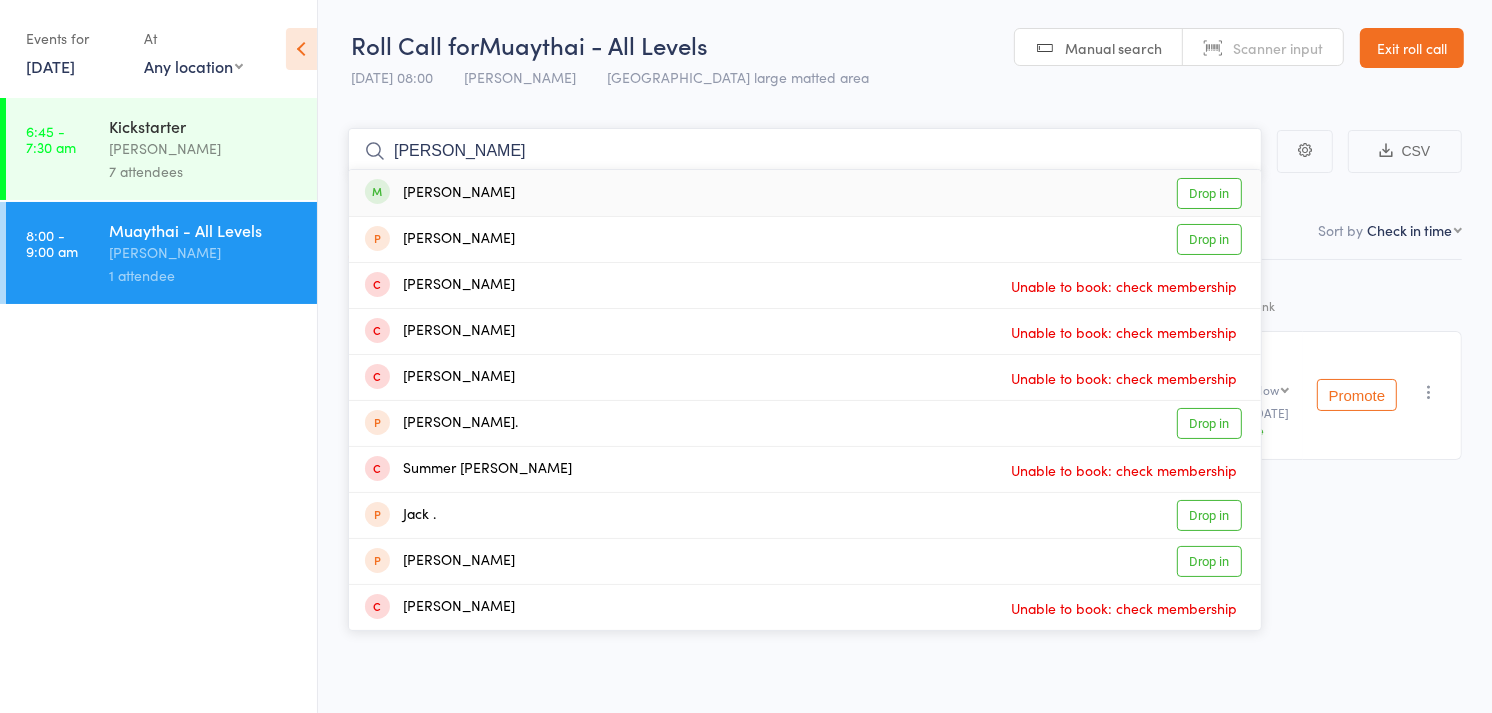 type on "jack andrews" 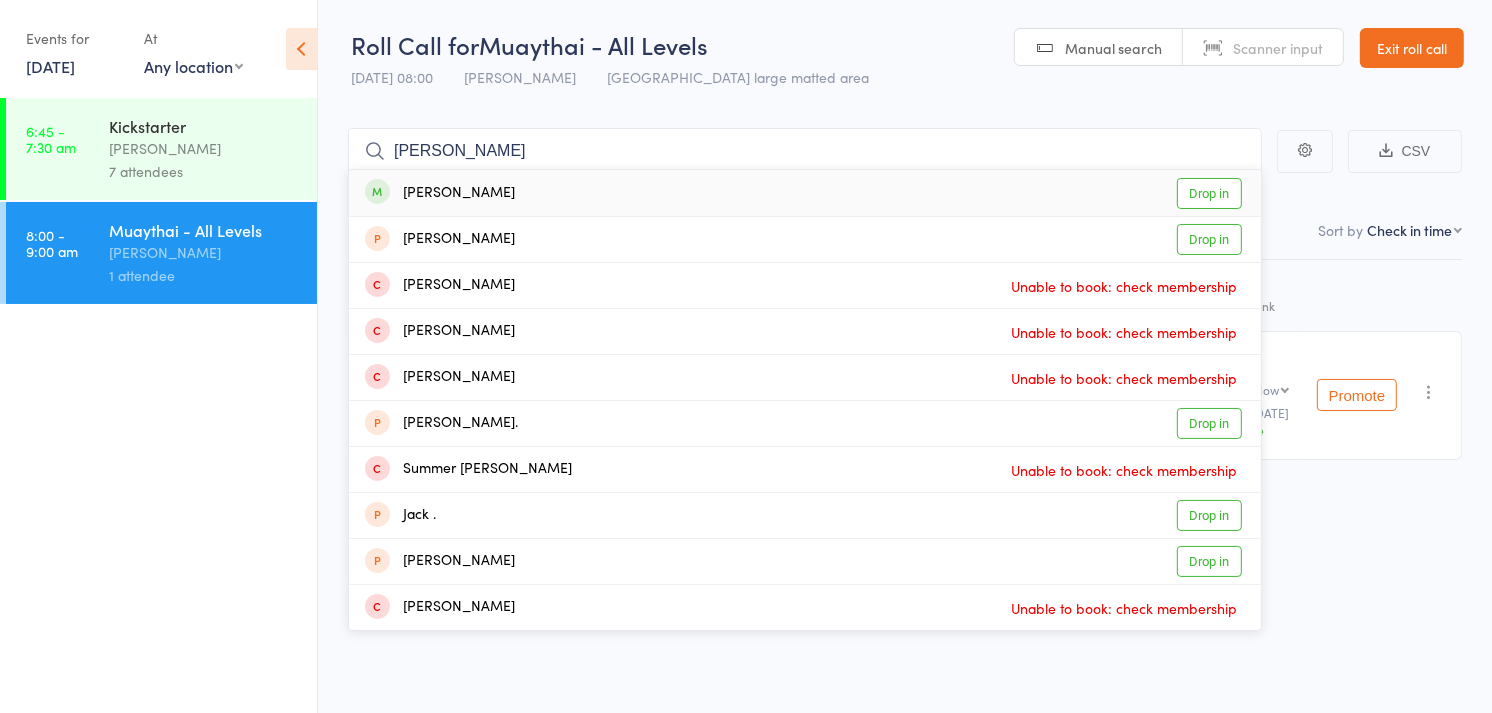 click on "Jack Andrews Drop in" at bounding box center [805, 193] 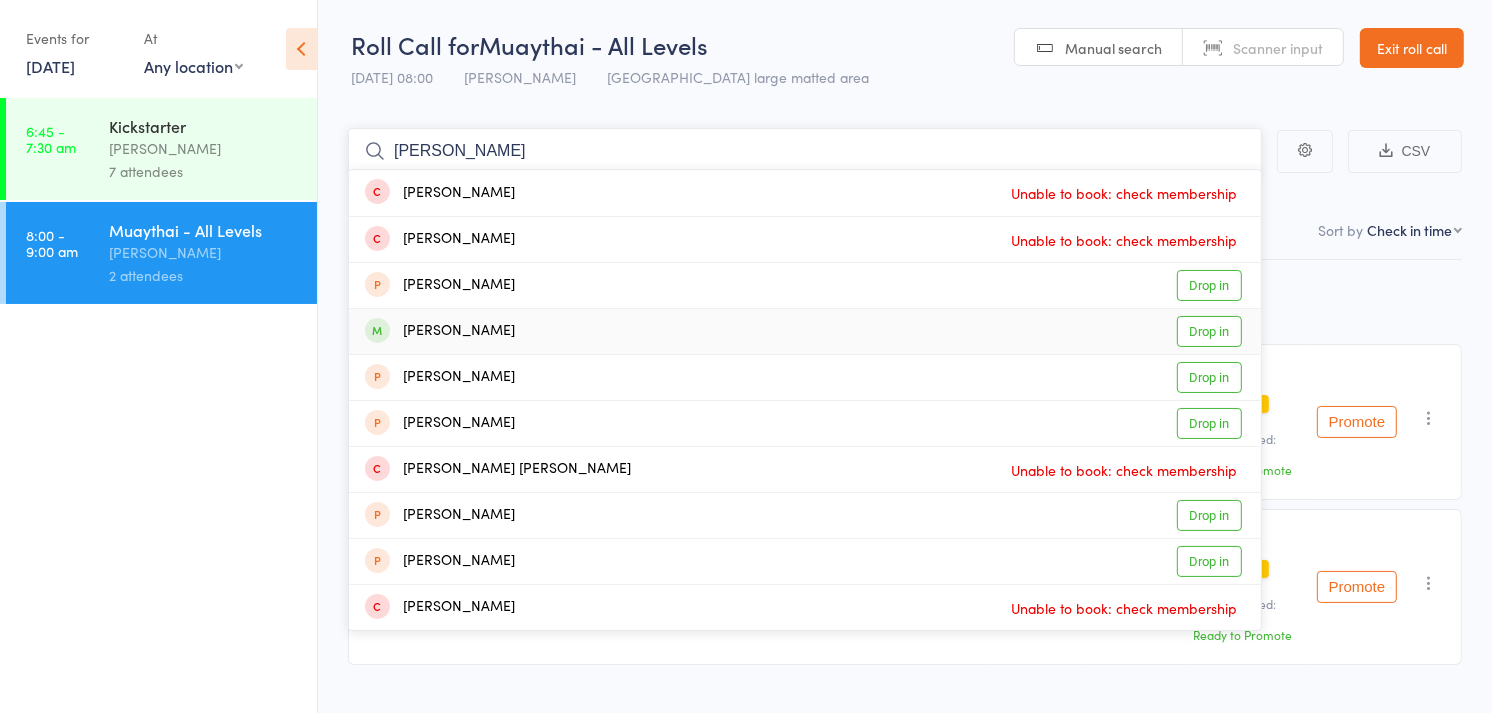 type on "robbie" 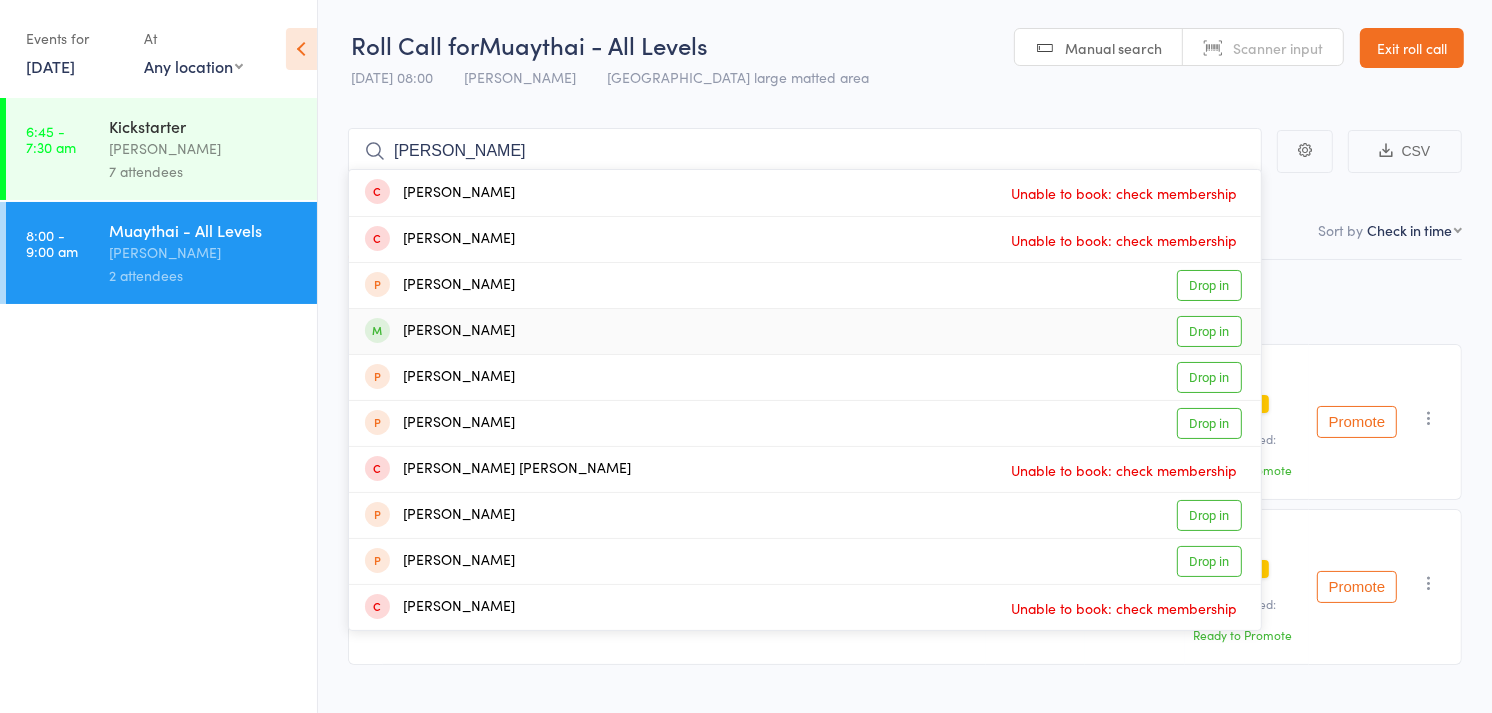 click on "Drop in" at bounding box center (1209, 331) 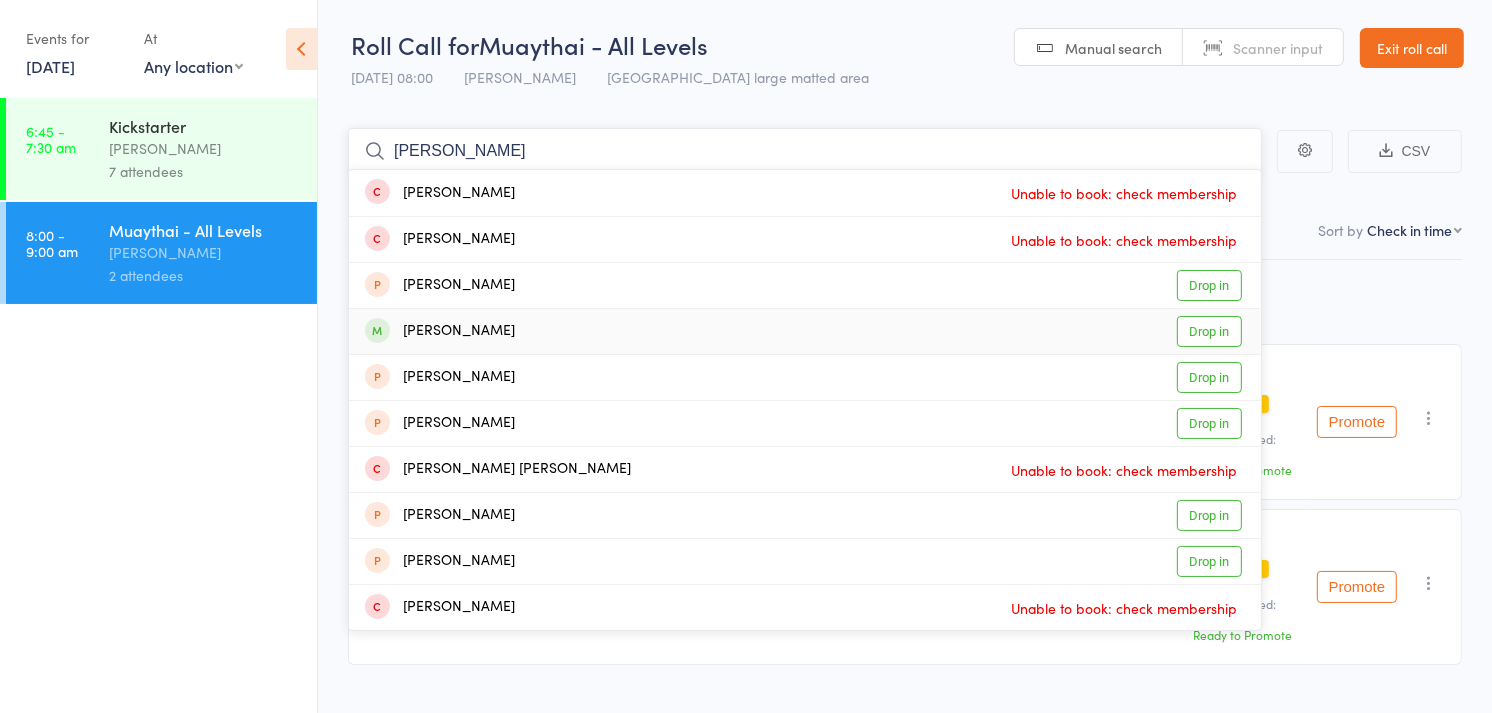 type 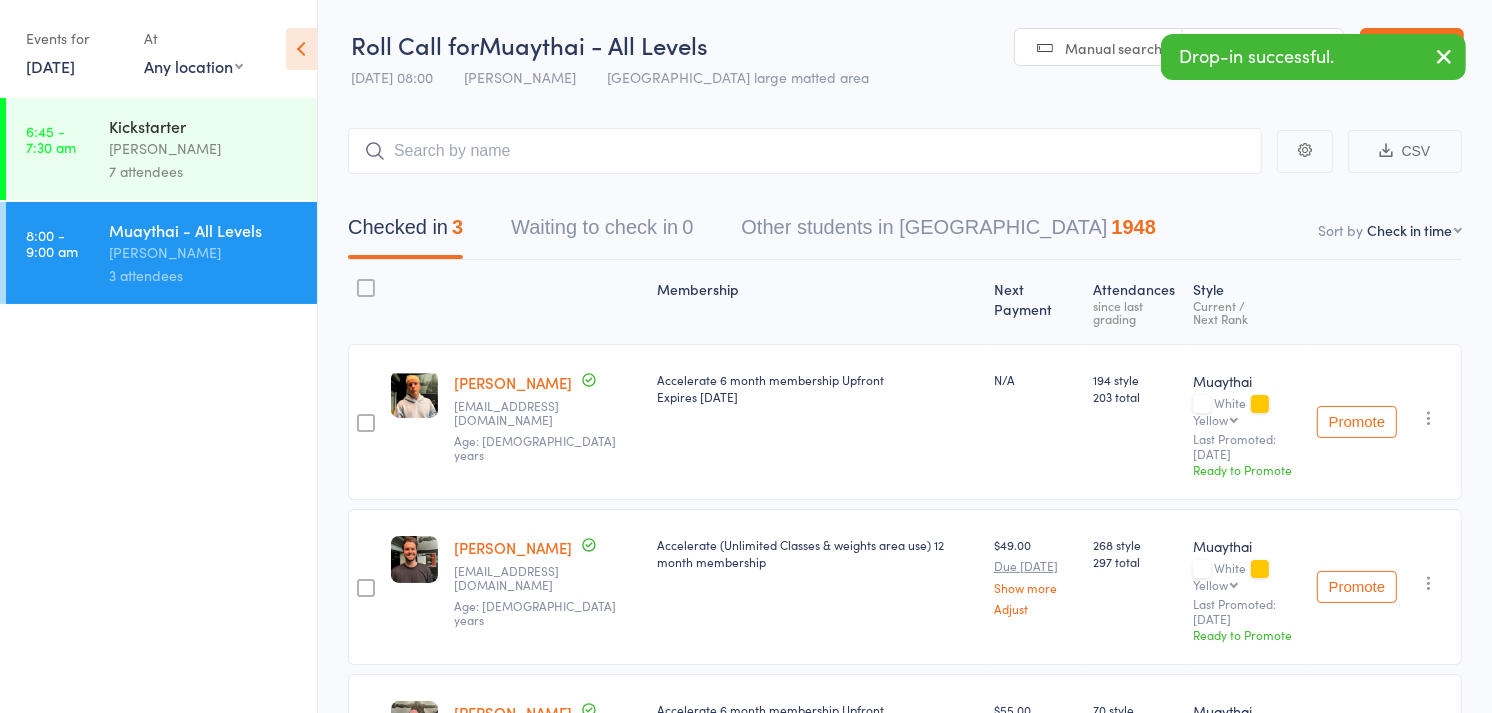 click on "6:45 - 7:30 am Kickstarter Mitch Jackson 7 attendees" at bounding box center (161, 149) 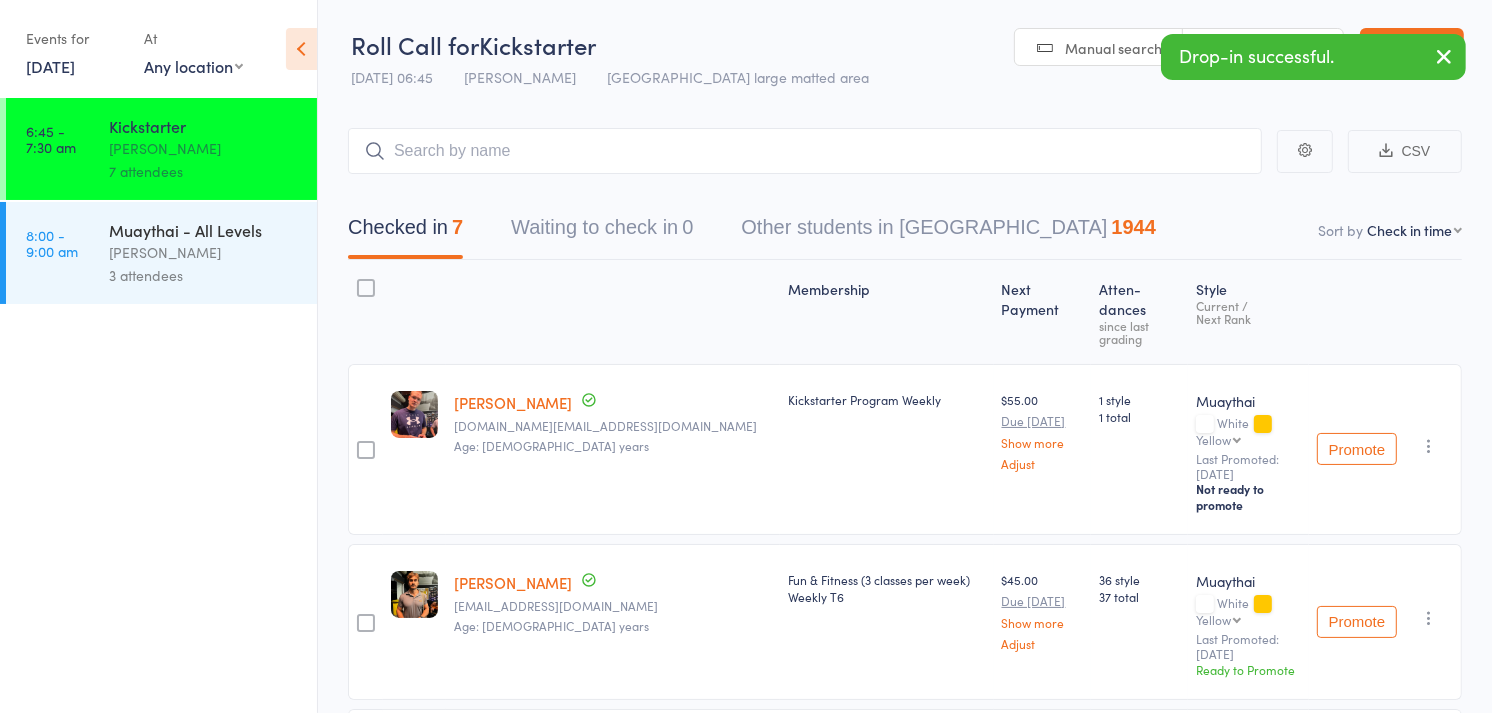 click on "Fun & Fitness  (3 classes per week) Weekly T6" at bounding box center (886, 622) 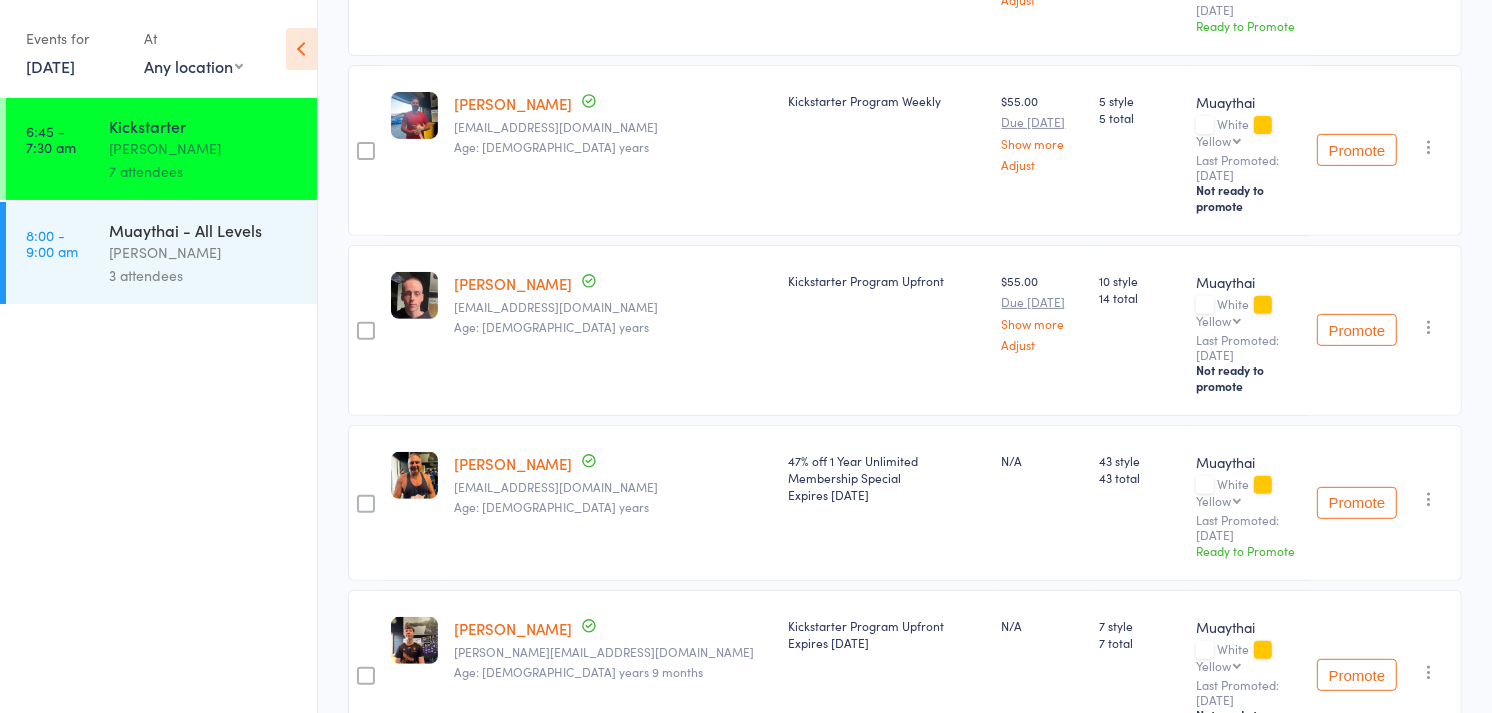 scroll, scrollTop: 653, scrollLeft: 0, axis: vertical 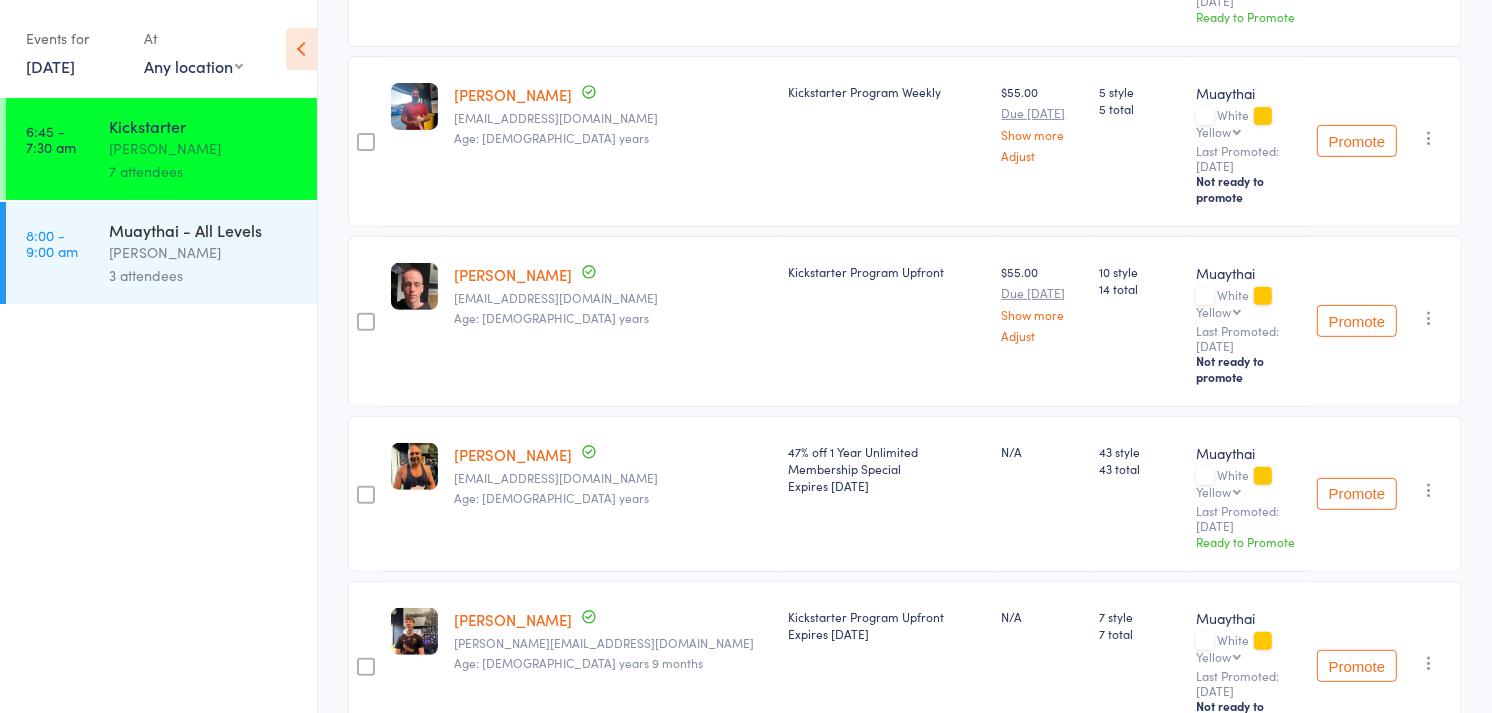 click on "3 attendees" at bounding box center [204, 275] 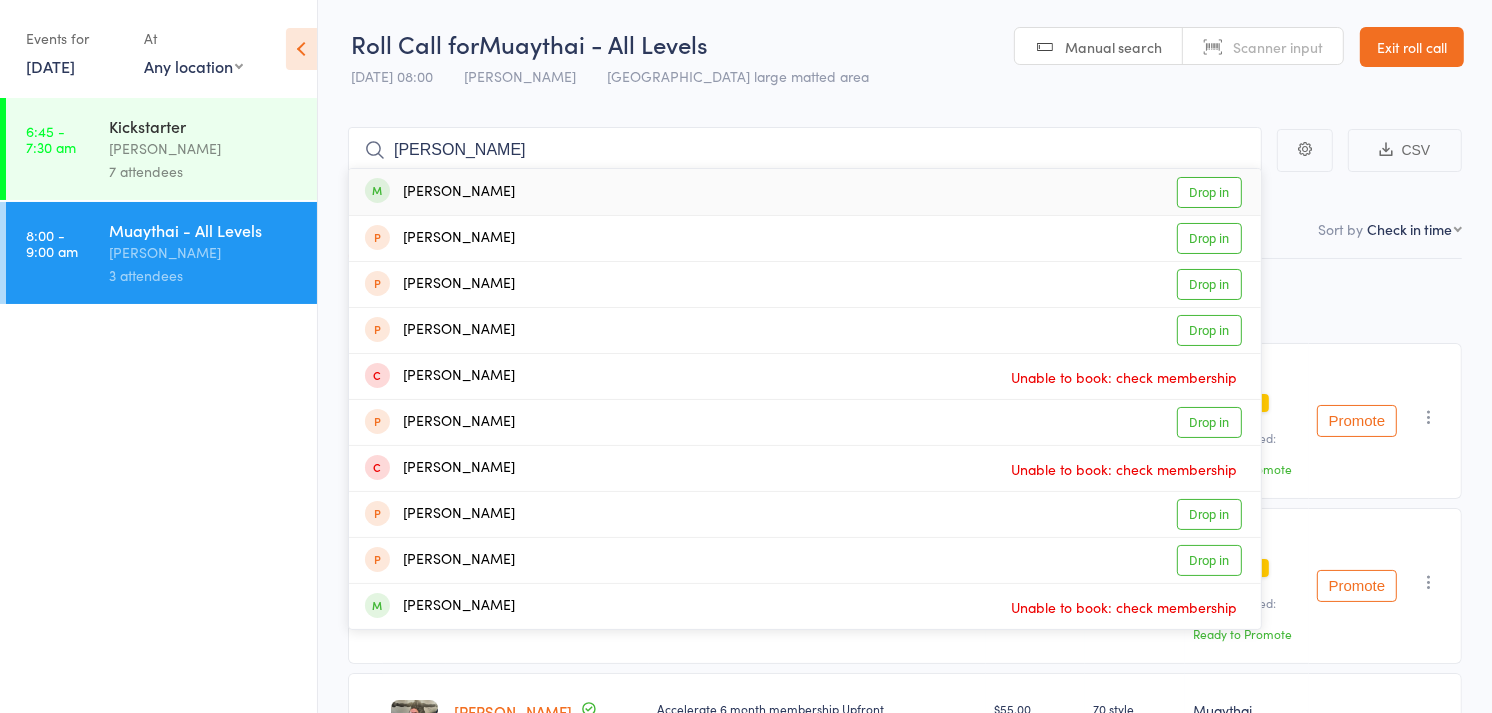 type on "joseph mc" 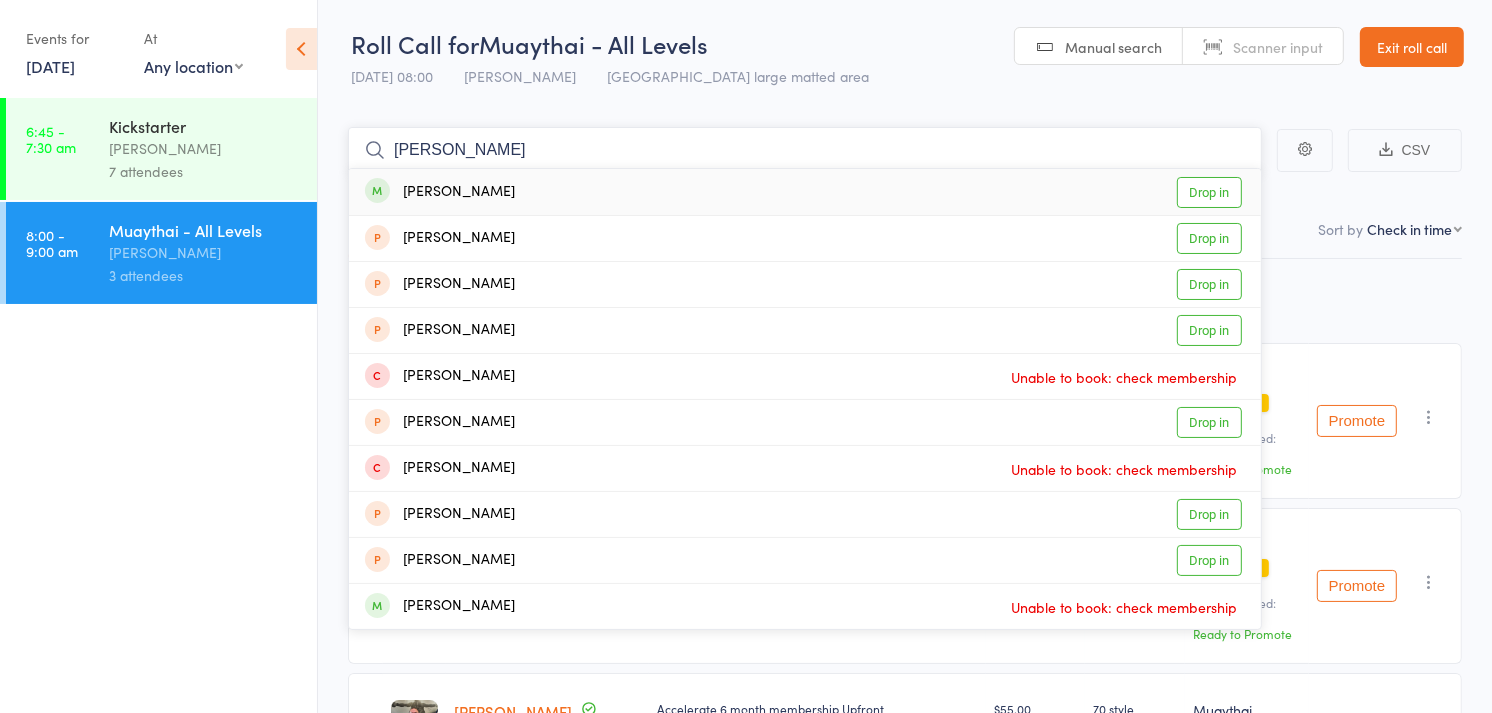 type 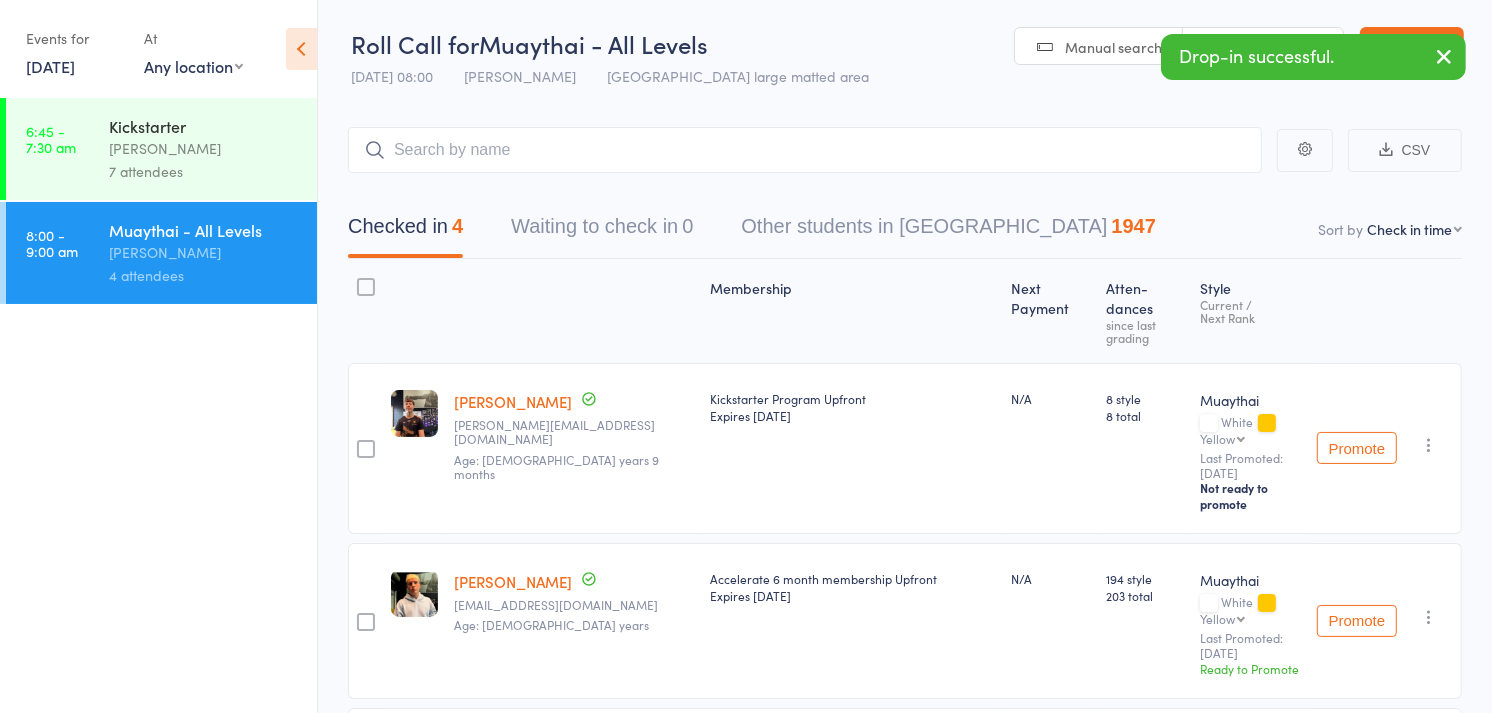 click on "Scanner input" at bounding box center [1263, 47] 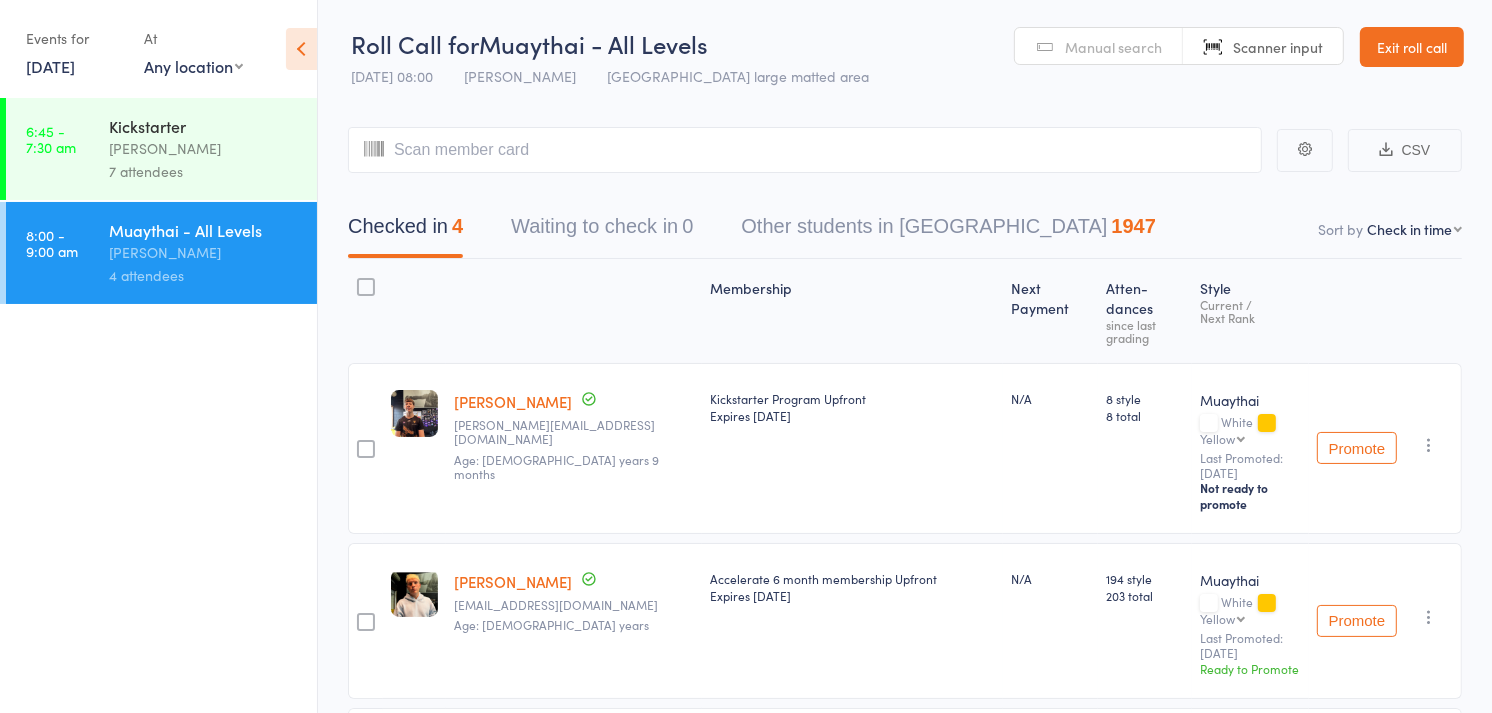click on "[PERSON_NAME]" at bounding box center (204, 148) 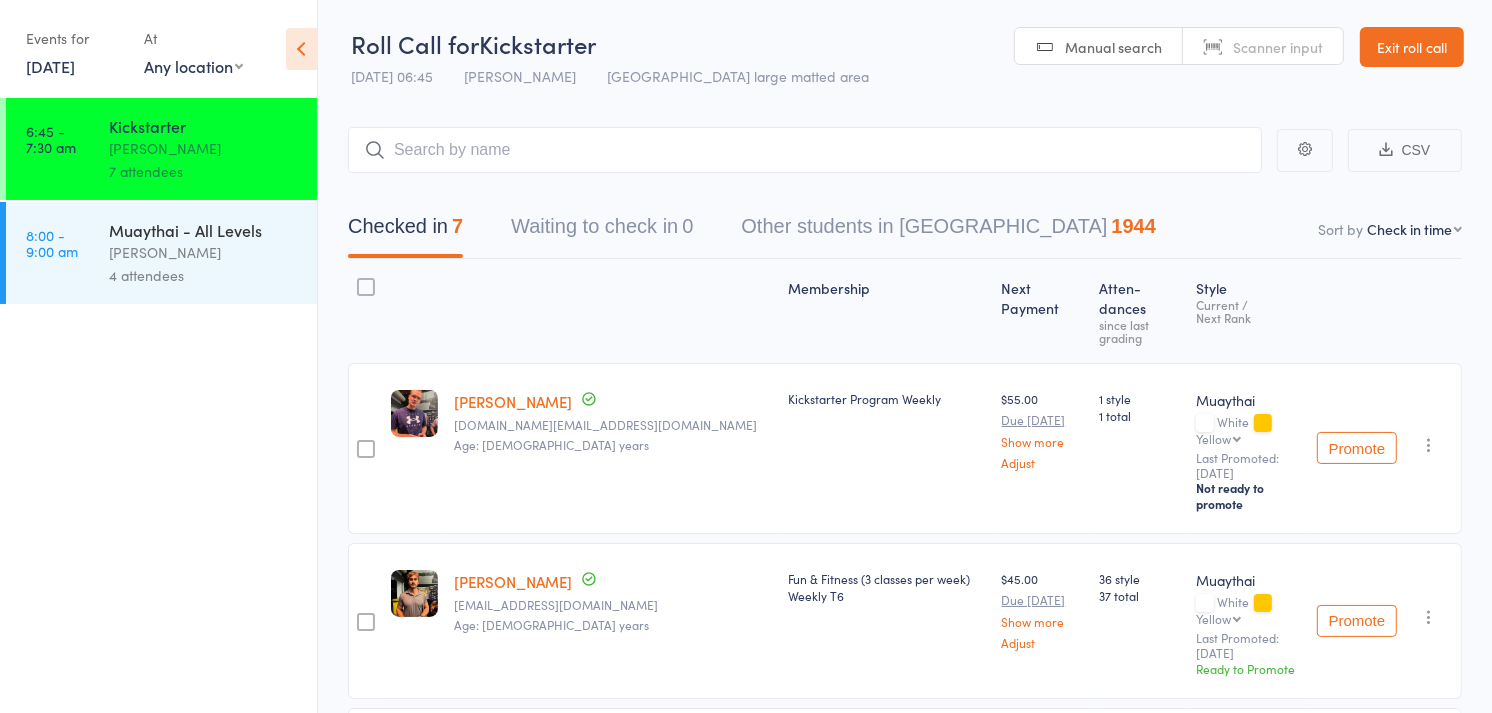 click on "Muaythai - All Levels" at bounding box center [204, 230] 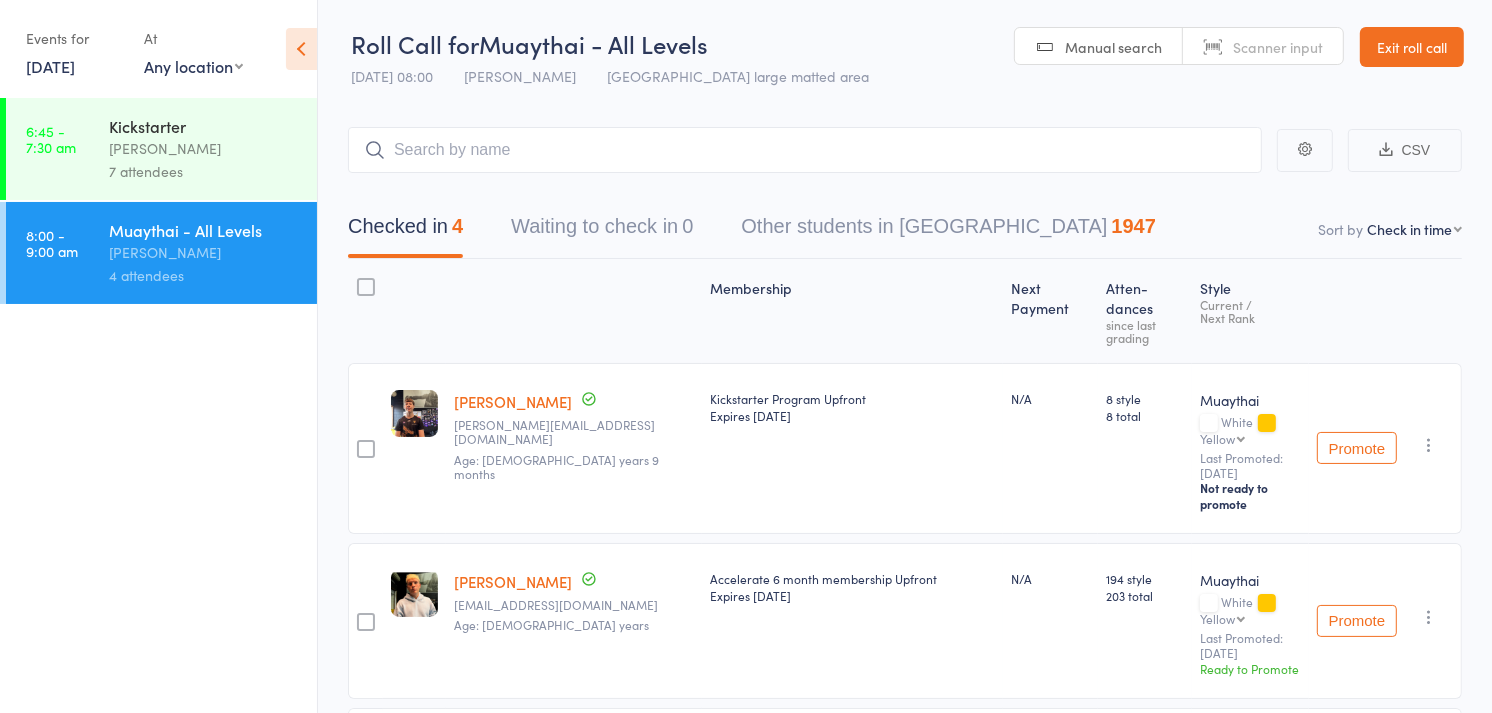 scroll, scrollTop: 308, scrollLeft: 0, axis: vertical 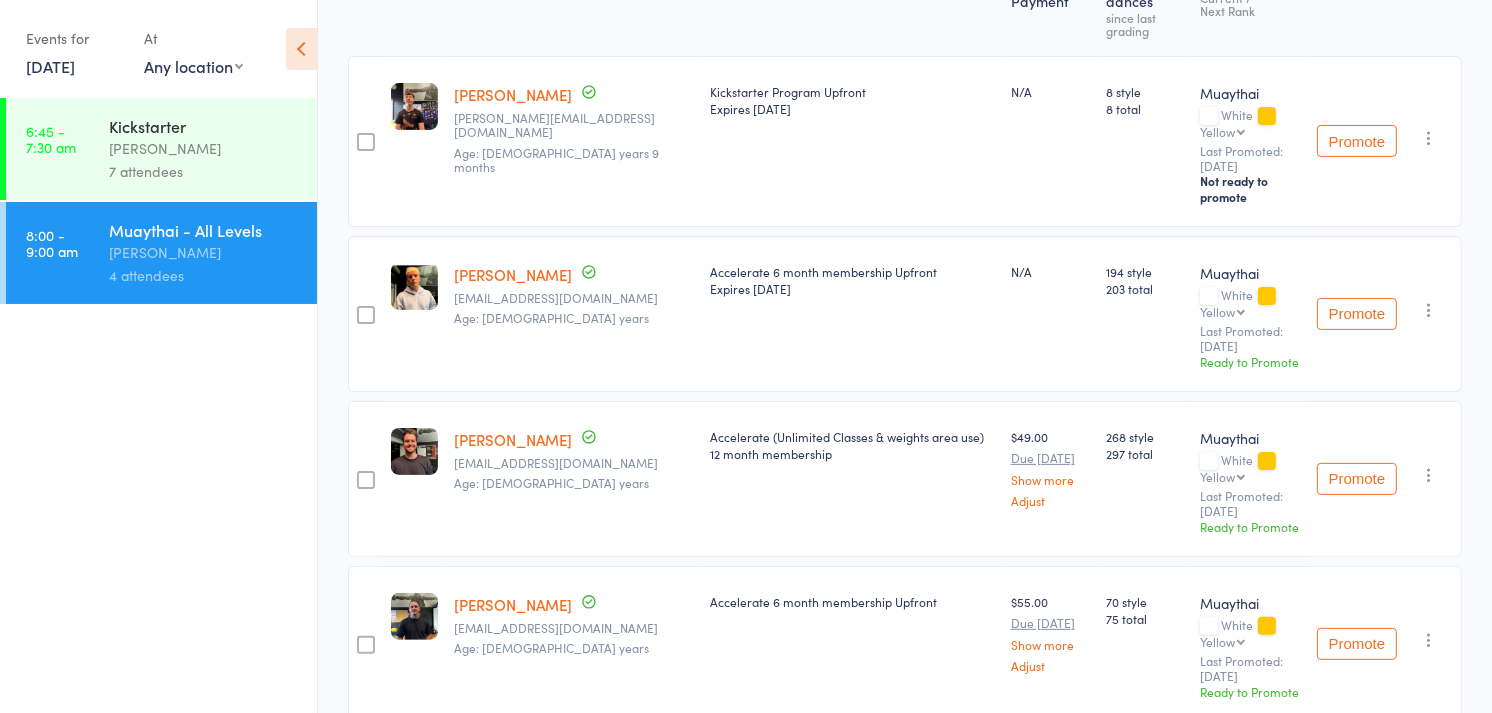 click on "[PERSON_NAME]" at bounding box center (204, 148) 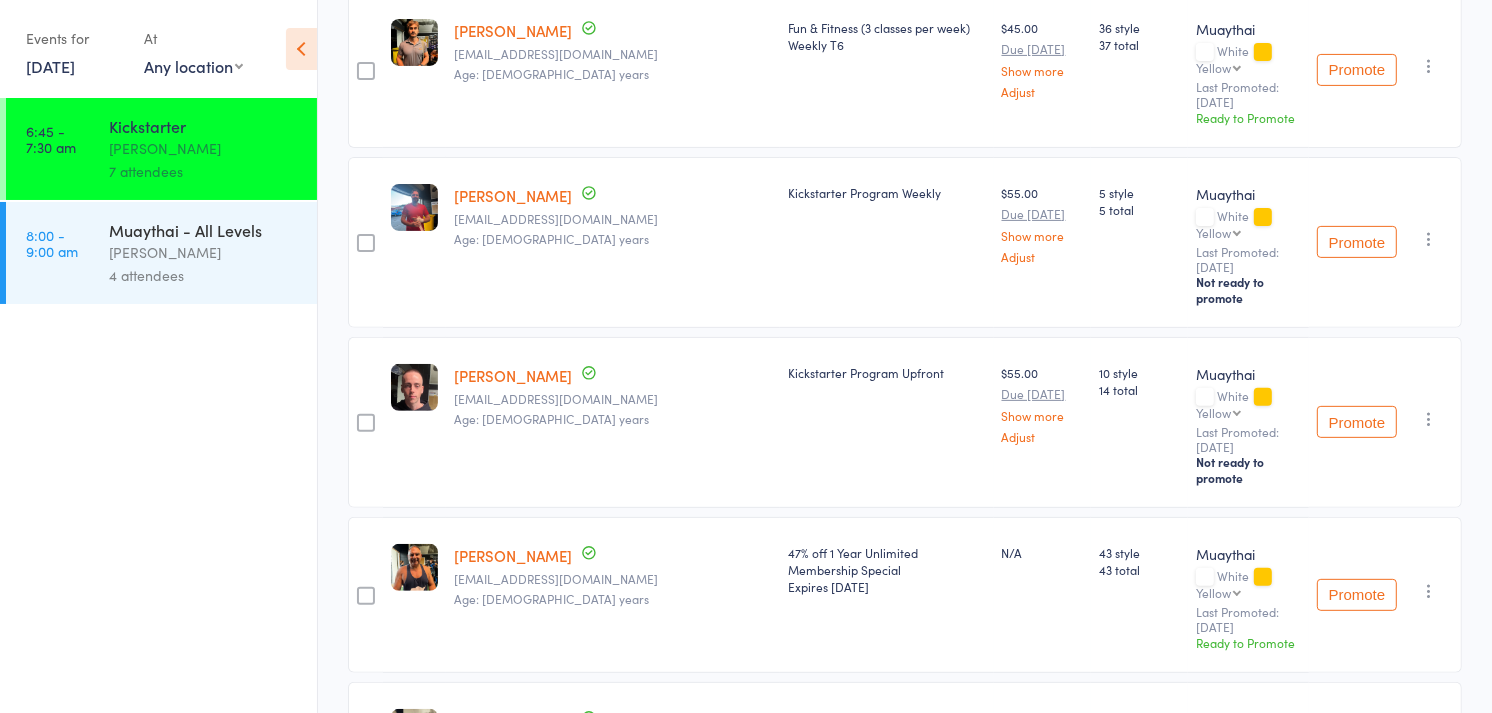 scroll, scrollTop: 553, scrollLeft: 0, axis: vertical 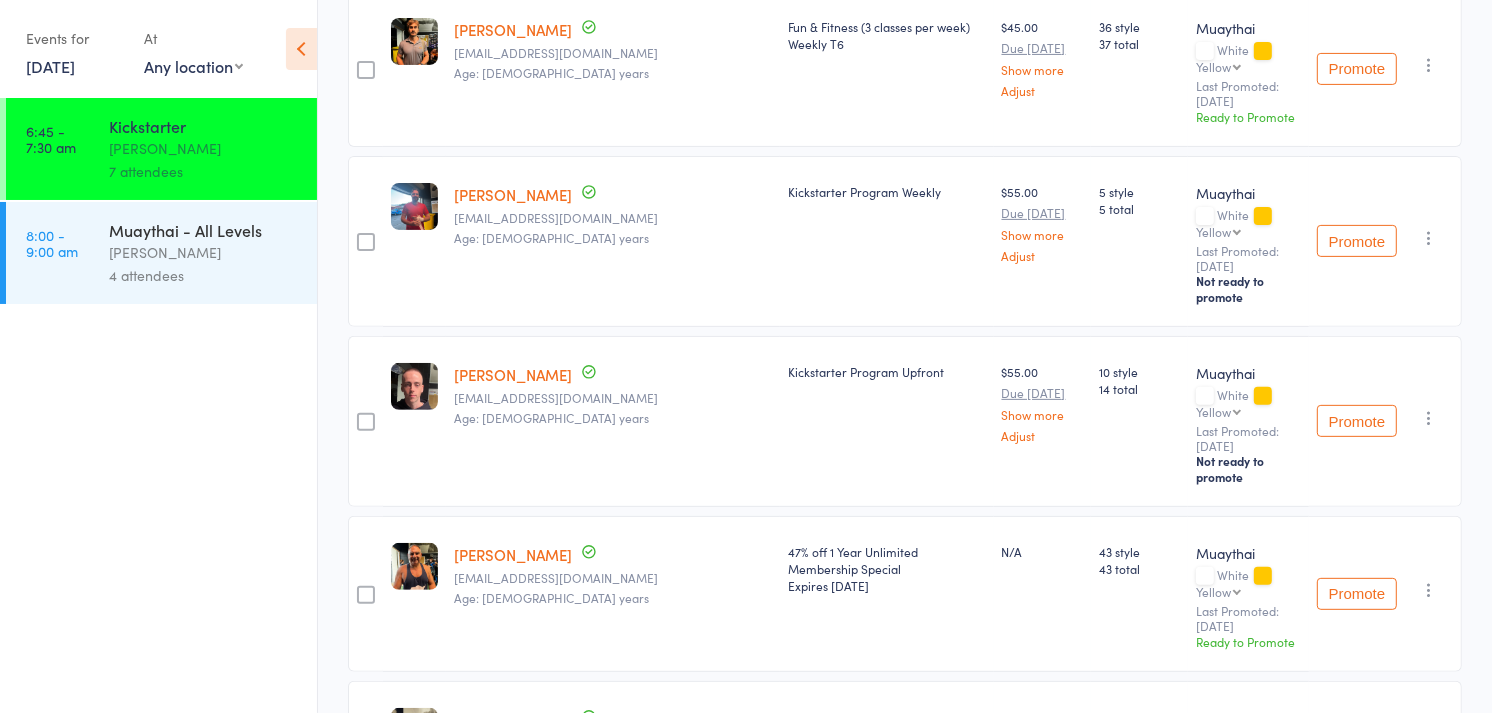 click on "4 attendees" at bounding box center (204, 275) 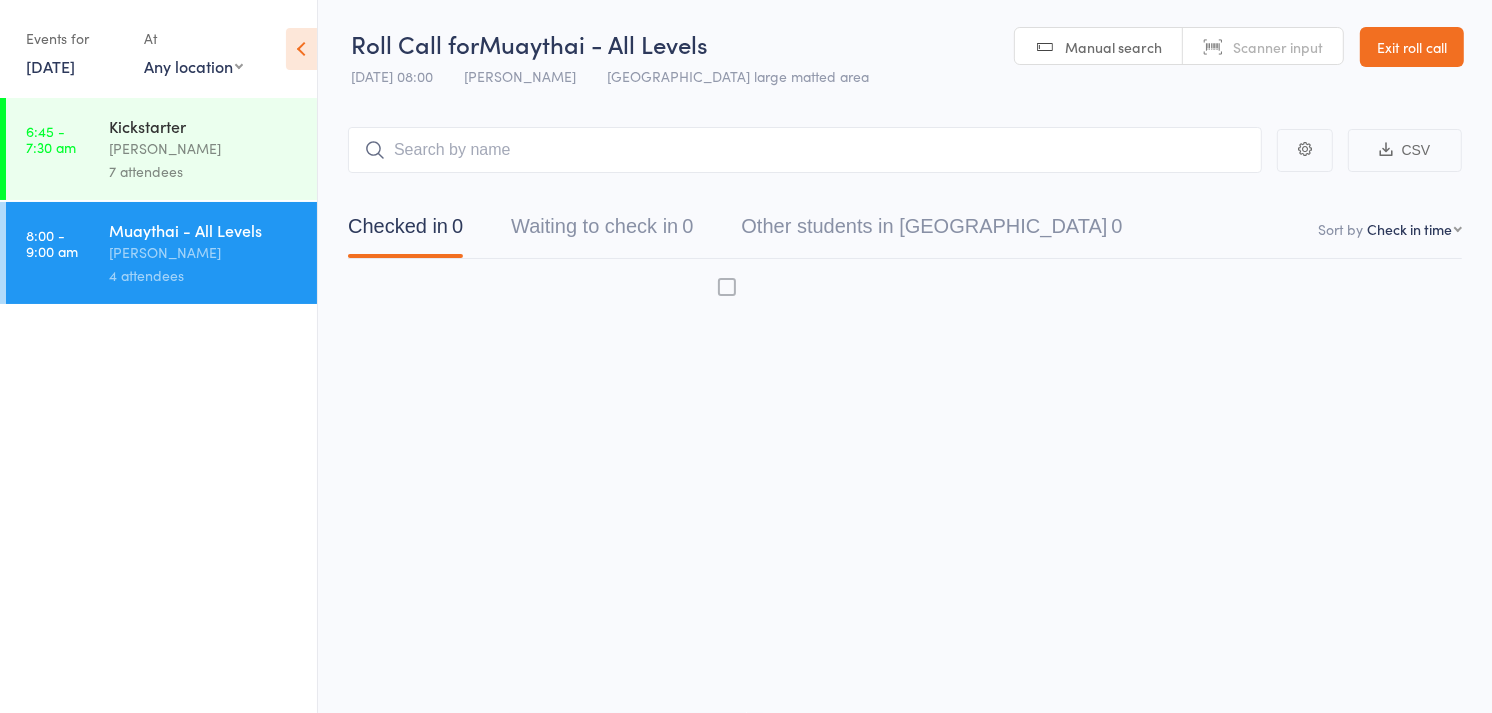 scroll, scrollTop: 1, scrollLeft: 0, axis: vertical 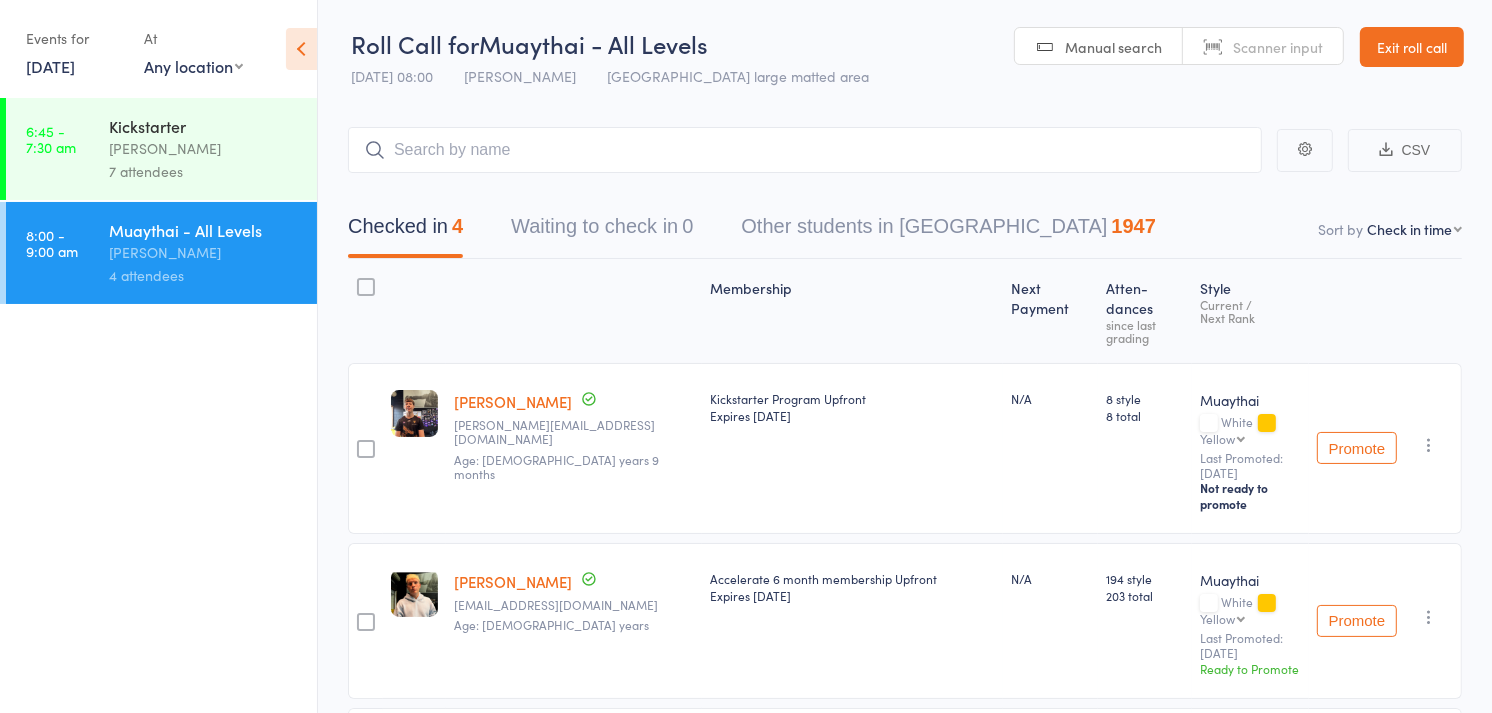 click on "Scanner input" at bounding box center (1263, 47) 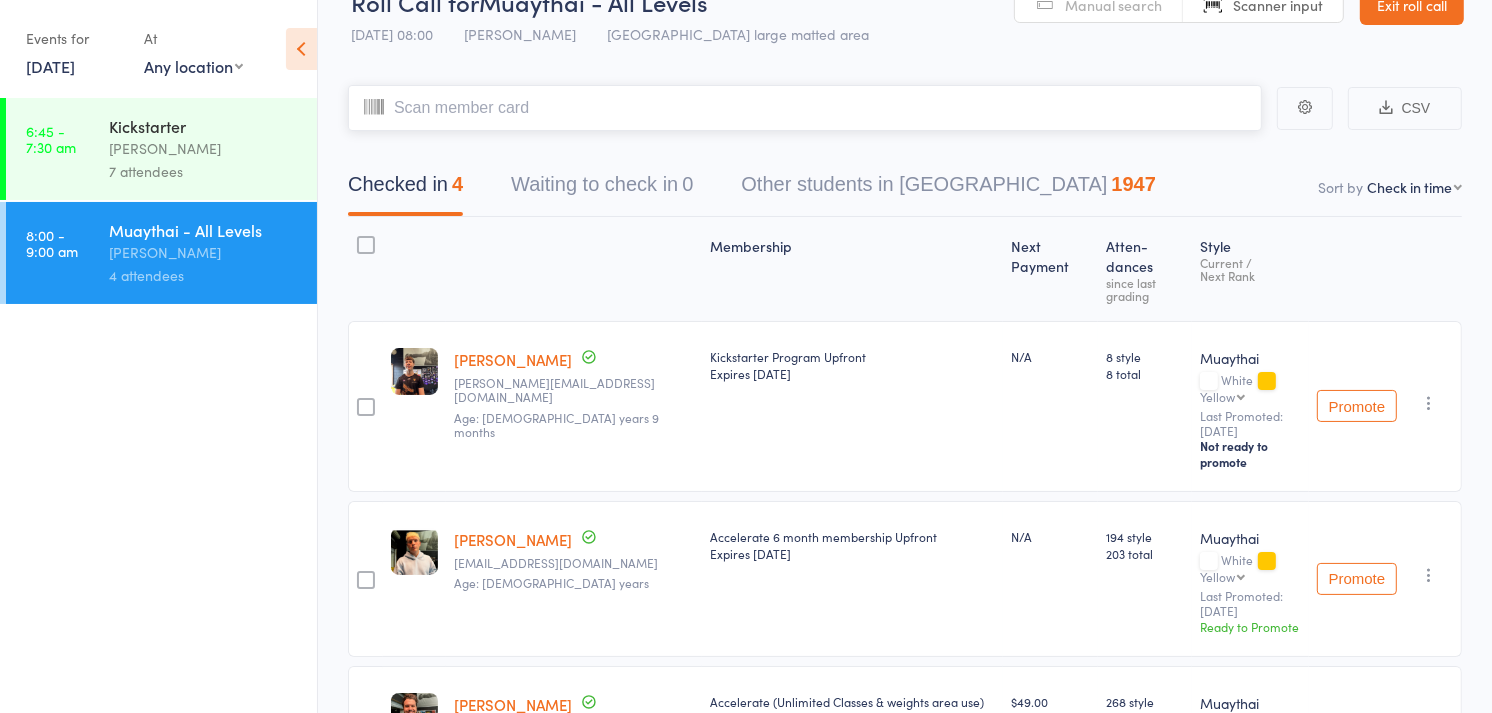 scroll, scrollTop: 0, scrollLeft: 0, axis: both 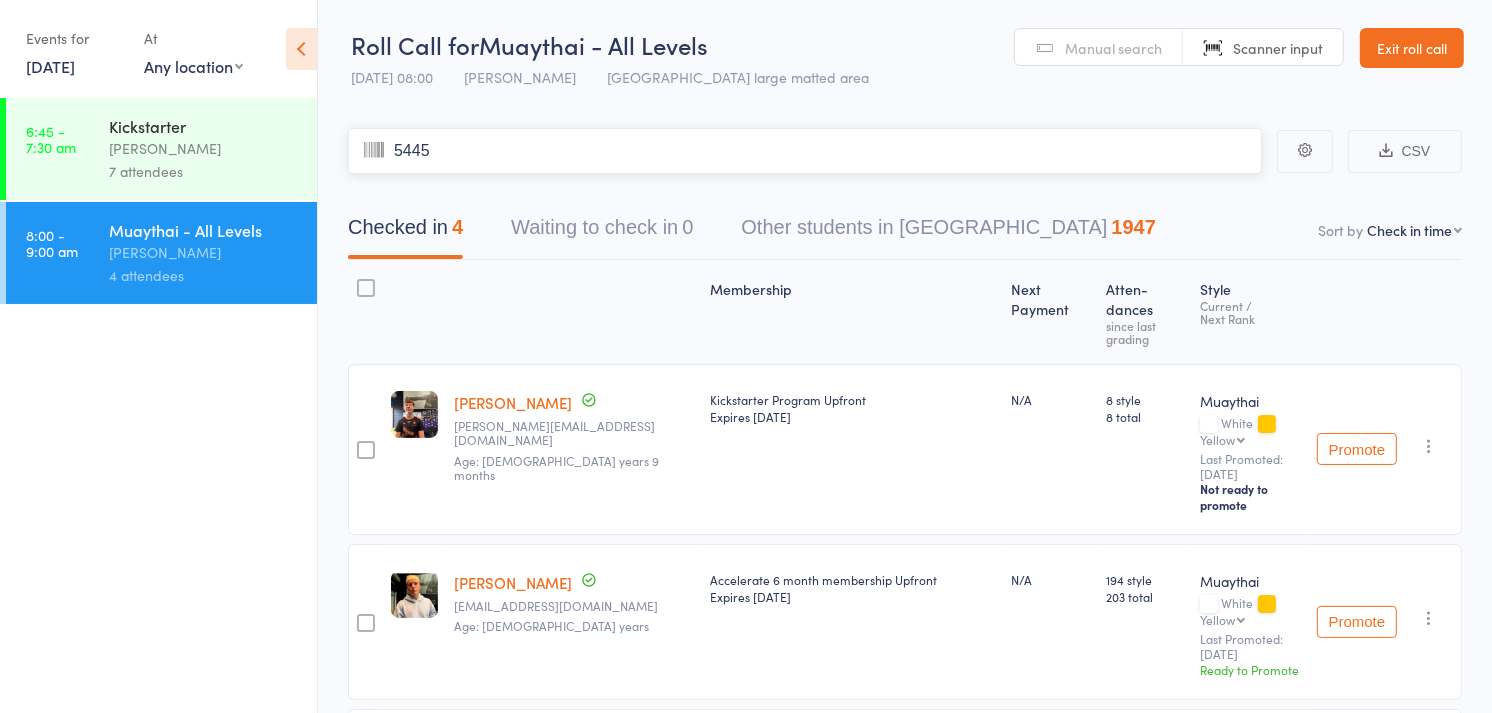 type on "5445" 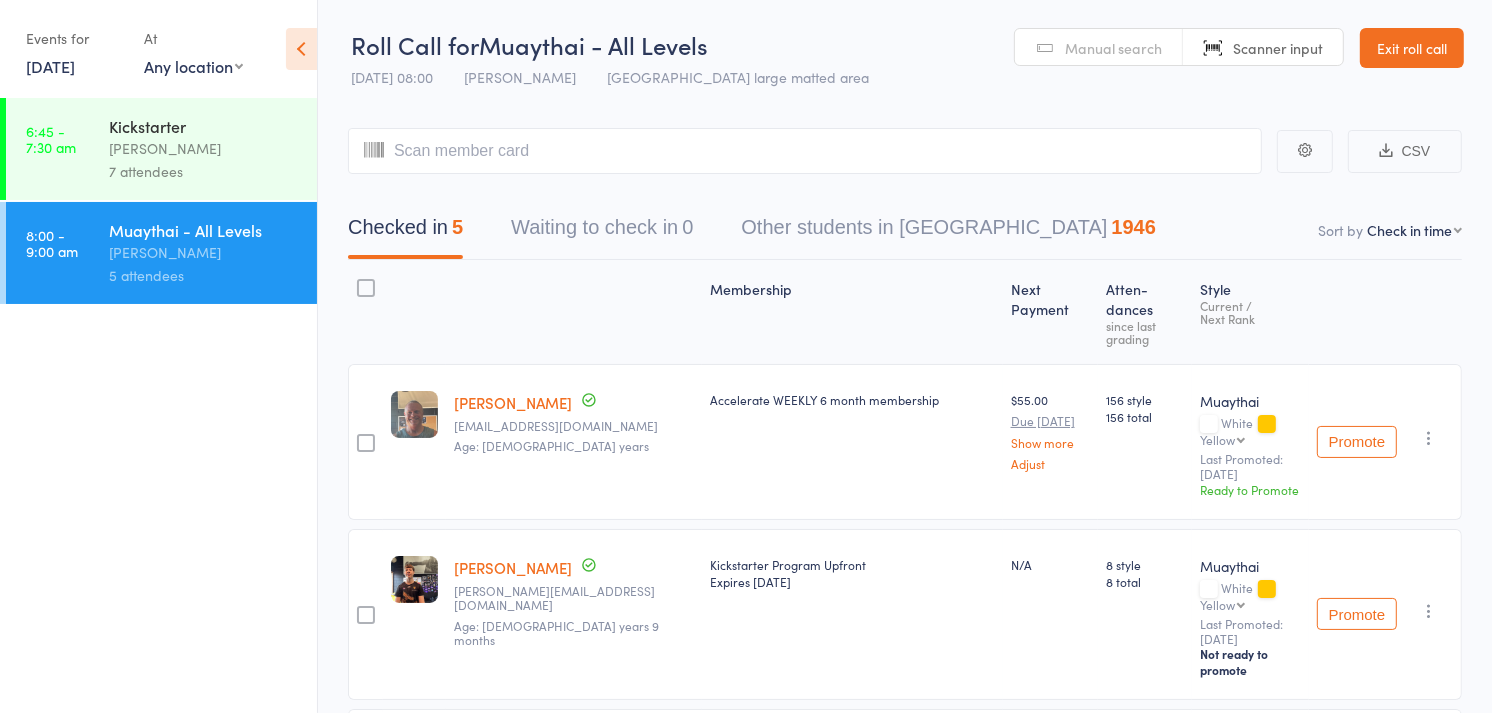 click on "[PERSON_NAME]" at bounding box center [204, 148] 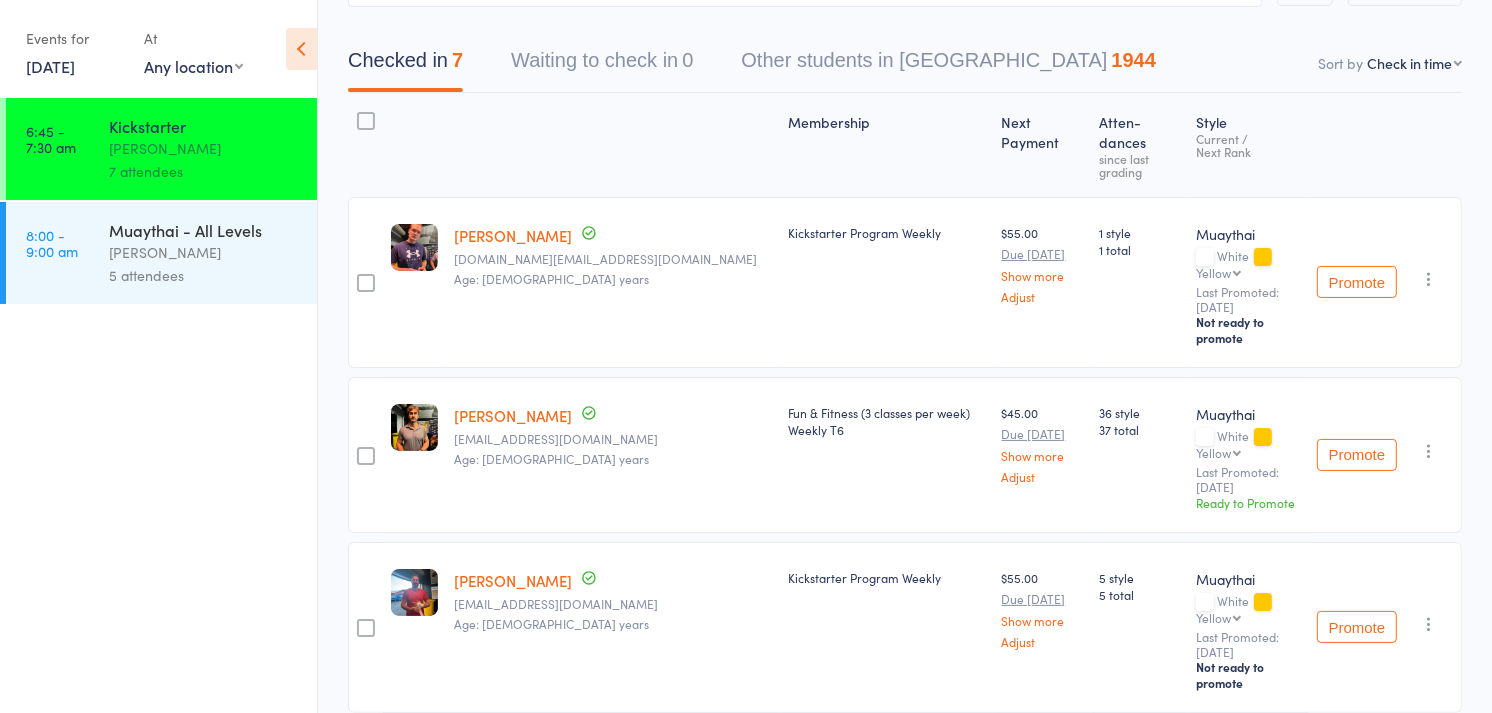 scroll, scrollTop: 186, scrollLeft: 0, axis: vertical 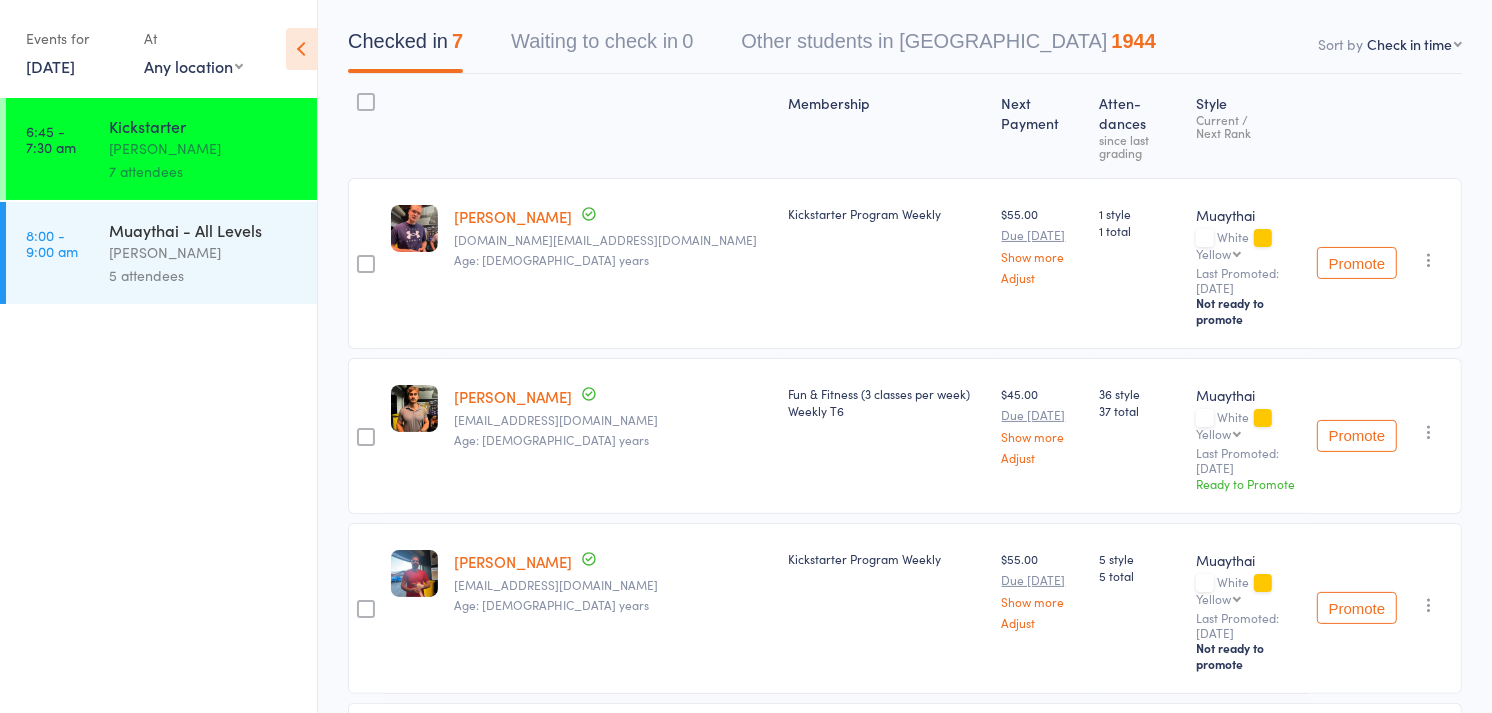 click on "Muaythai - All Levels" at bounding box center [204, 230] 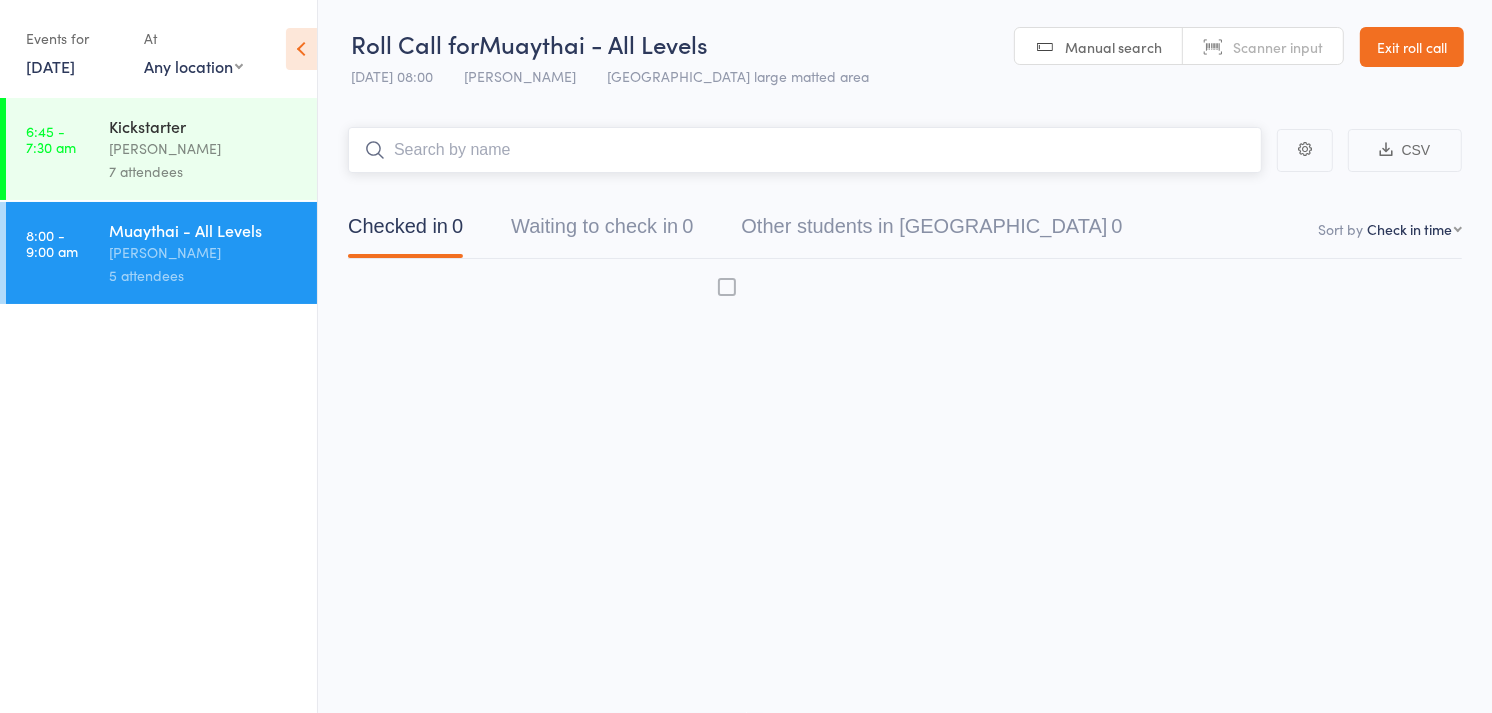 scroll, scrollTop: 1, scrollLeft: 0, axis: vertical 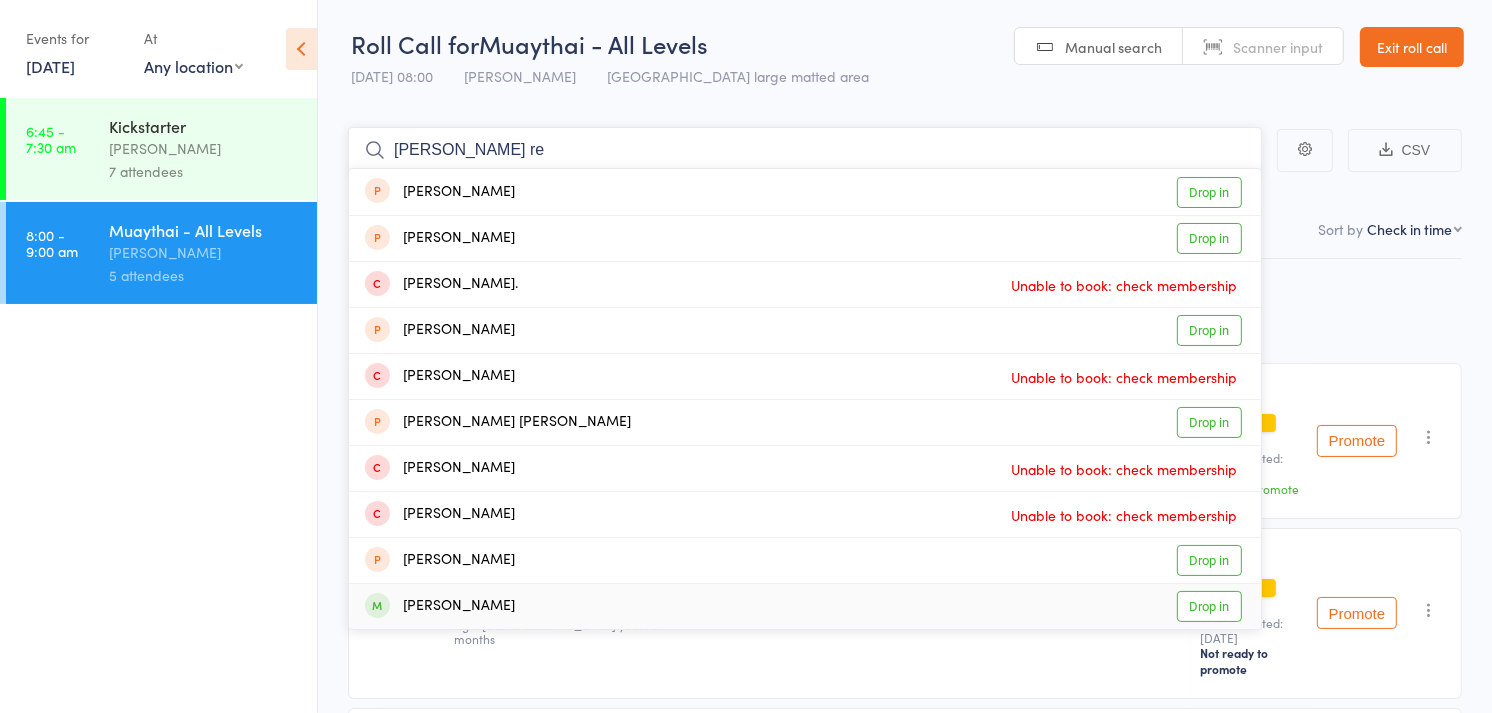 type on "mathew re" 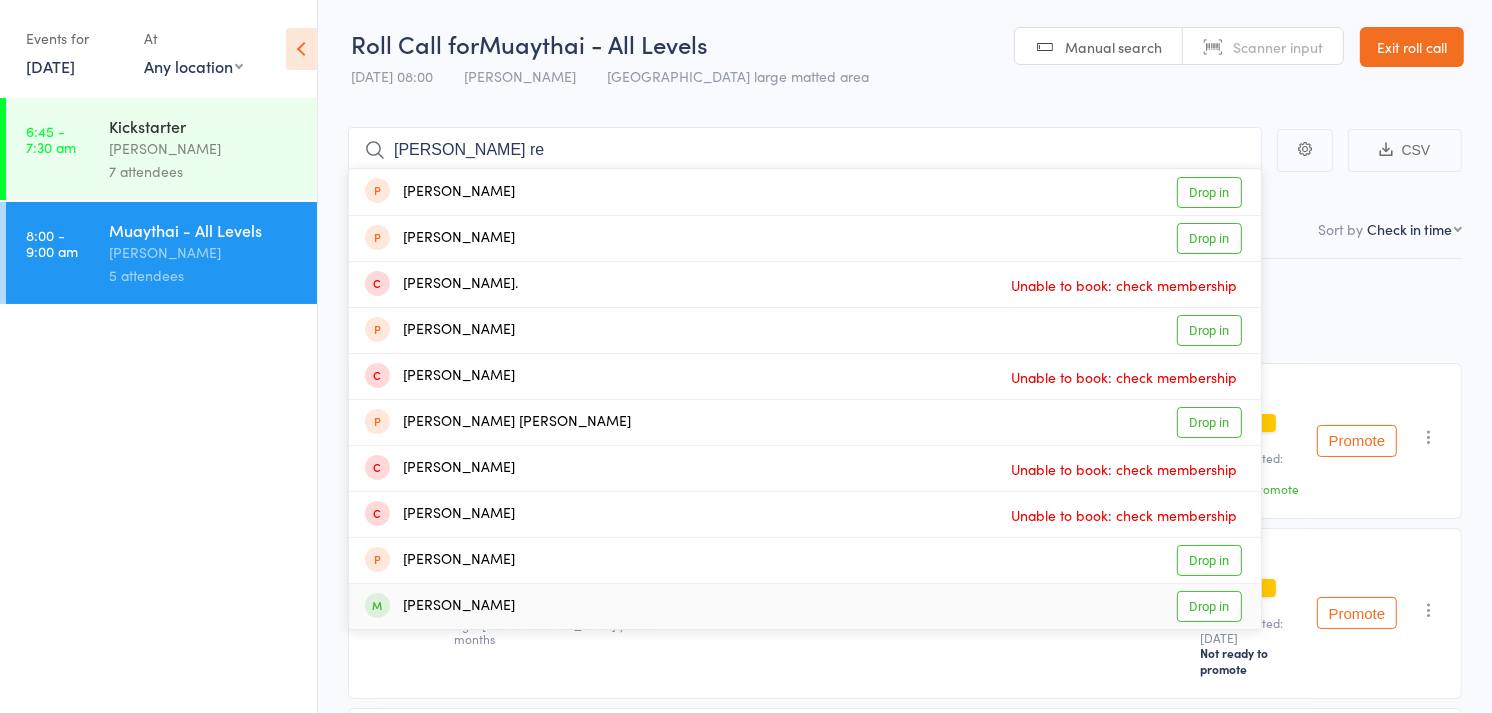 click on "Drop in" at bounding box center [1209, 606] 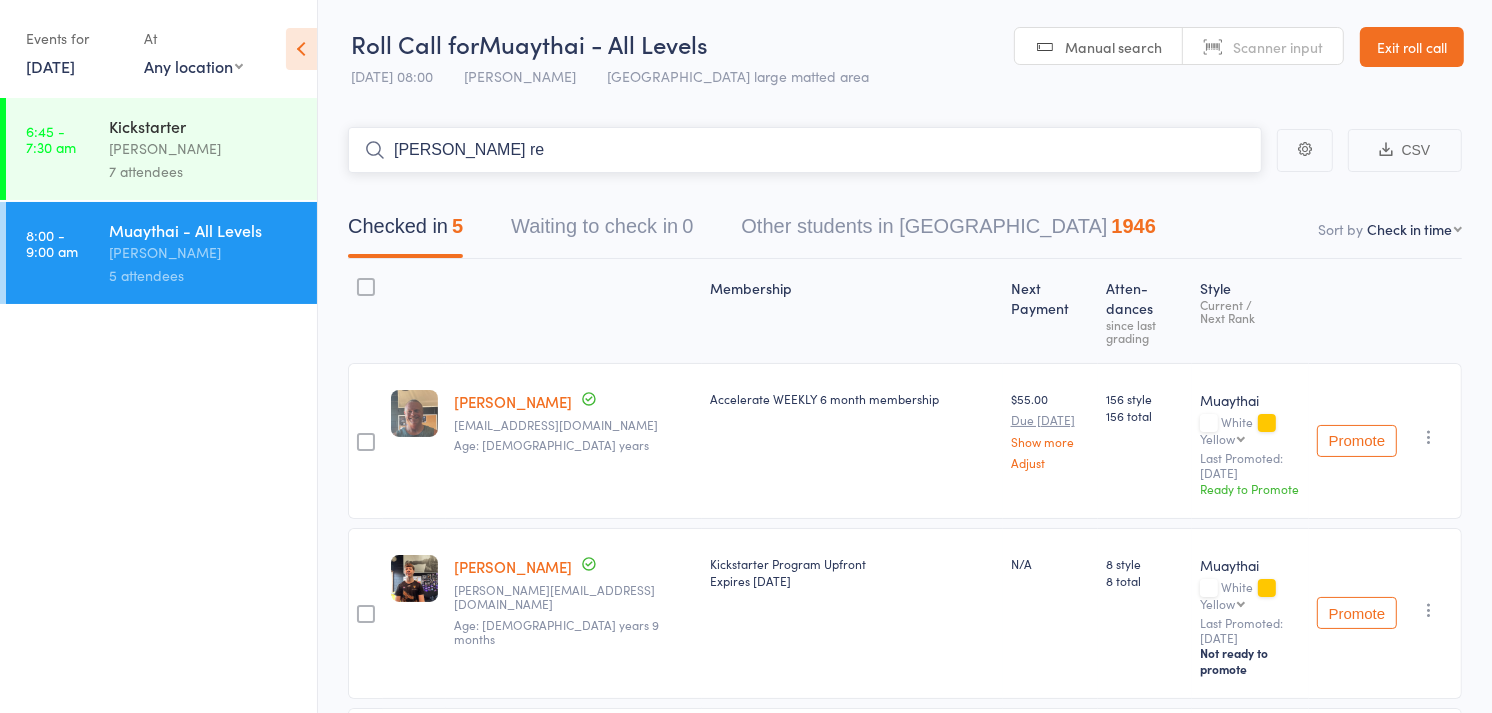 type 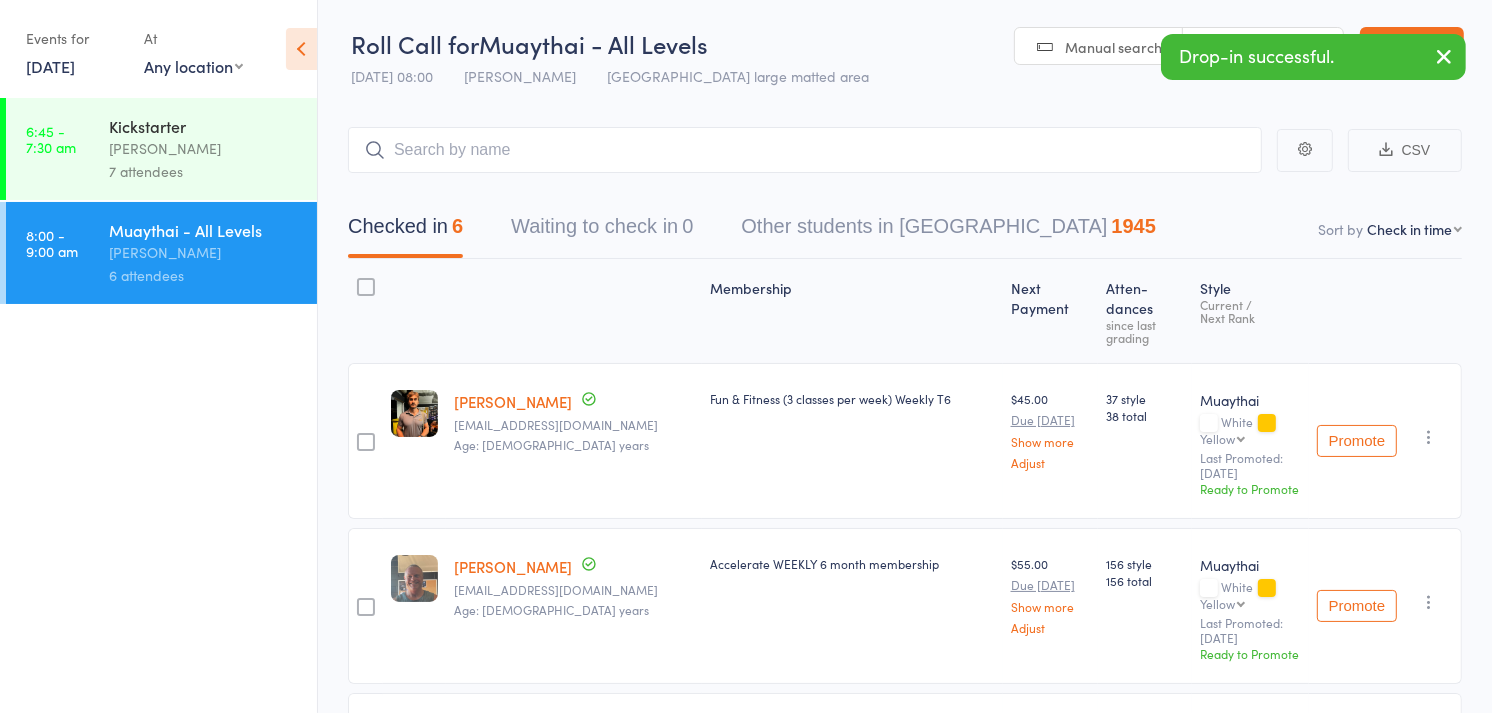 click on "Scanner input" at bounding box center [1263, 47] 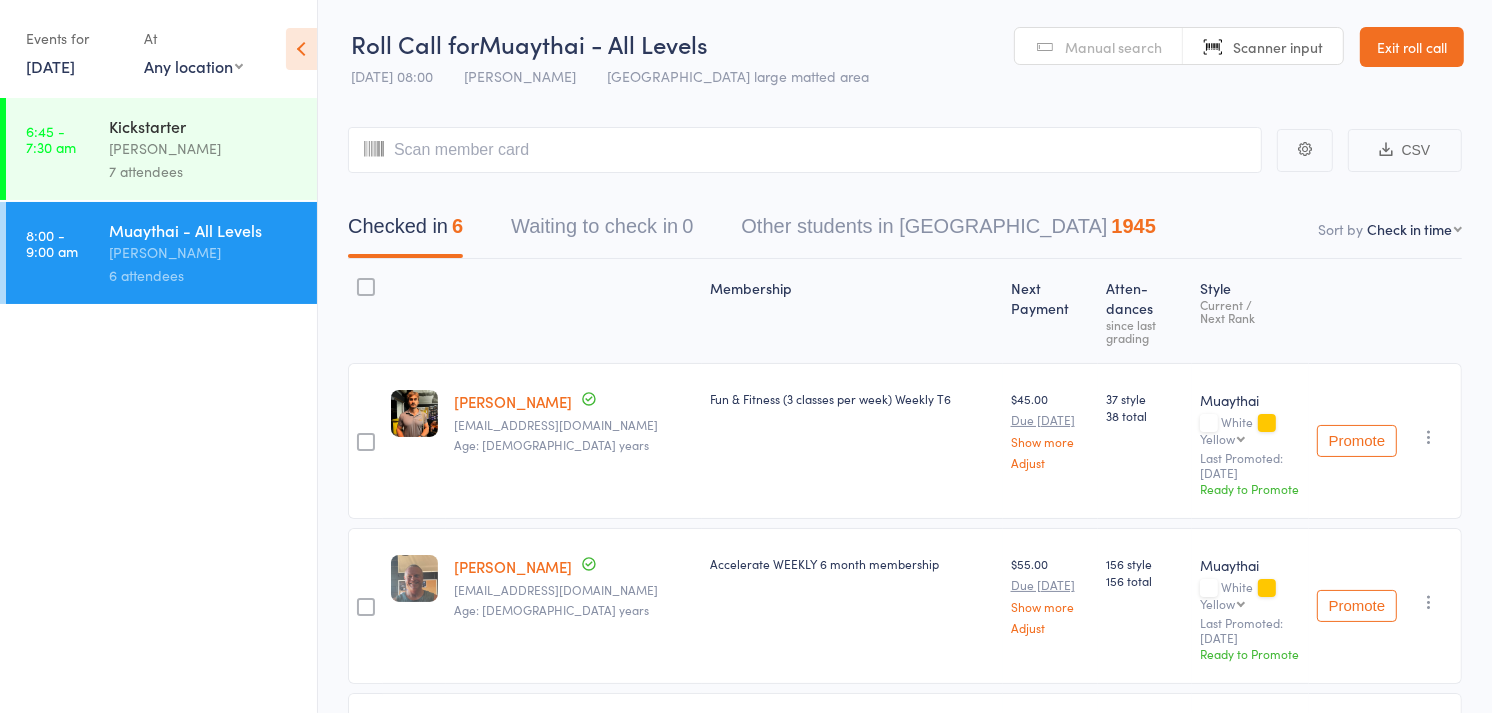 click on "[PERSON_NAME]" at bounding box center [204, 148] 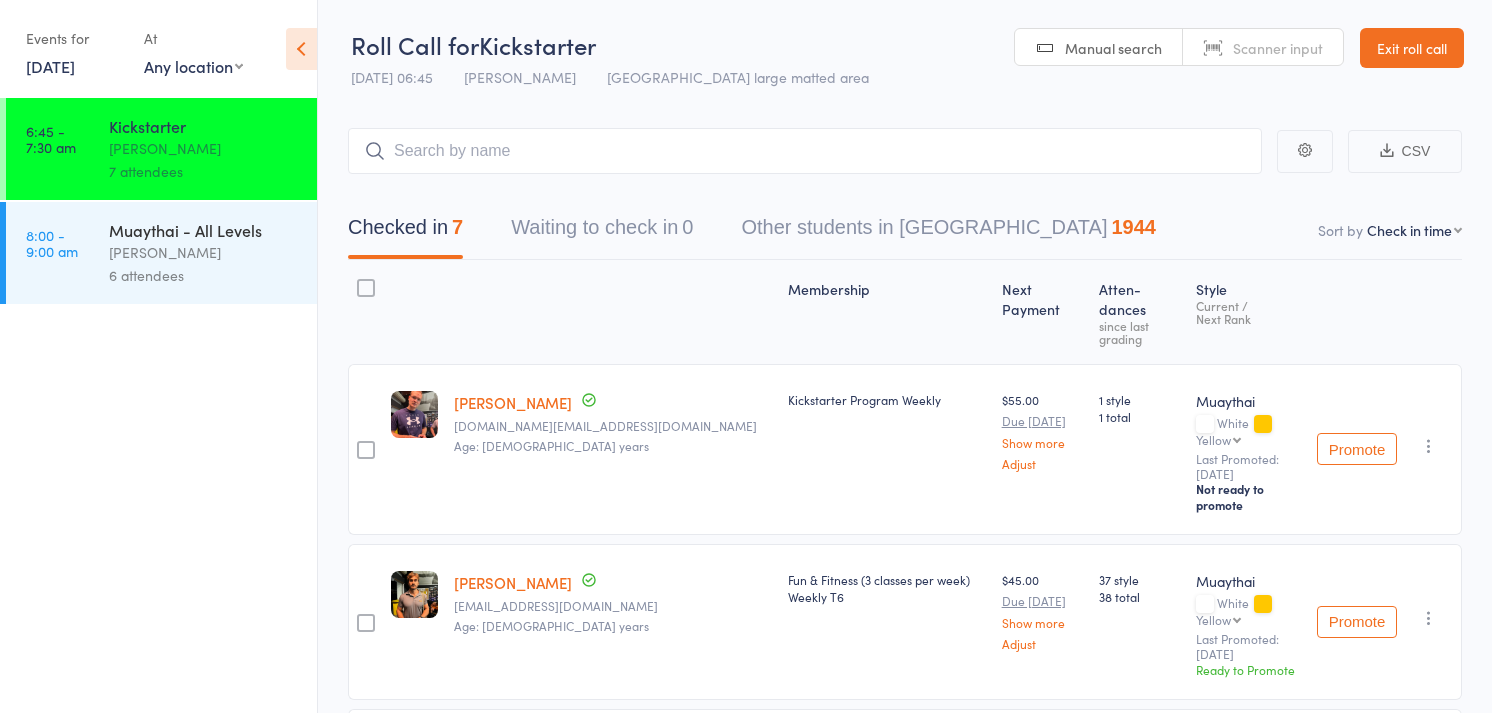 scroll, scrollTop: 653, scrollLeft: 0, axis: vertical 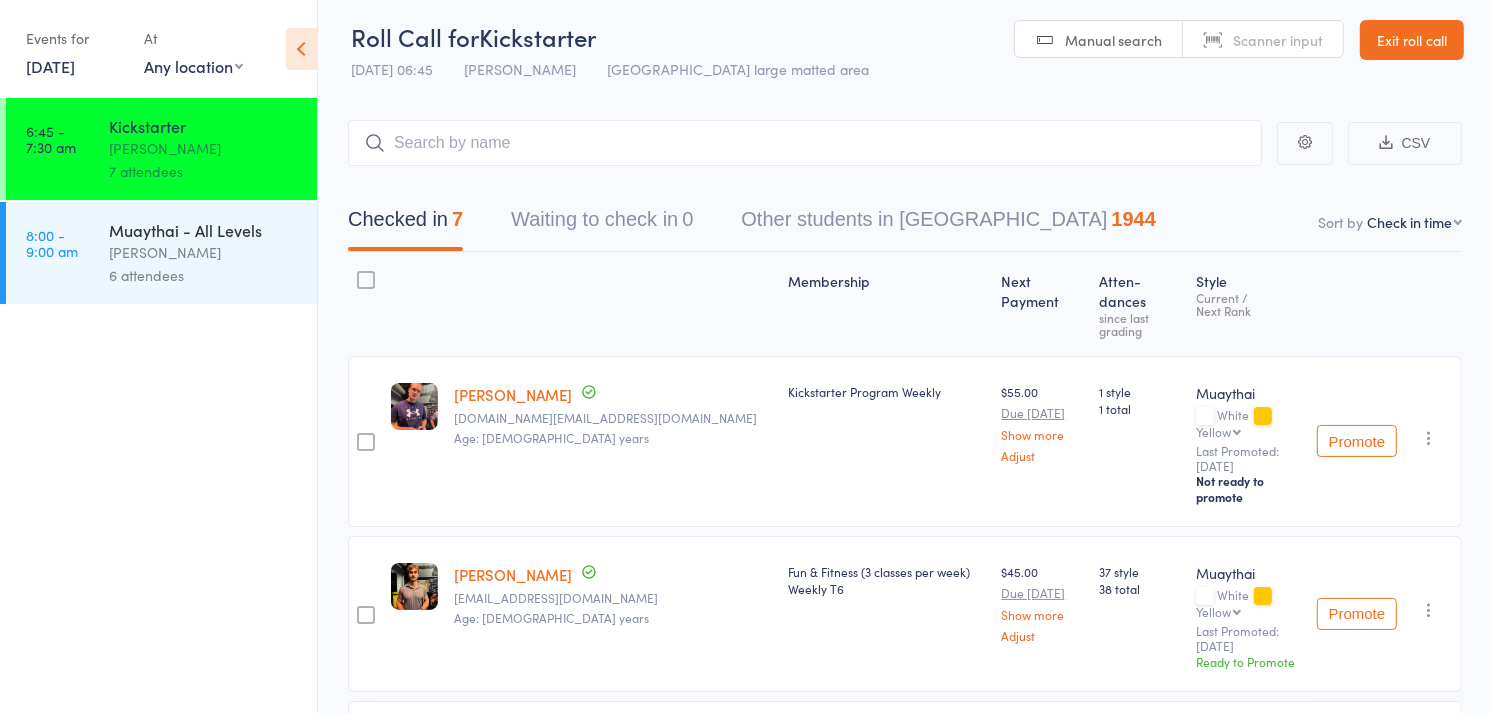 click on "6 attendees" at bounding box center (204, 275) 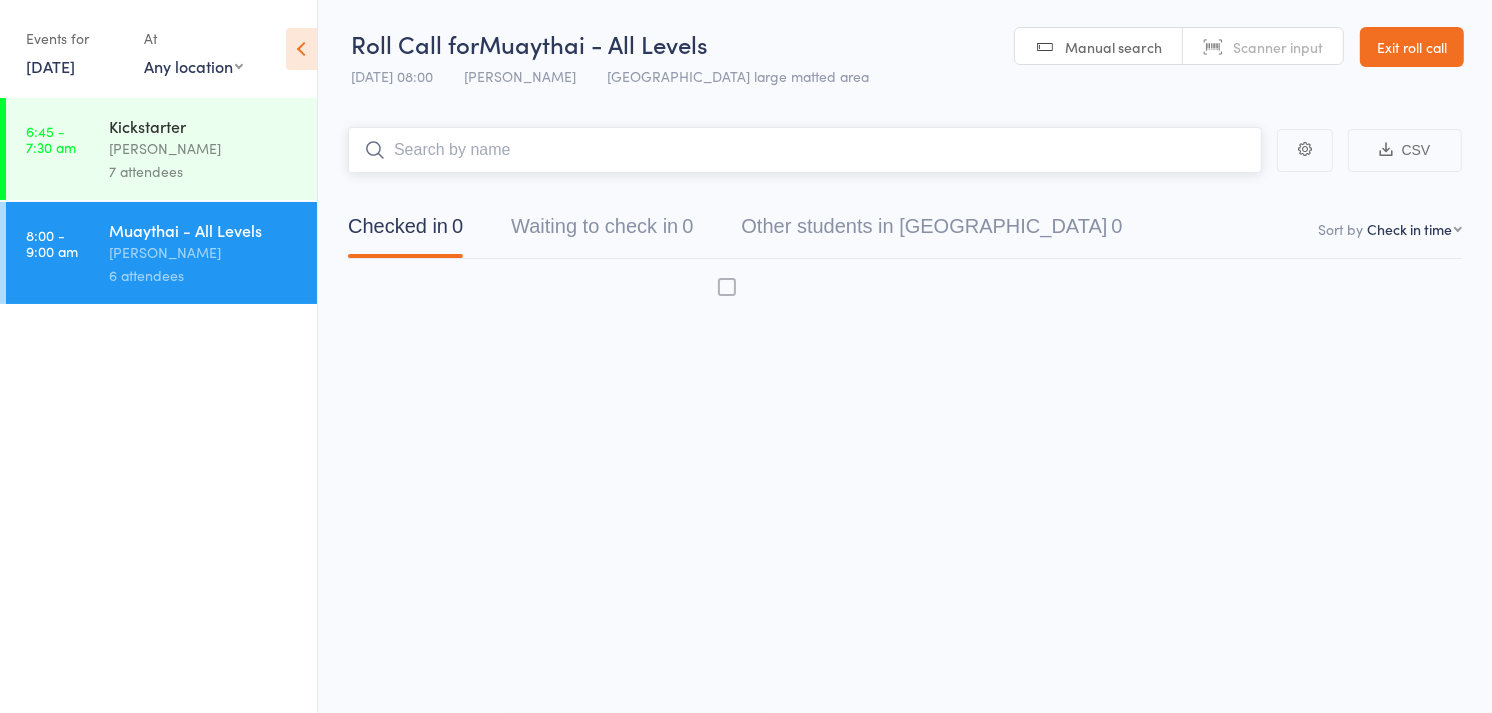 scroll, scrollTop: 1, scrollLeft: 0, axis: vertical 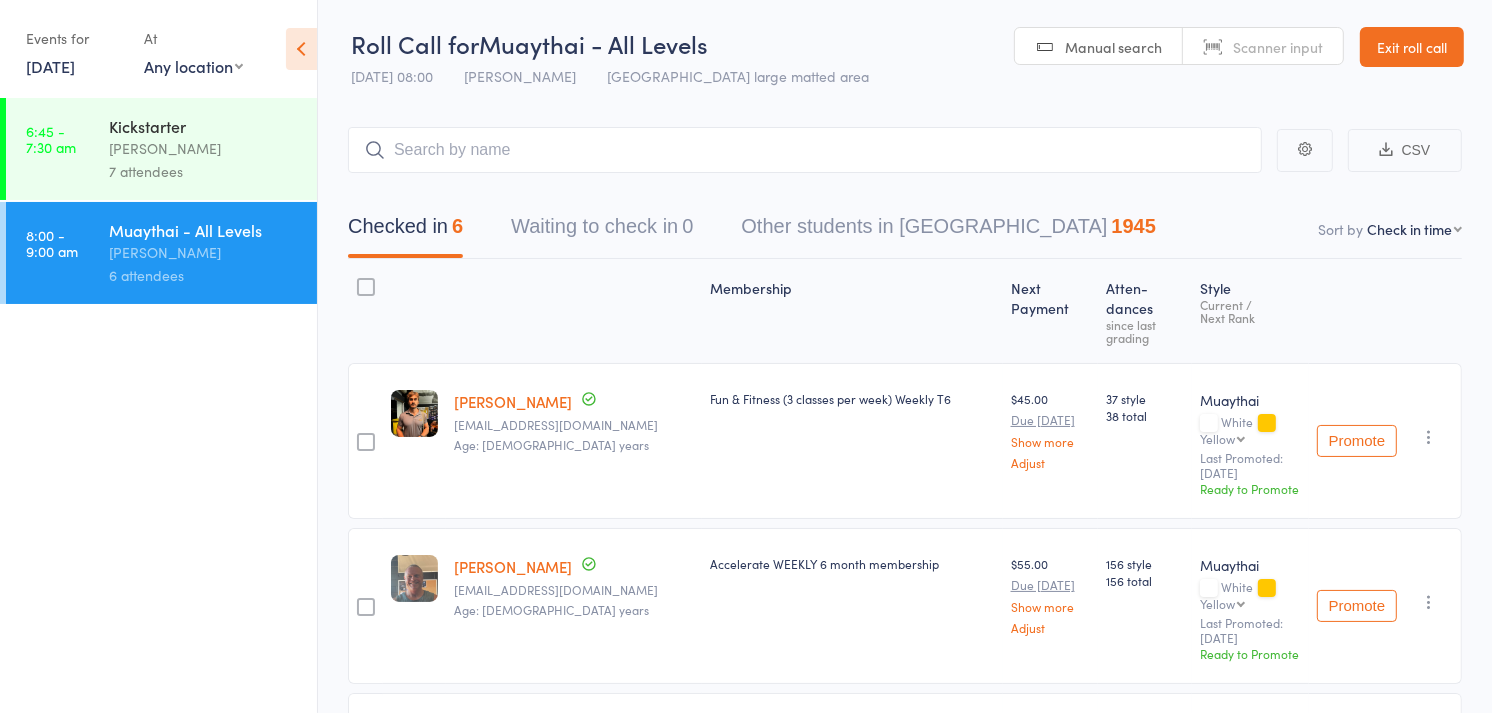 click on "Scanner input" at bounding box center [1263, 47] 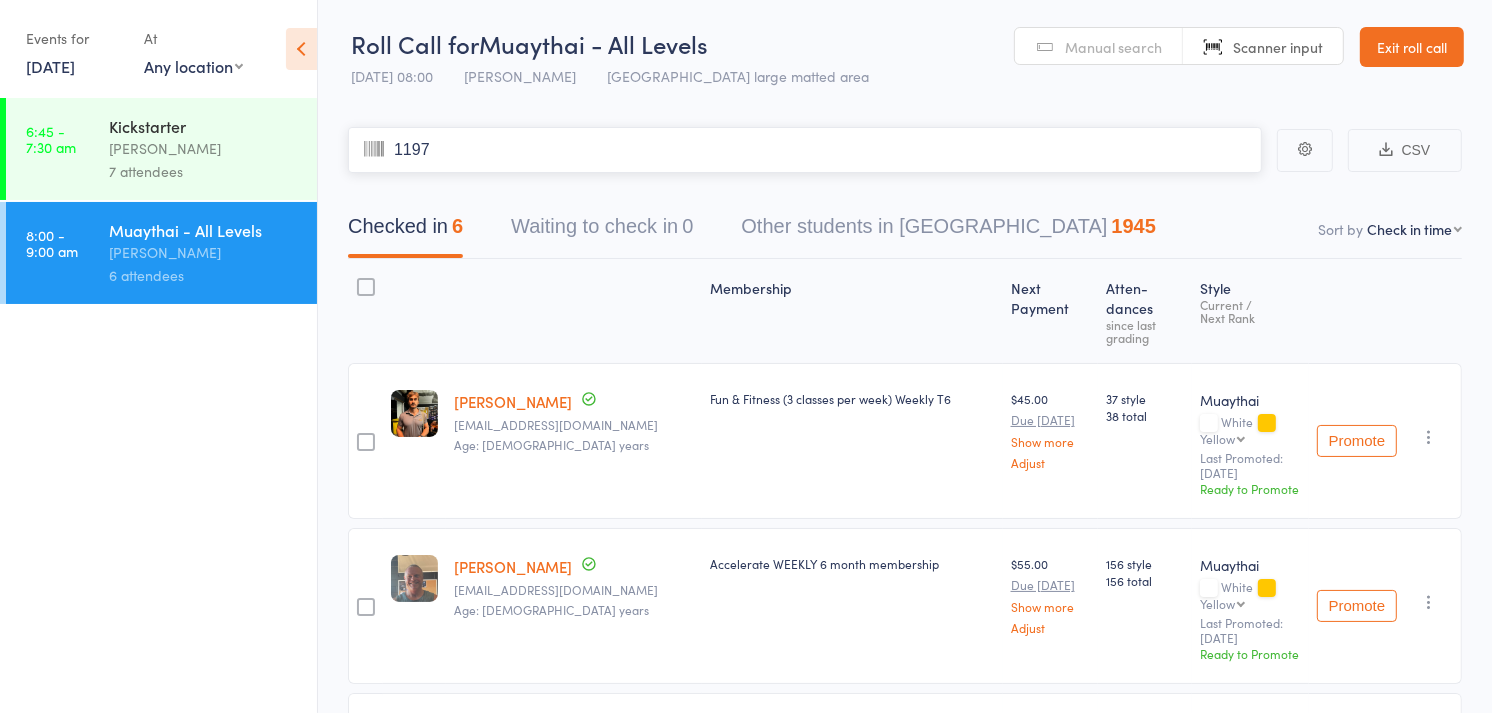 type on "1197" 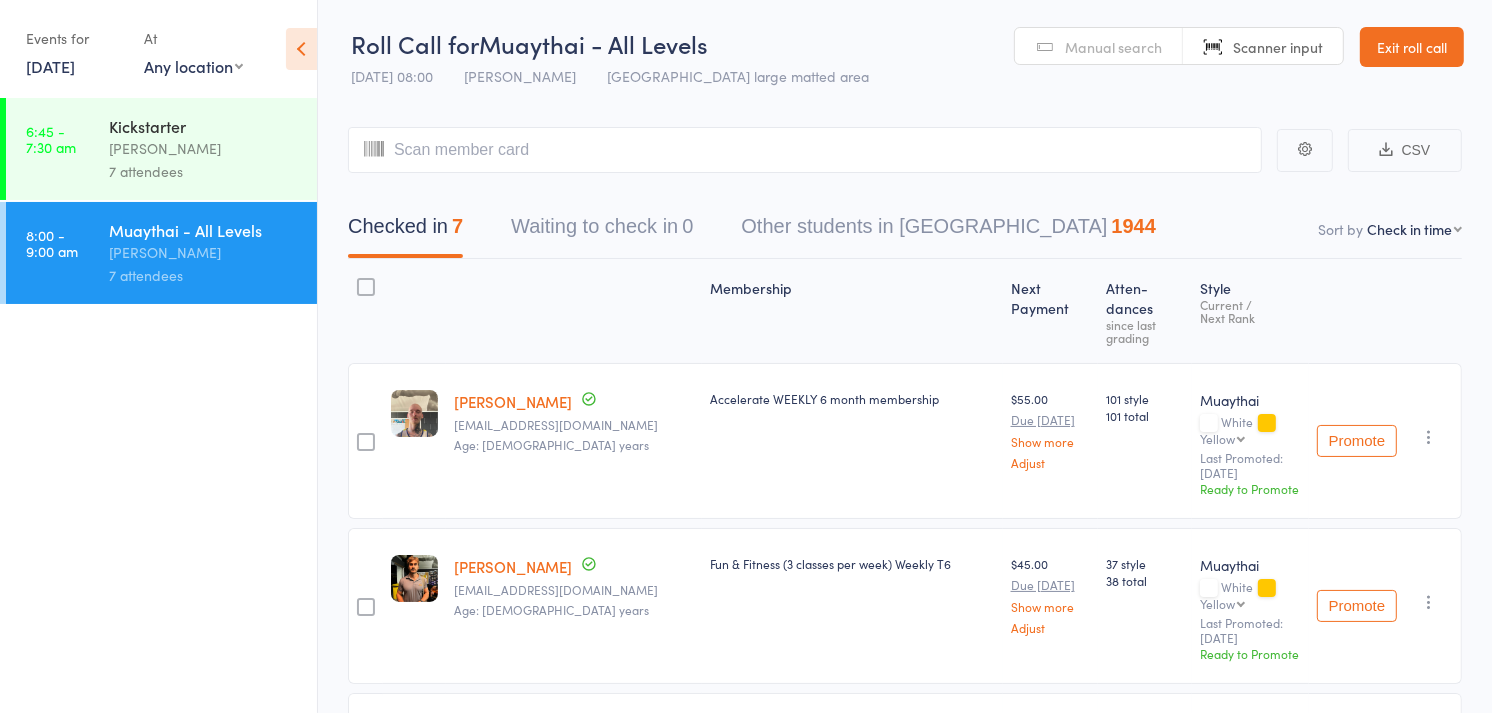 click on "Events for 12 Jul, 2025 12 Jul, 2025
July 2025
Sun Mon Tue Wed Thu Fri Sat
27
29
30
01
02
03
04
05
28
06
07
08
09
10
11
12
29
13
14
15
16
17
18
19
30
20
21
22
23
24
25
26
31
27
28
29
30
31
01
02" at bounding box center [75, 51] 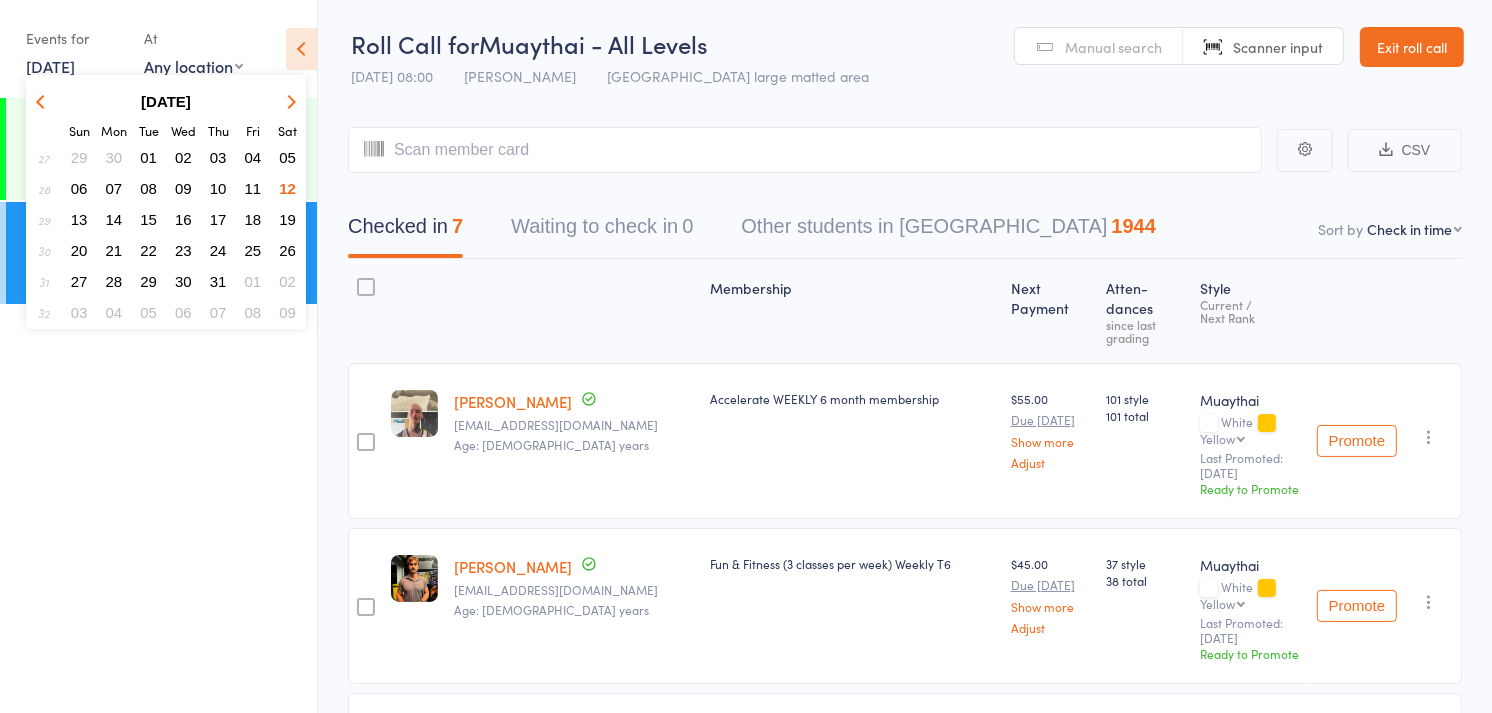 click on "11" at bounding box center [253, 188] 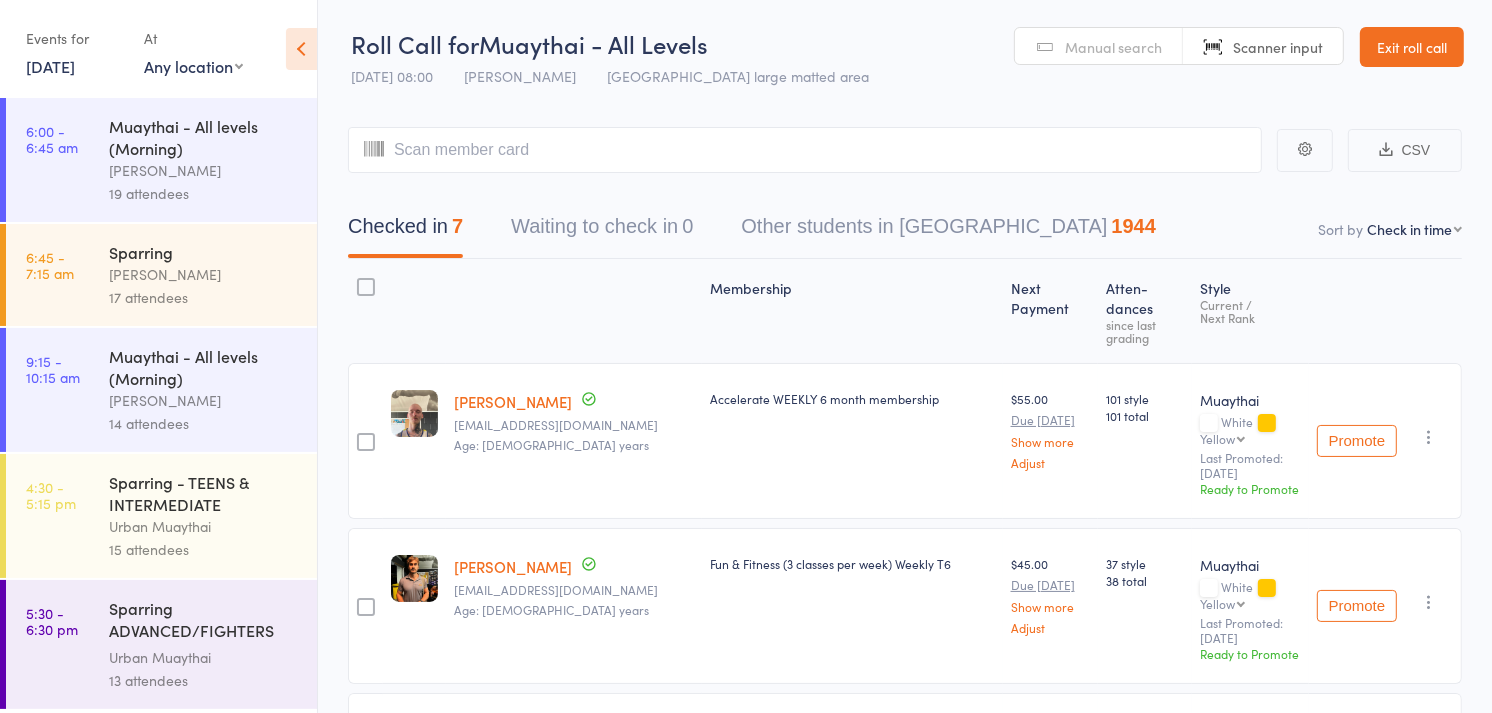 click on "11 Jul, 2025" at bounding box center (50, 66) 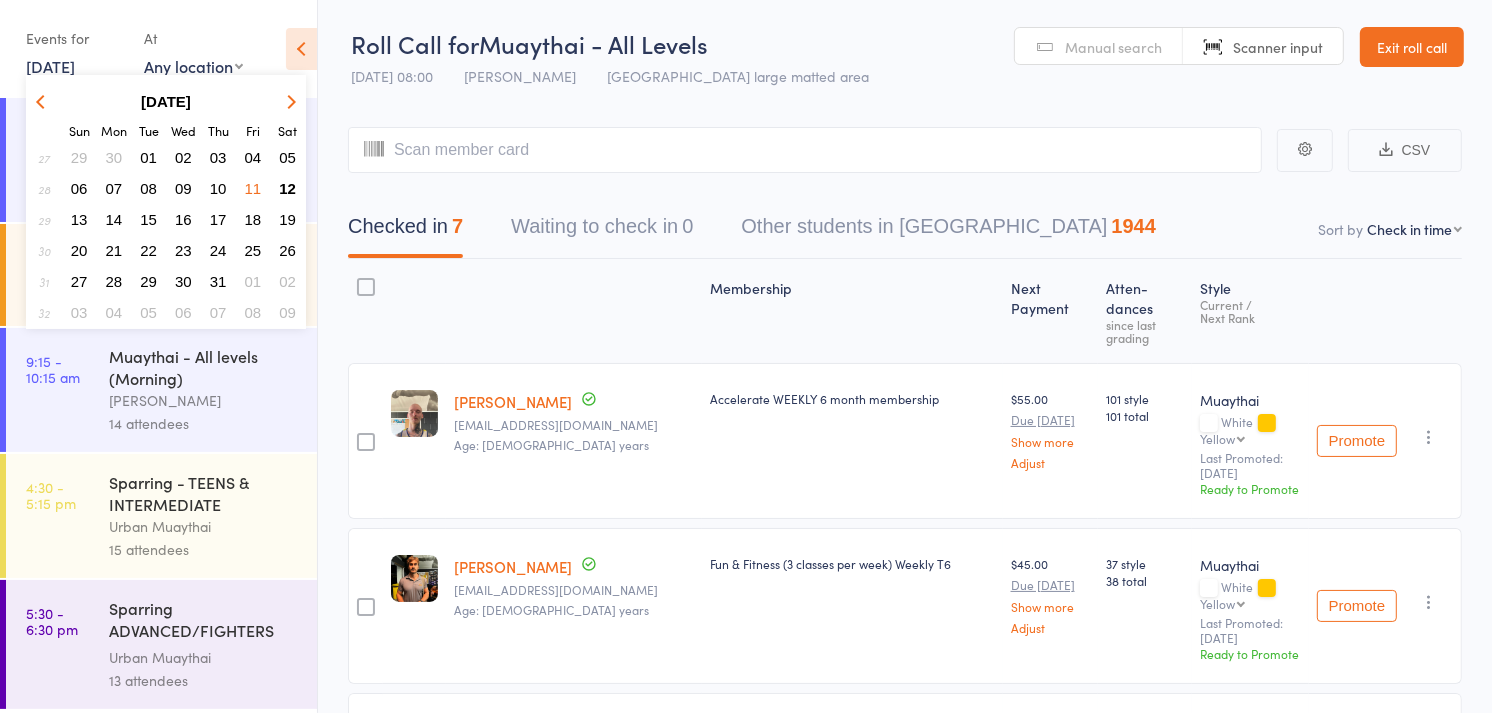 click on "12" at bounding box center [287, 188] 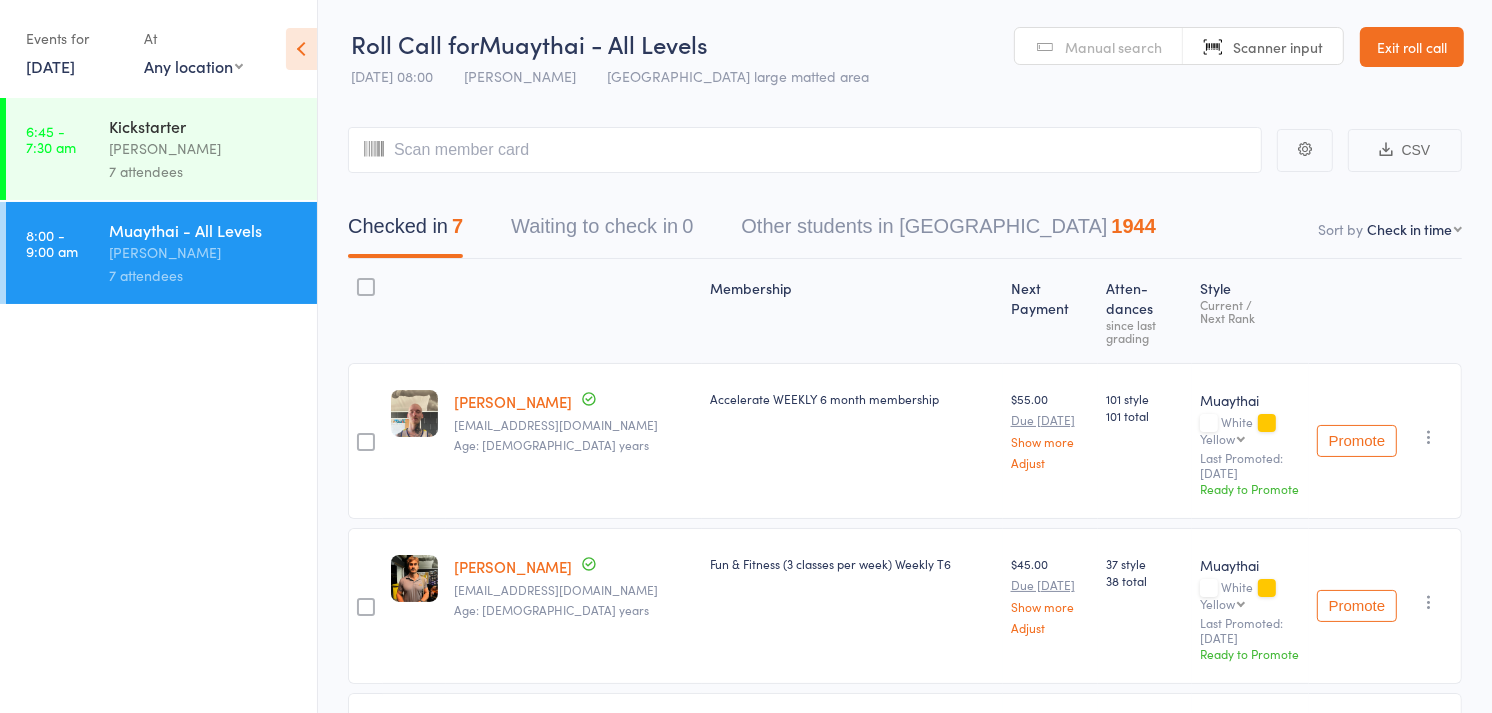 click on "12 Jul, 2025" at bounding box center (50, 66) 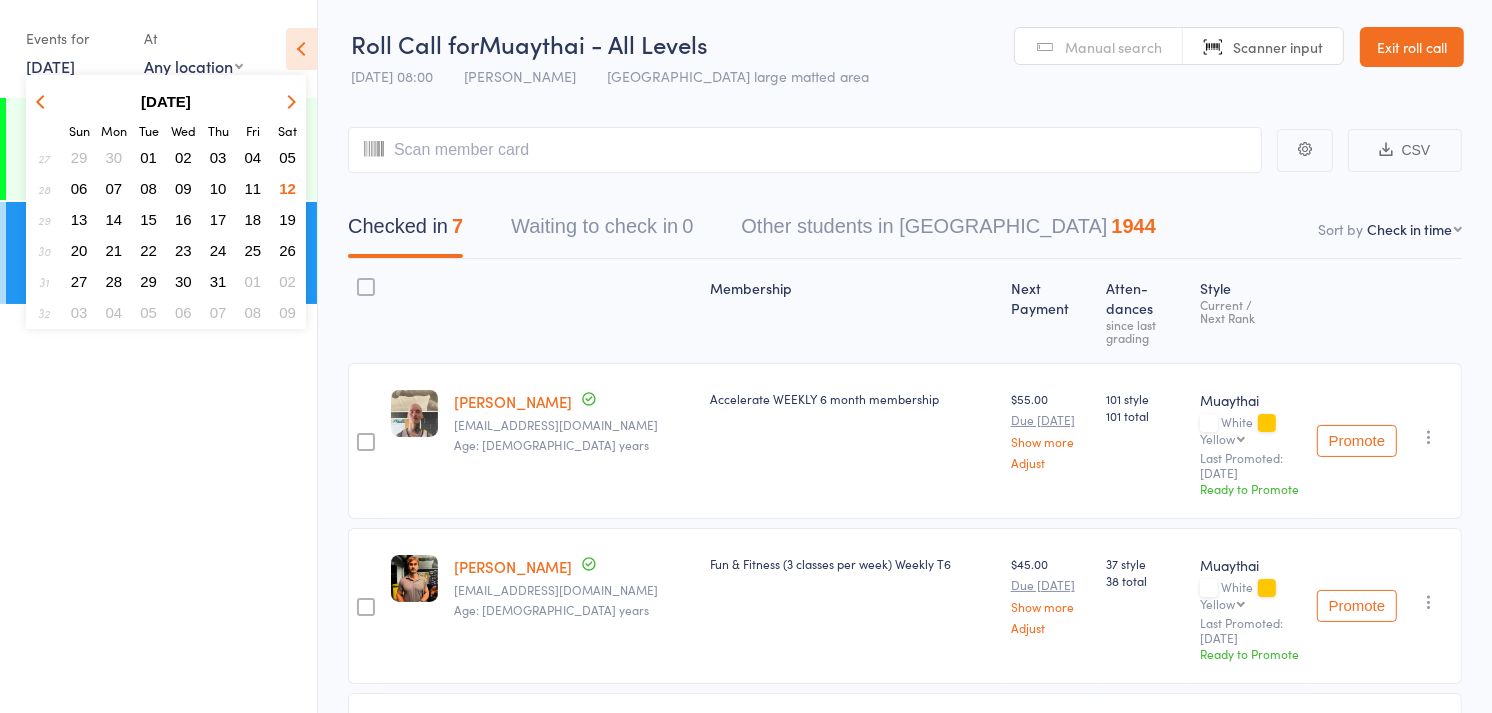 click on "11" at bounding box center (253, 188) 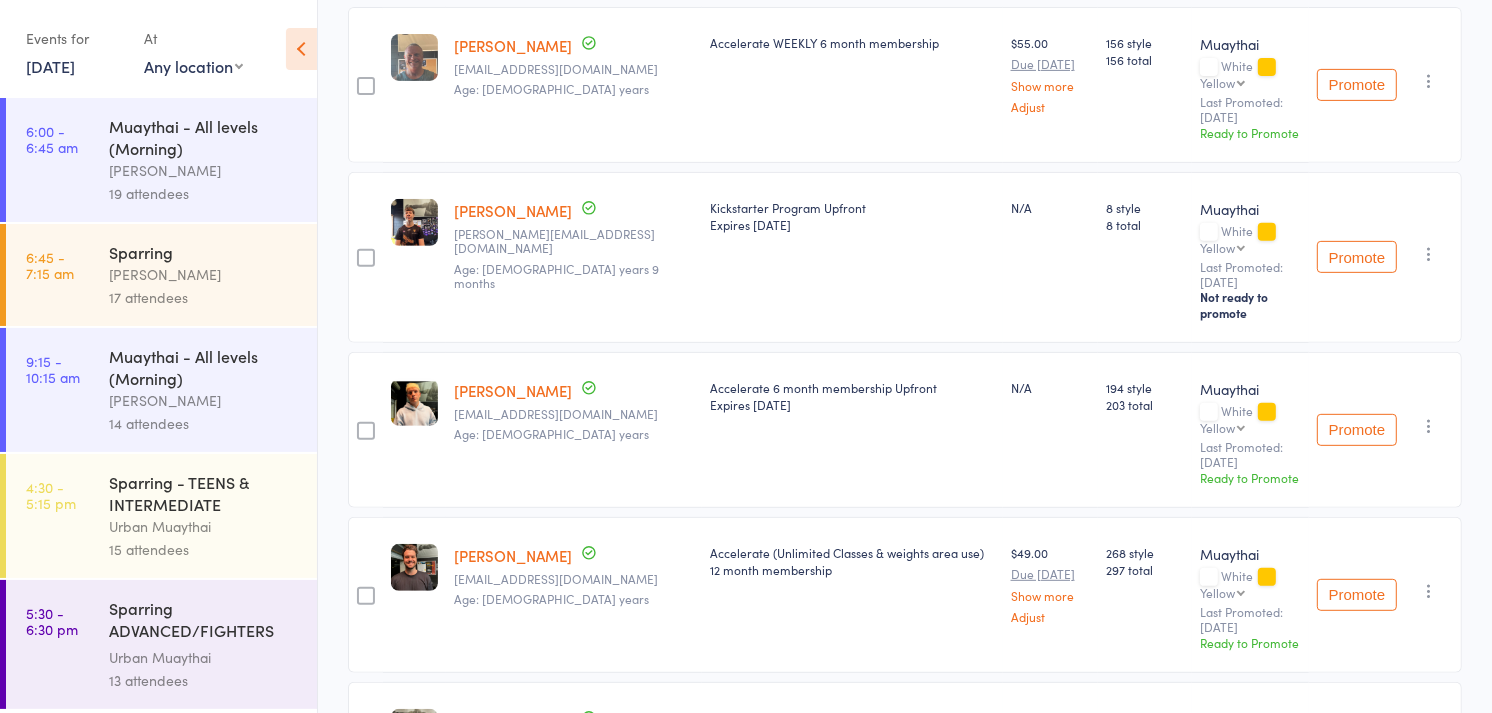 scroll, scrollTop: 757, scrollLeft: 0, axis: vertical 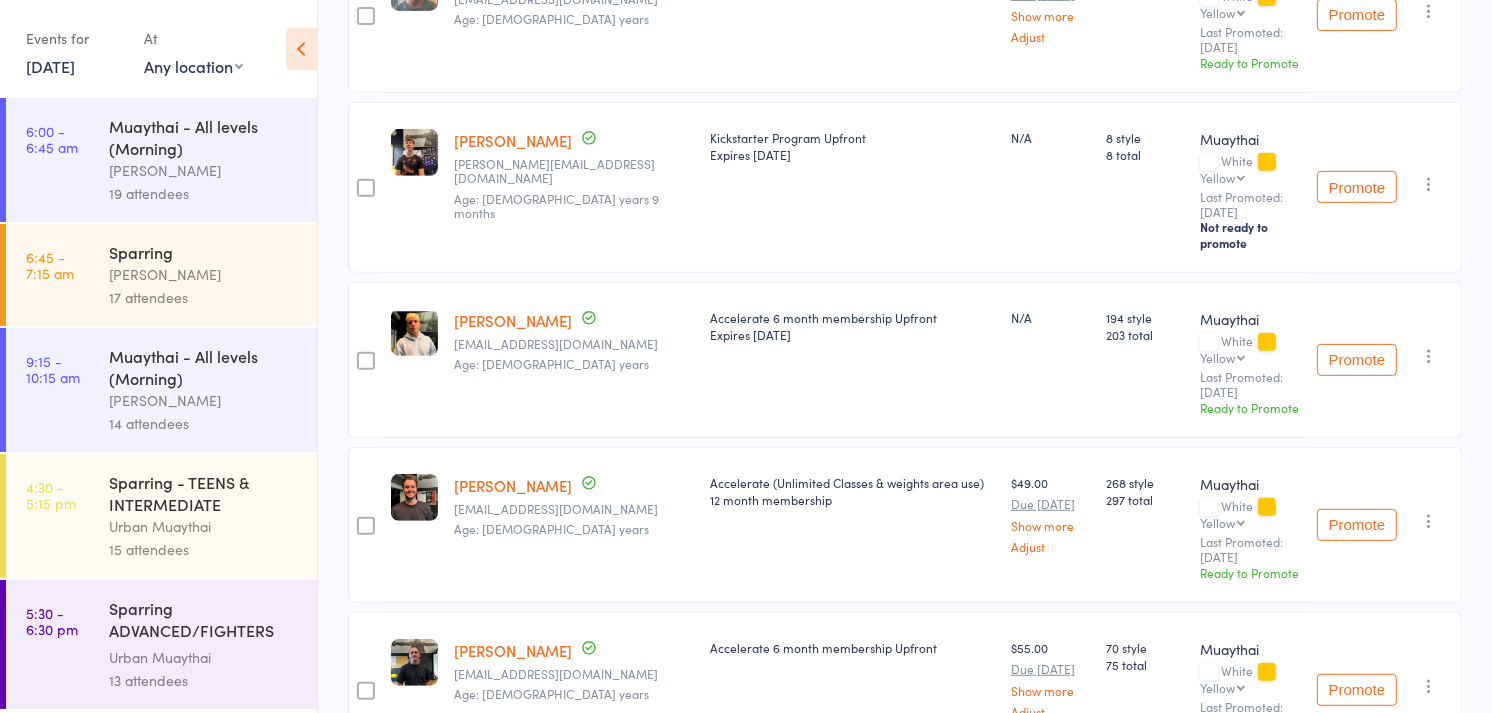 click on "Sparring ADVANCED/FIGHTERS (Invite only)" at bounding box center (204, 621) 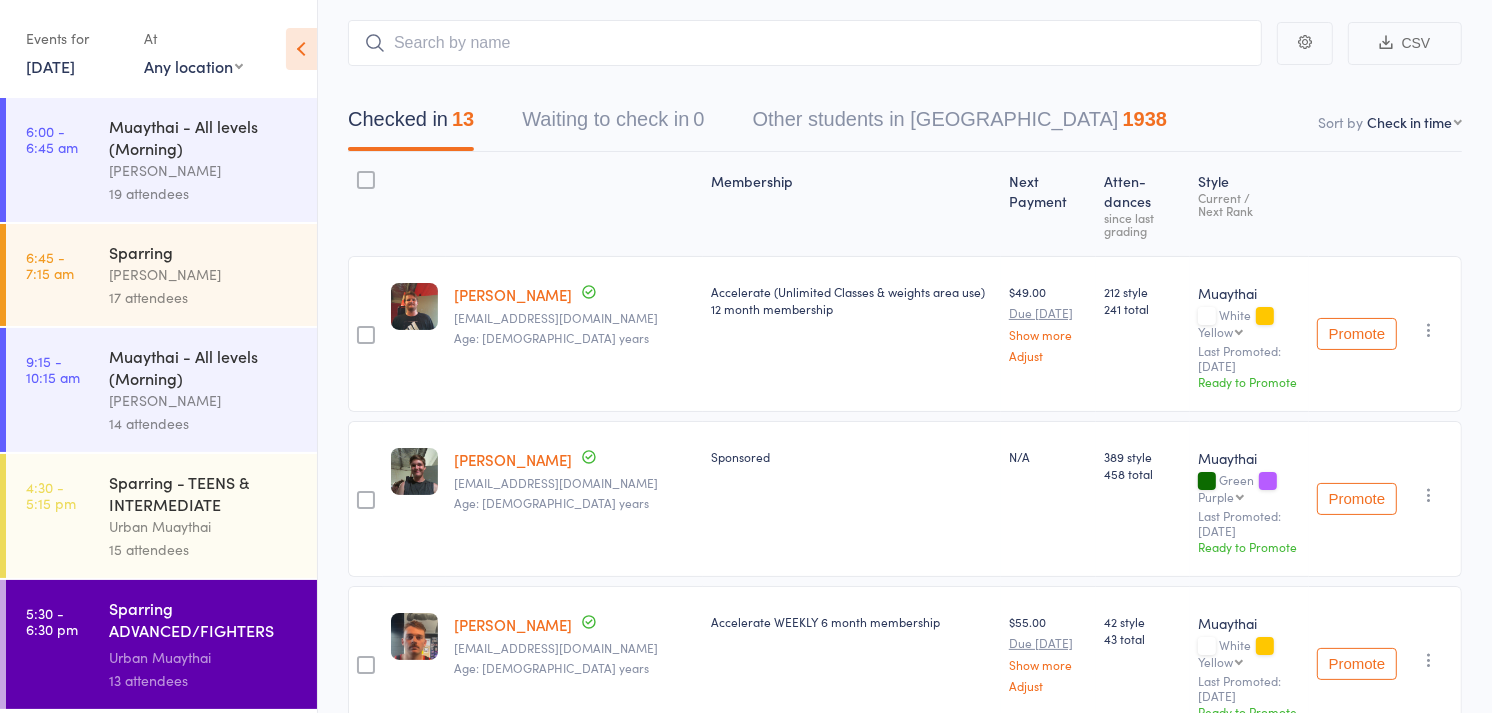 scroll, scrollTop: 122, scrollLeft: 0, axis: vertical 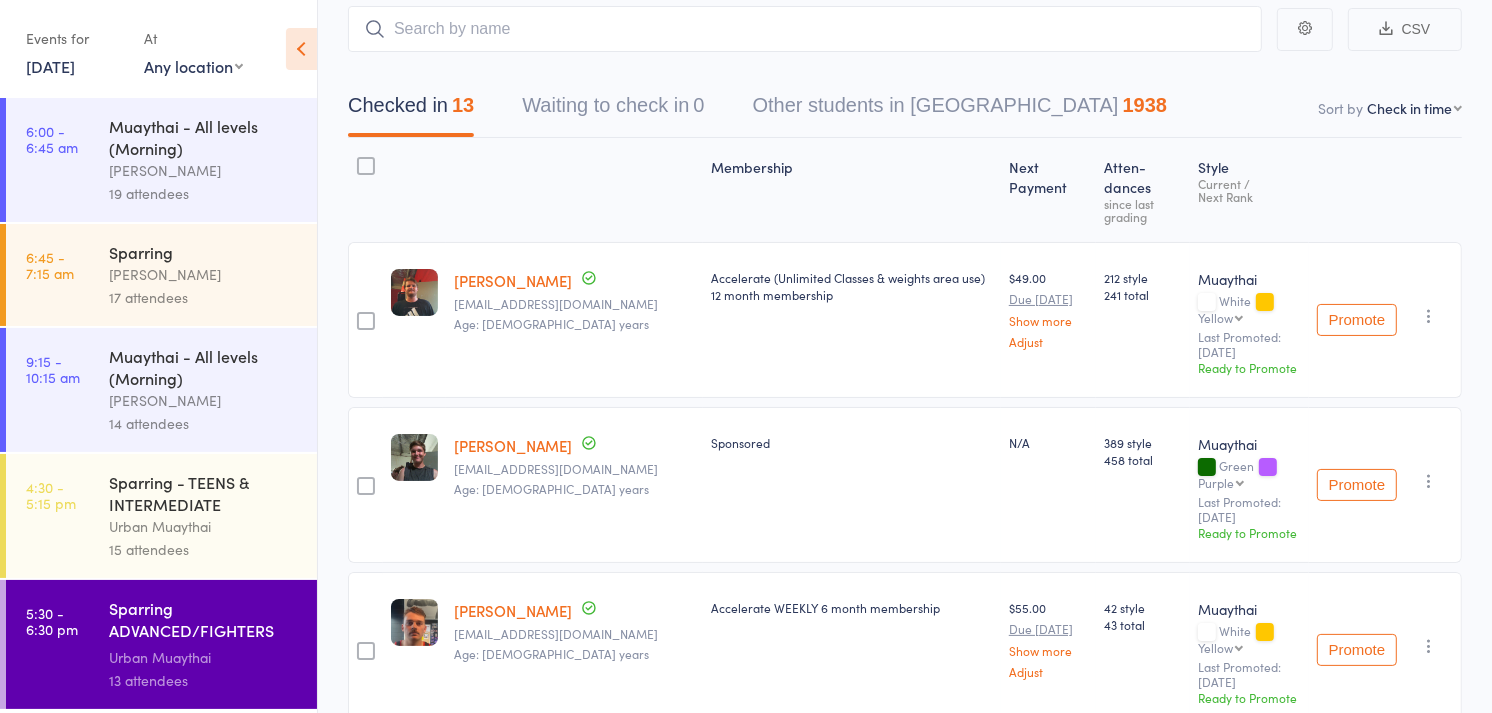 click on "11 Jul, 2025" at bounding box center [50, 66] 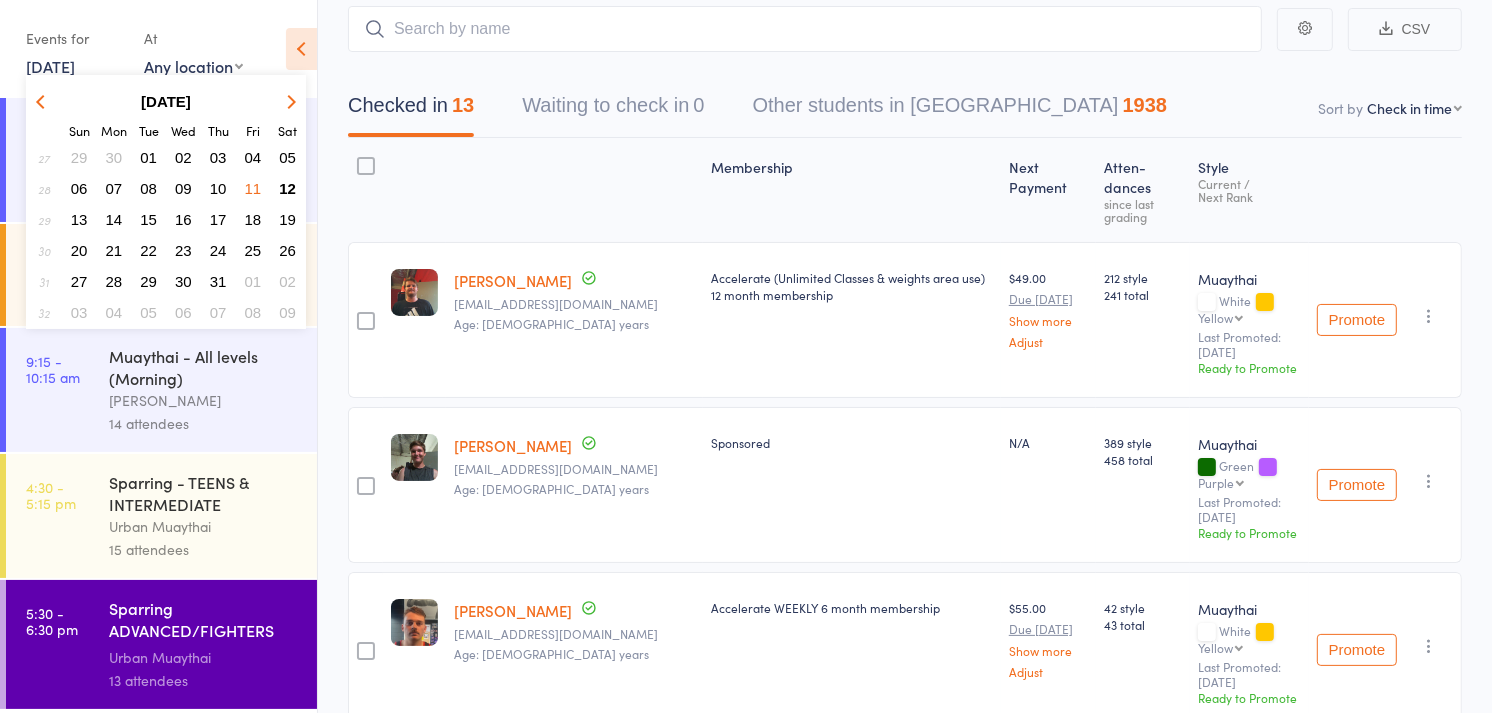 click on "12" at bounding box center [287, 188] 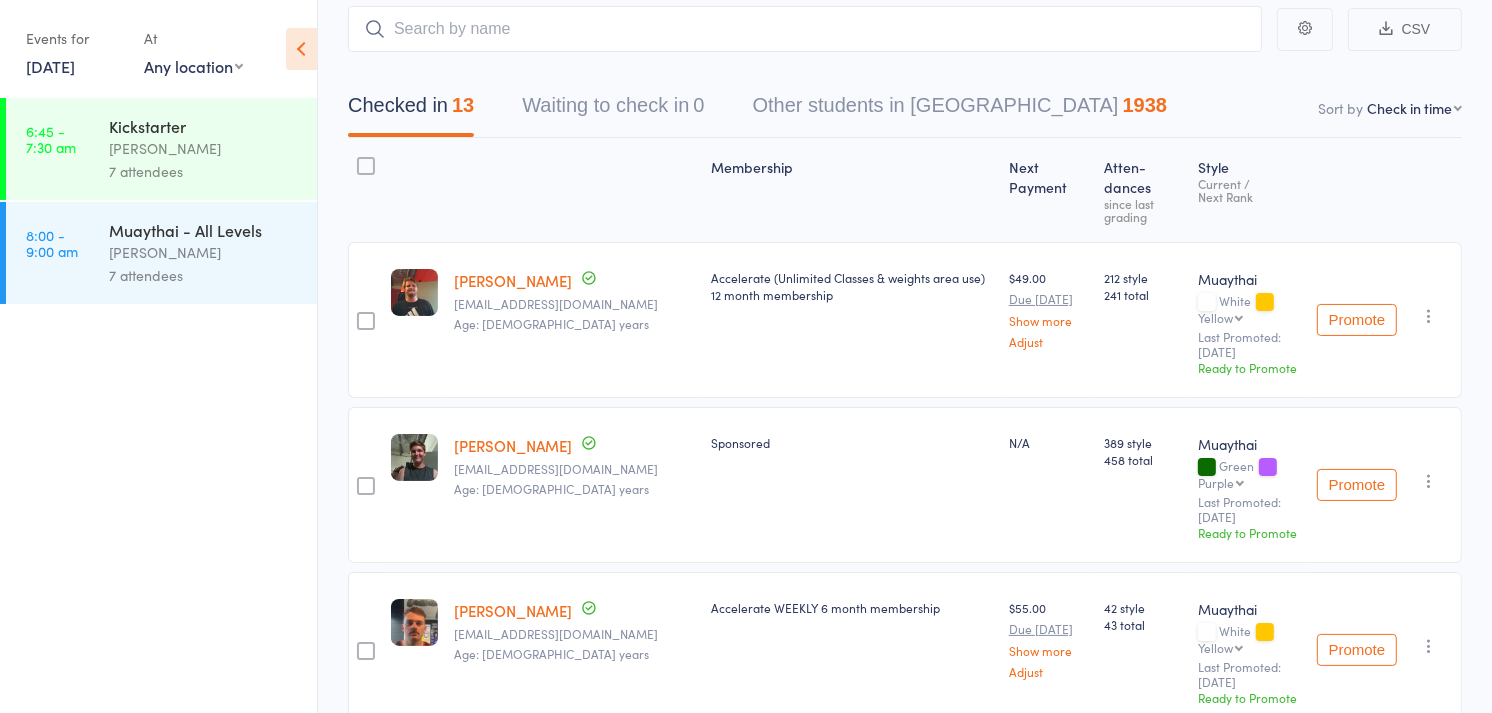 click on "[PERSON_NAME]" at bounding box center [204, 252] 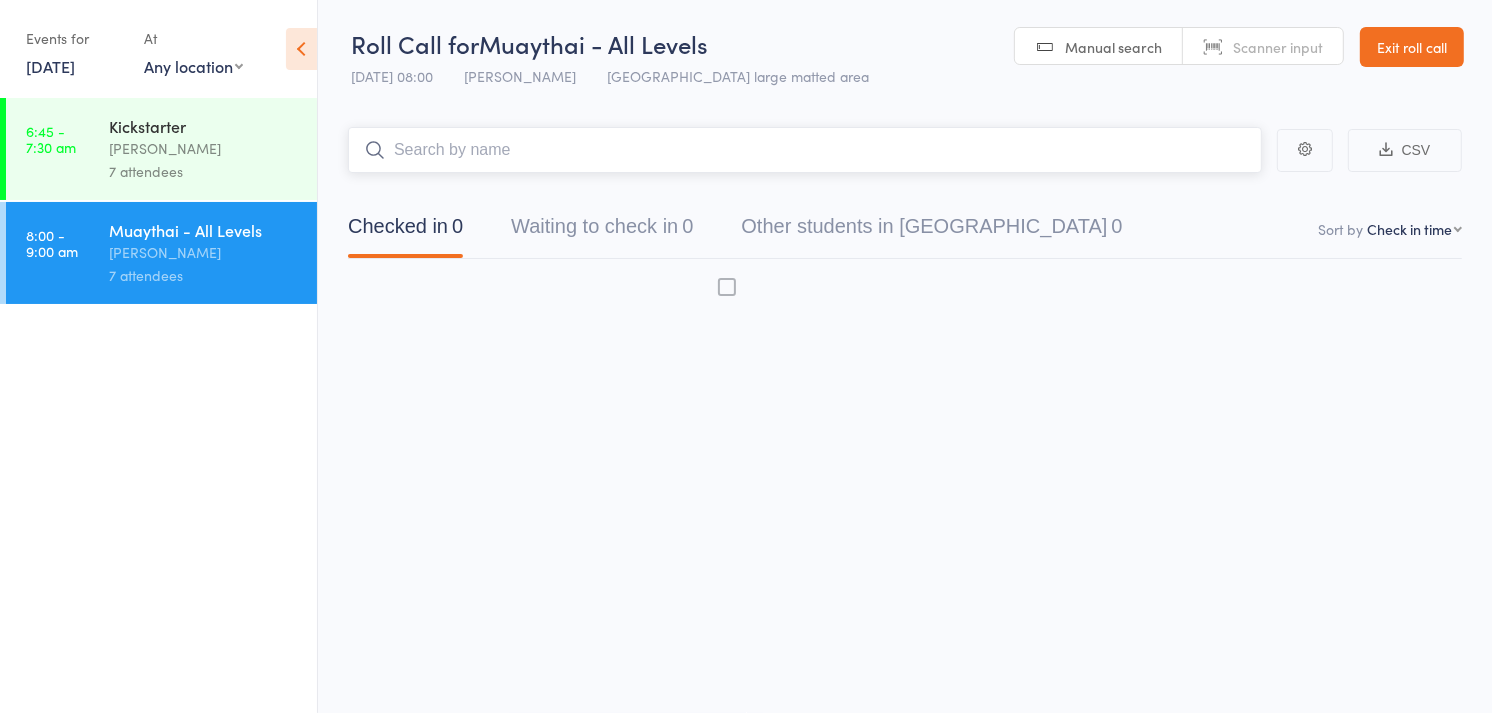 scroll, scrollTop: 1, scrollLeft: 0, axis: vertical 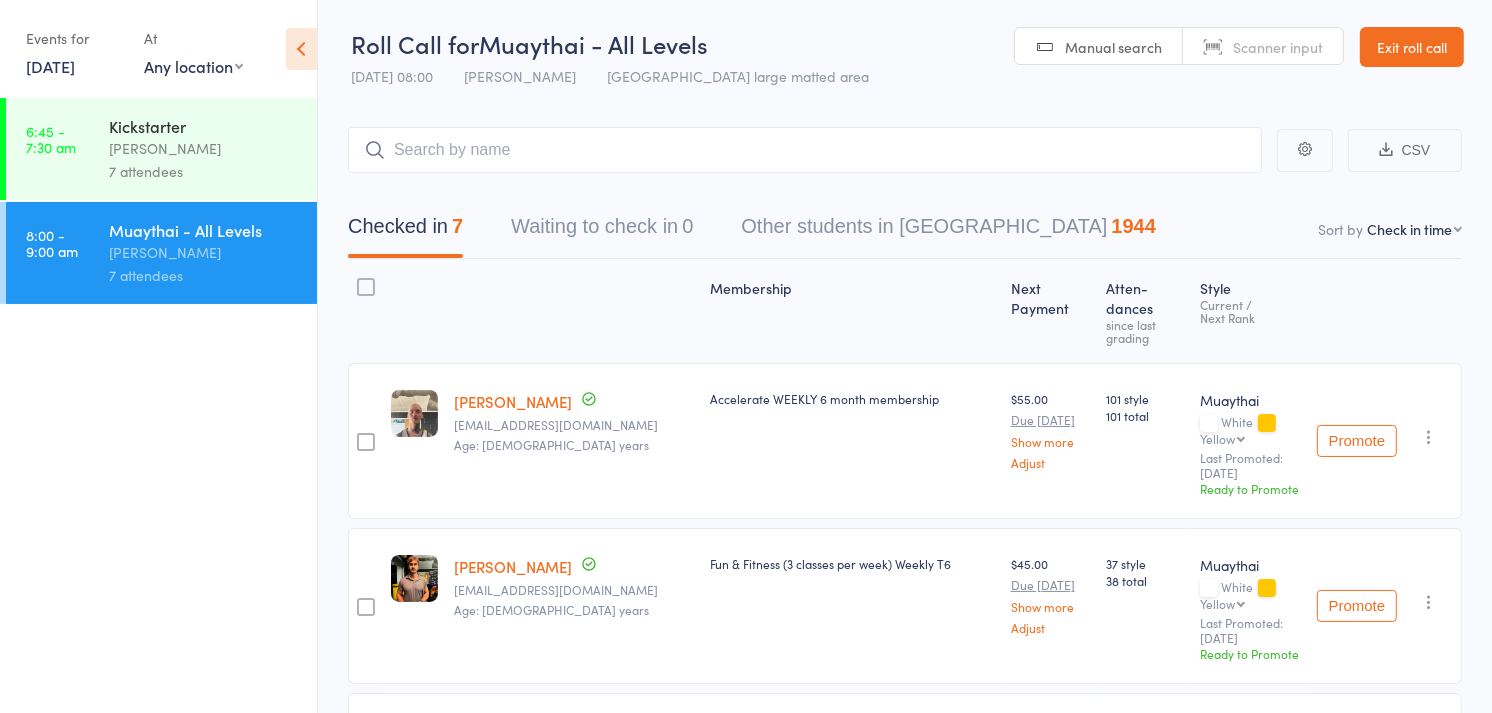 click on "Scanner input" at bounding box center [1278, 47] 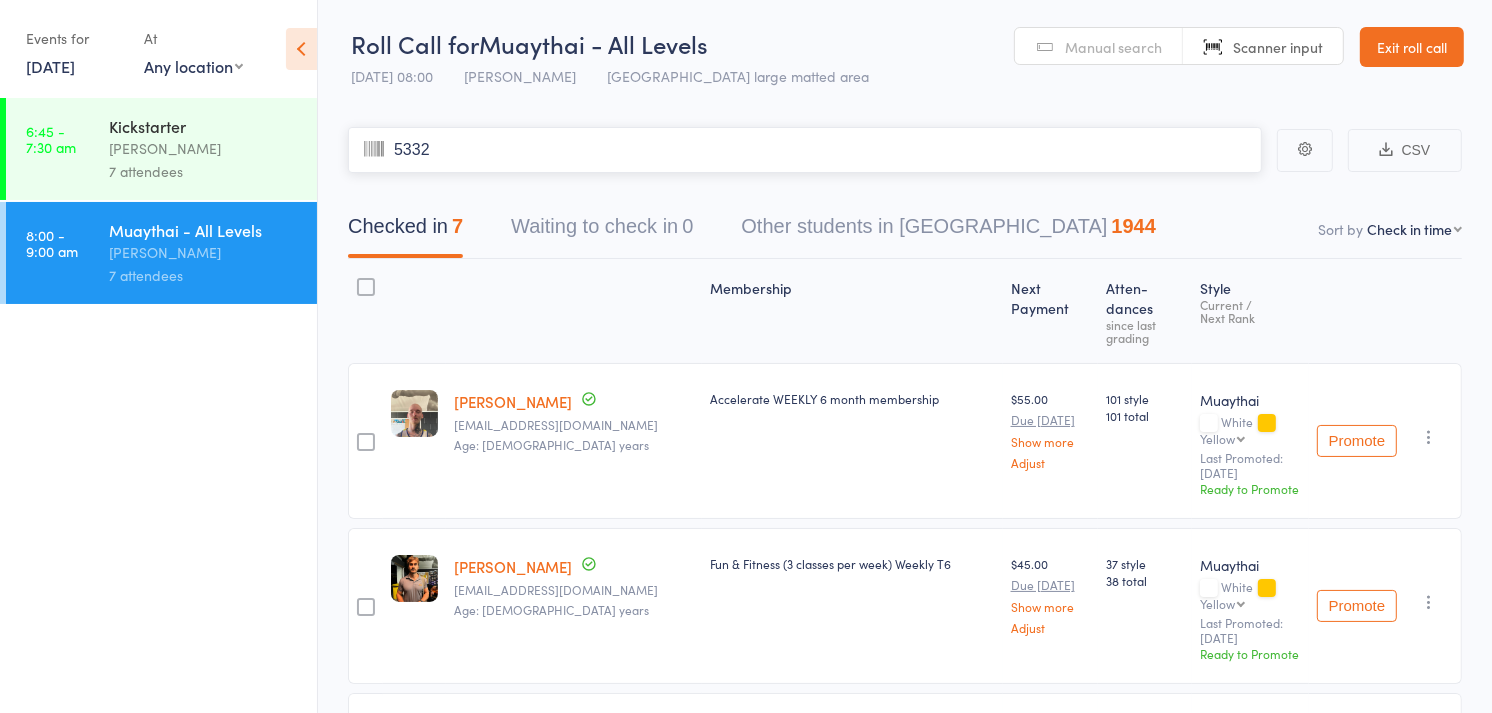 type on "5332" 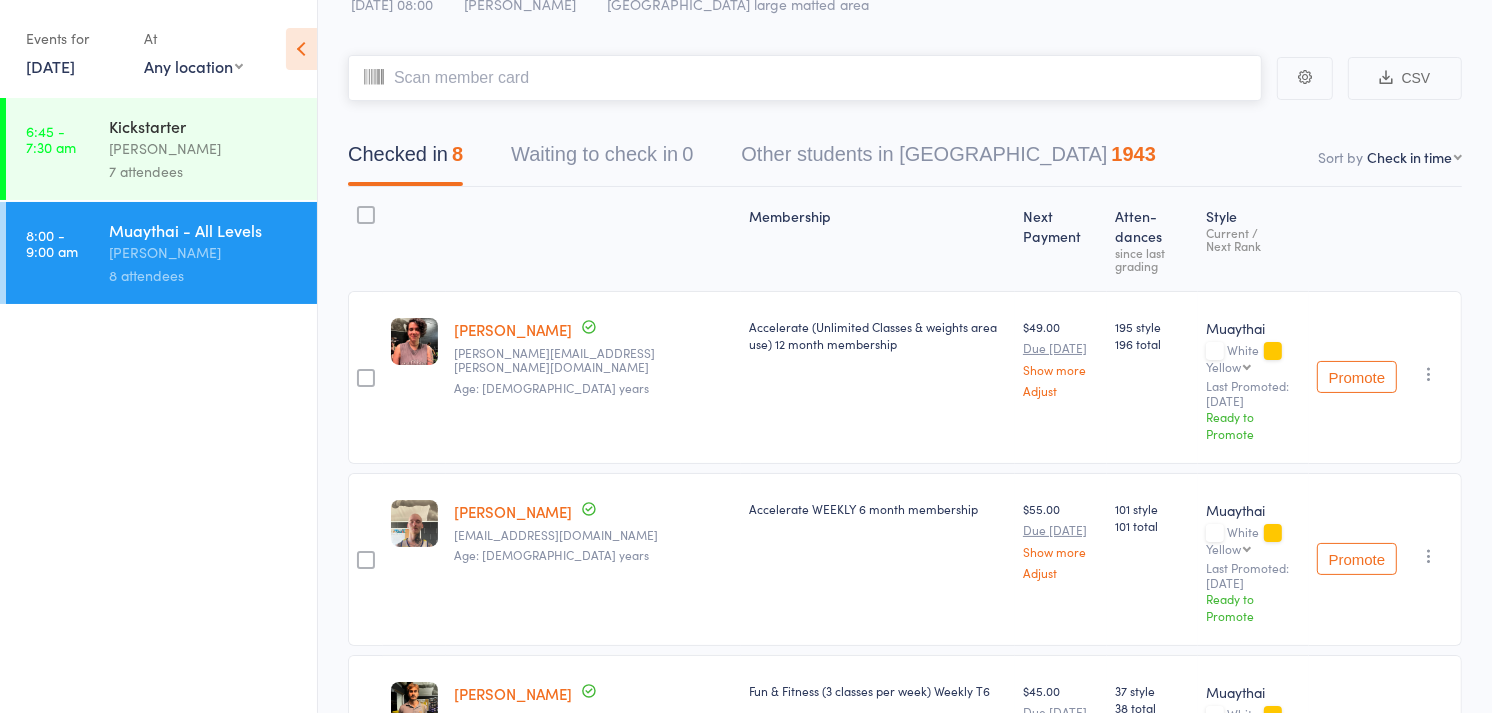 scroll, scrollTop: 72, scrollLeft: 0, axis: vertical 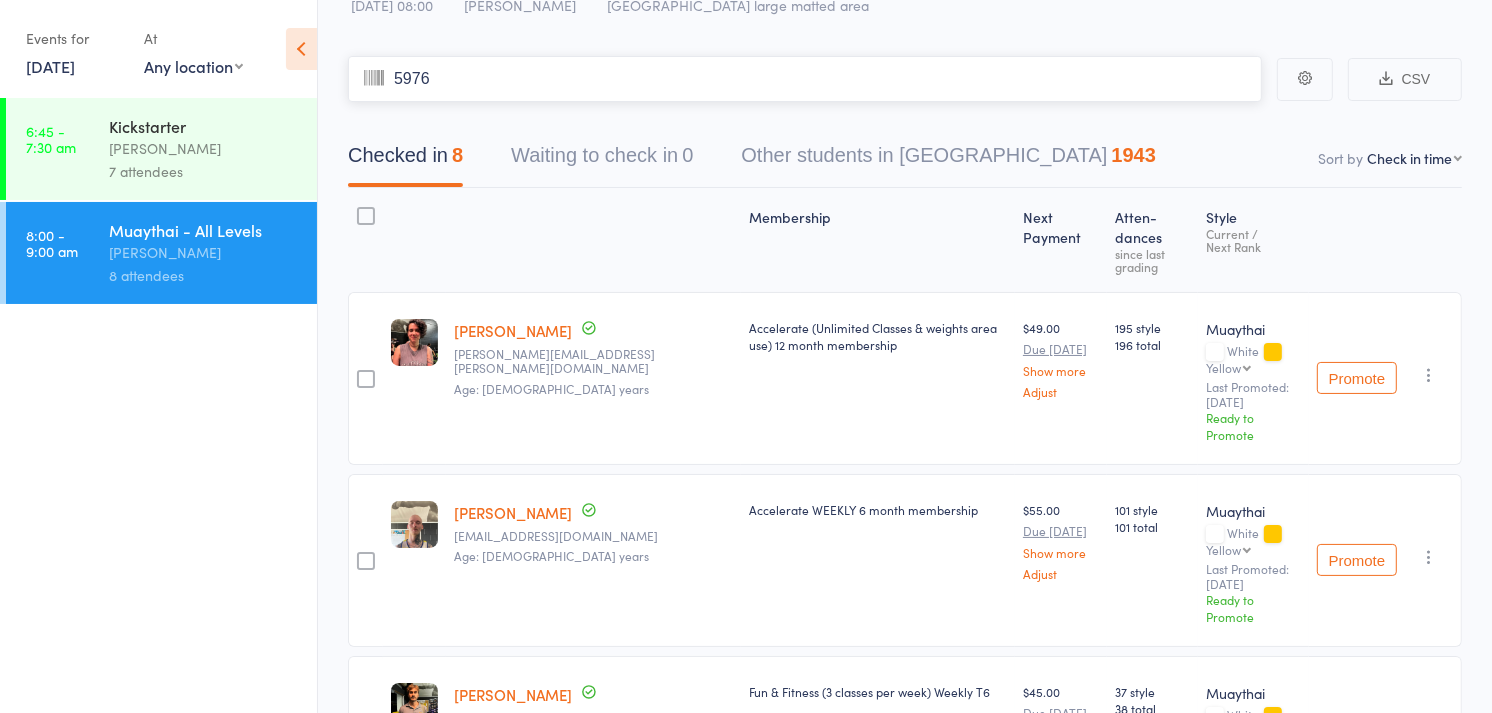 type on "5976" 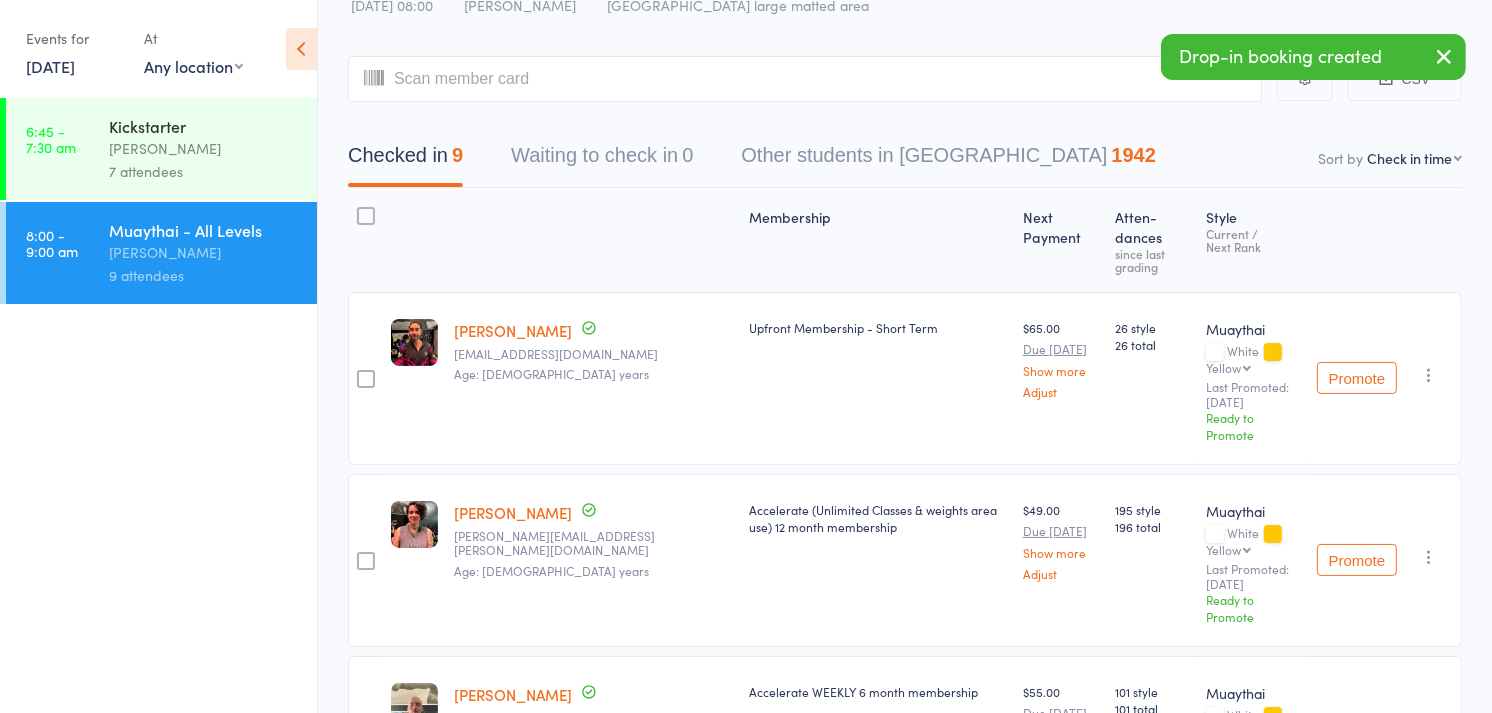click on "Cameron Richards" at bounding box center [513, 330] 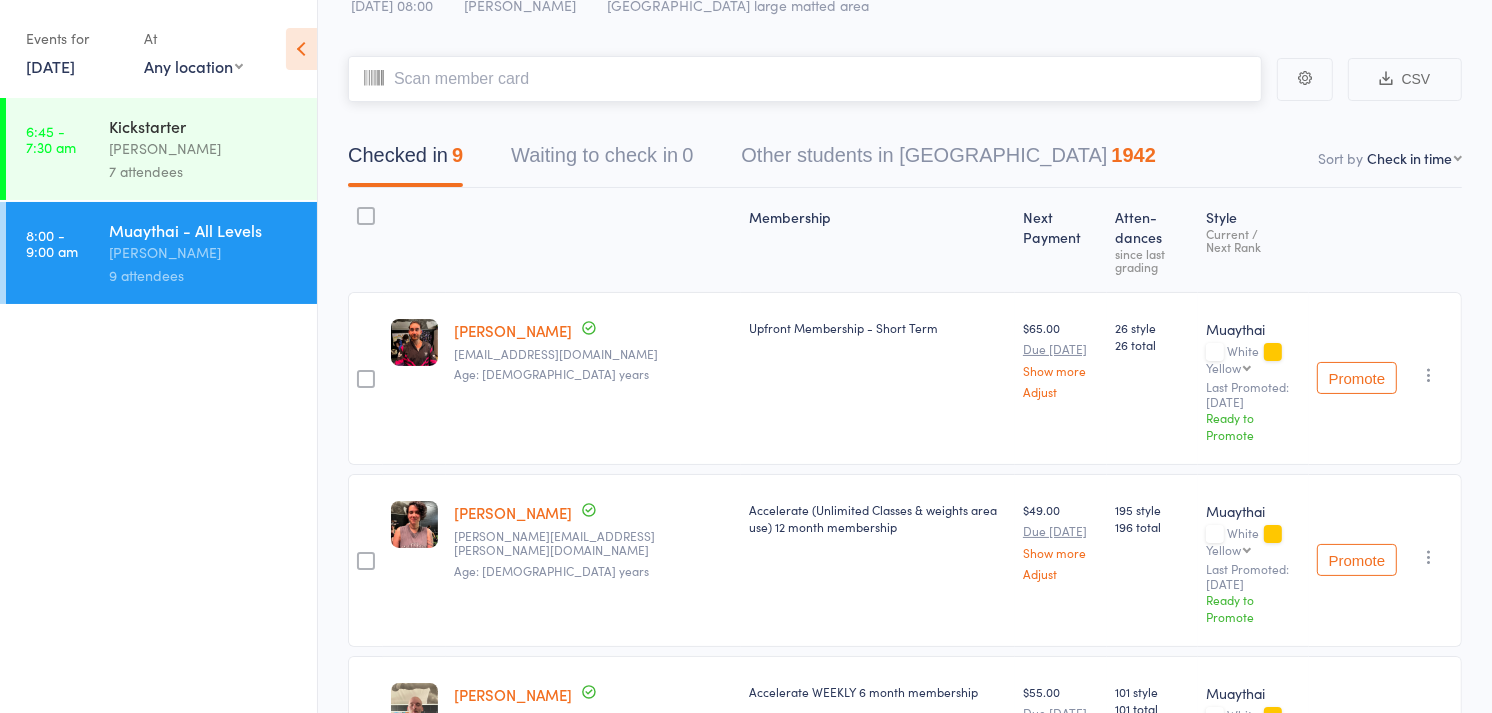 click at bounding box center (805, 79) 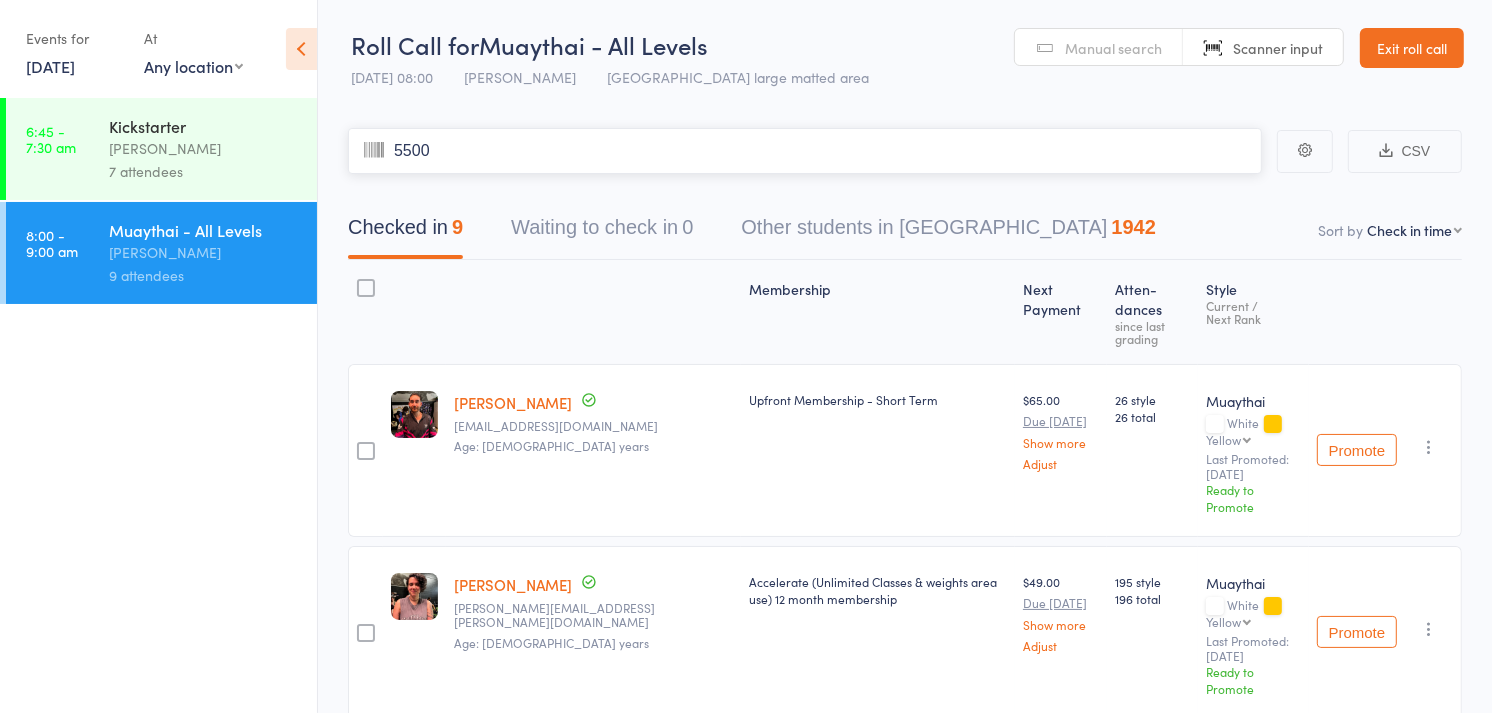 type on "5500" 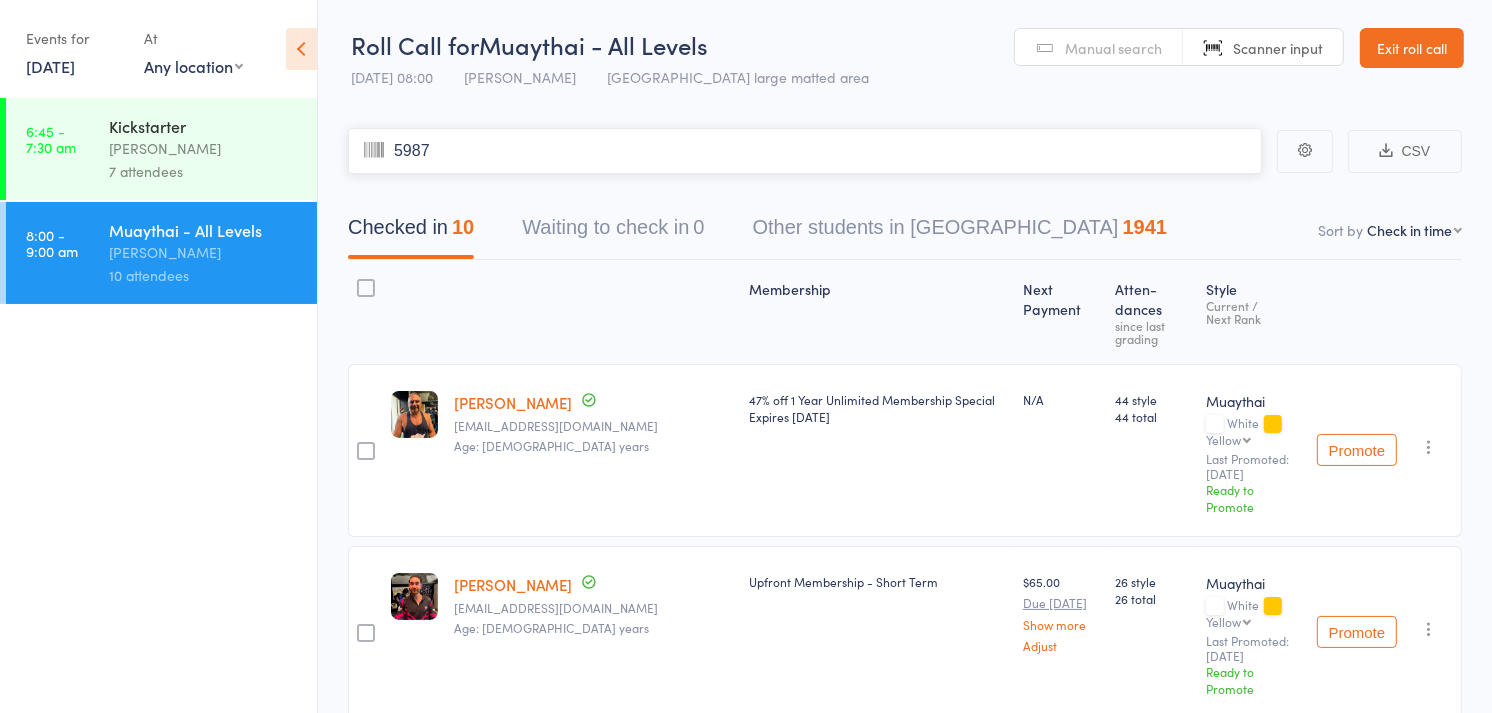 type on "5987" 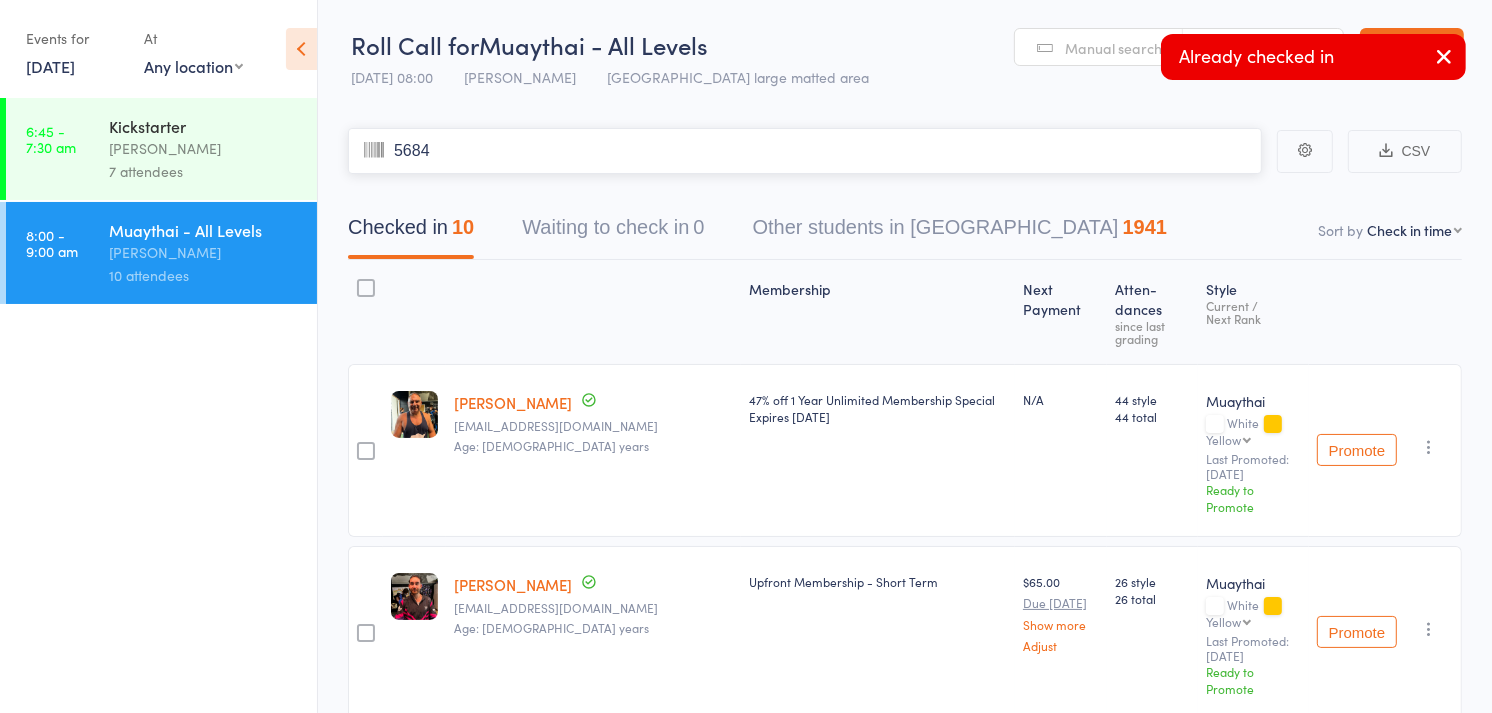 type on "5684" 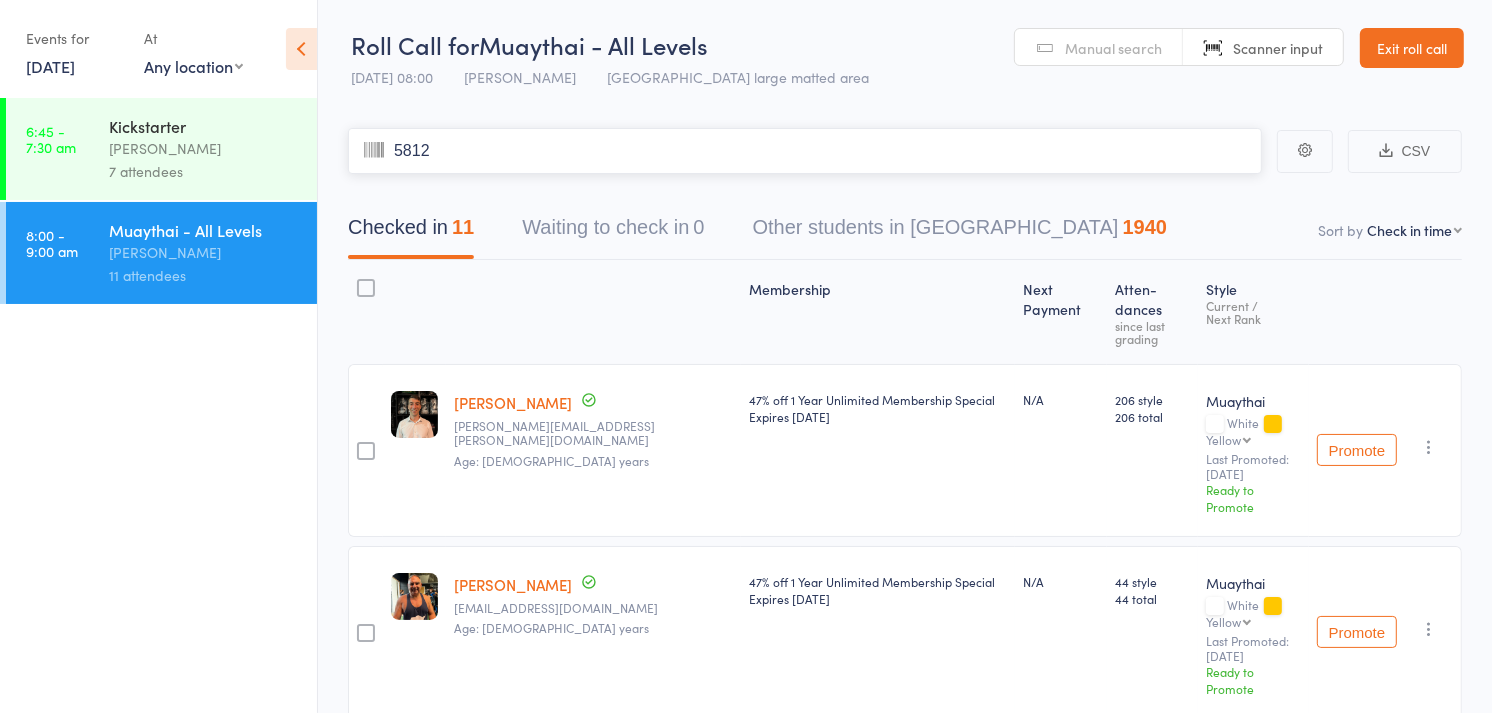 type on "5812" 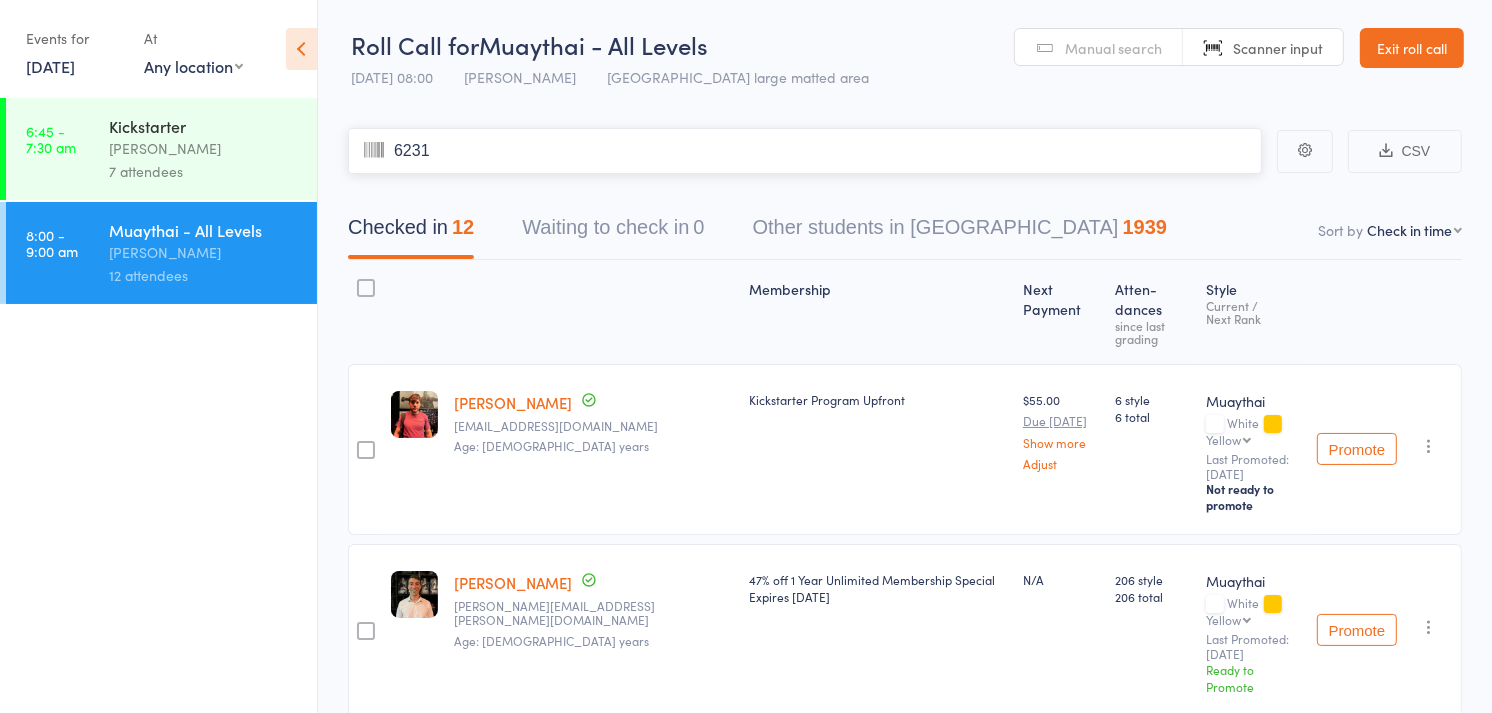 type on "6231" 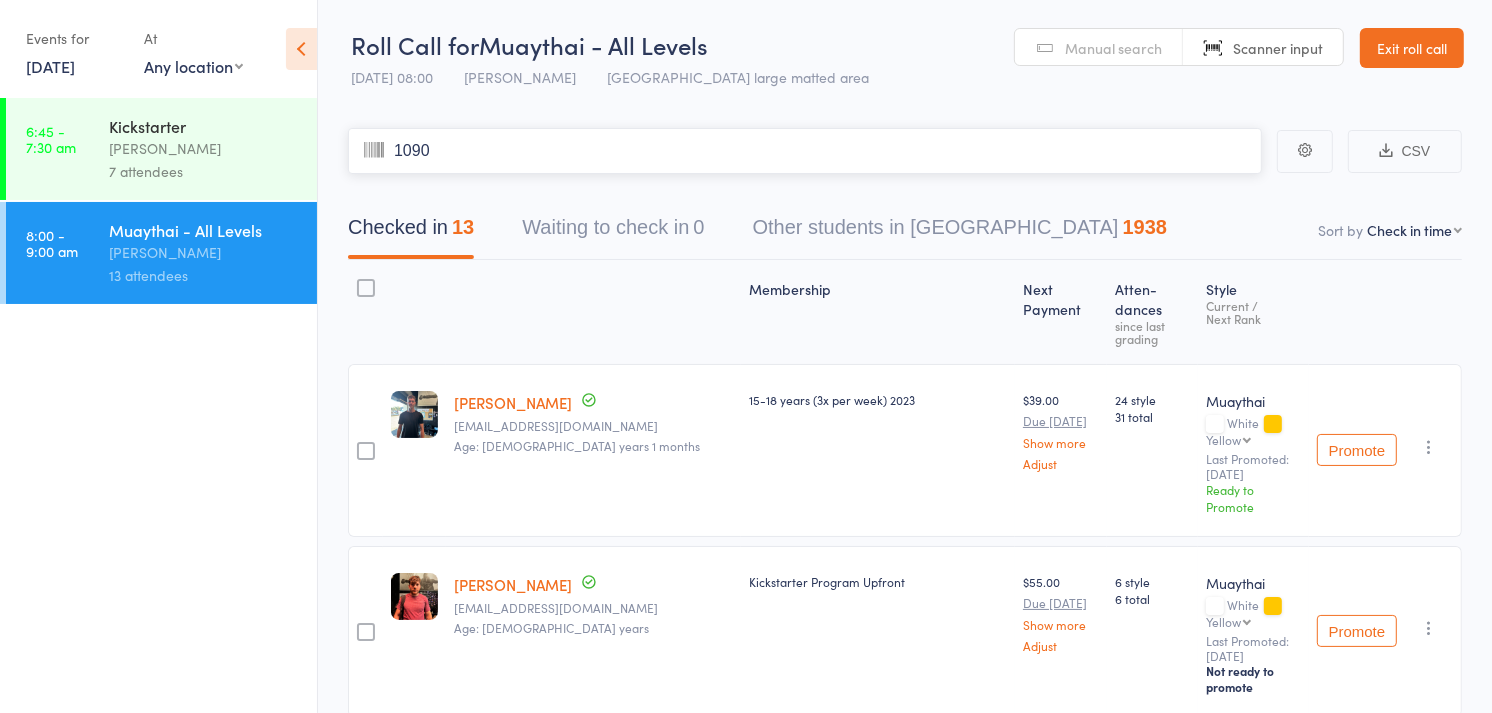 type on "1090" 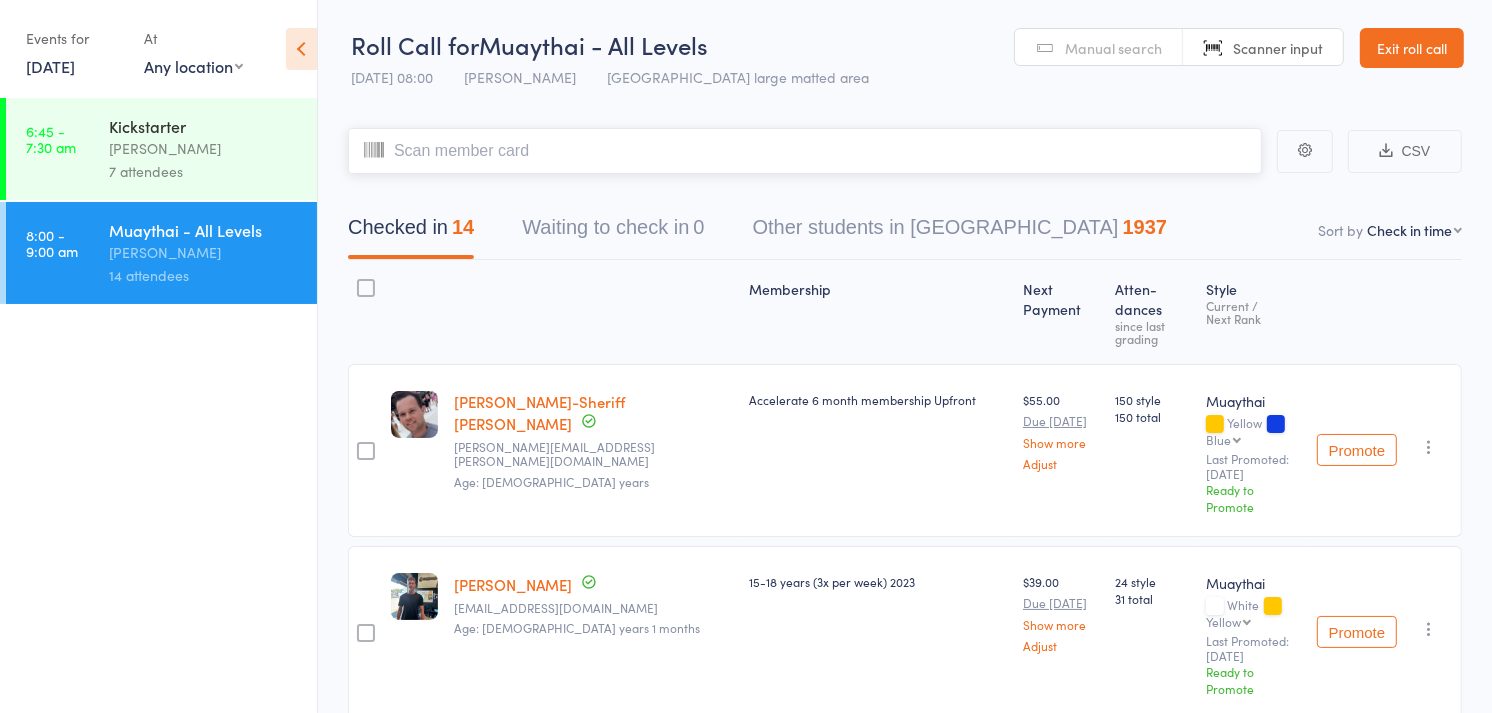 click at bounding box center (805, 151) 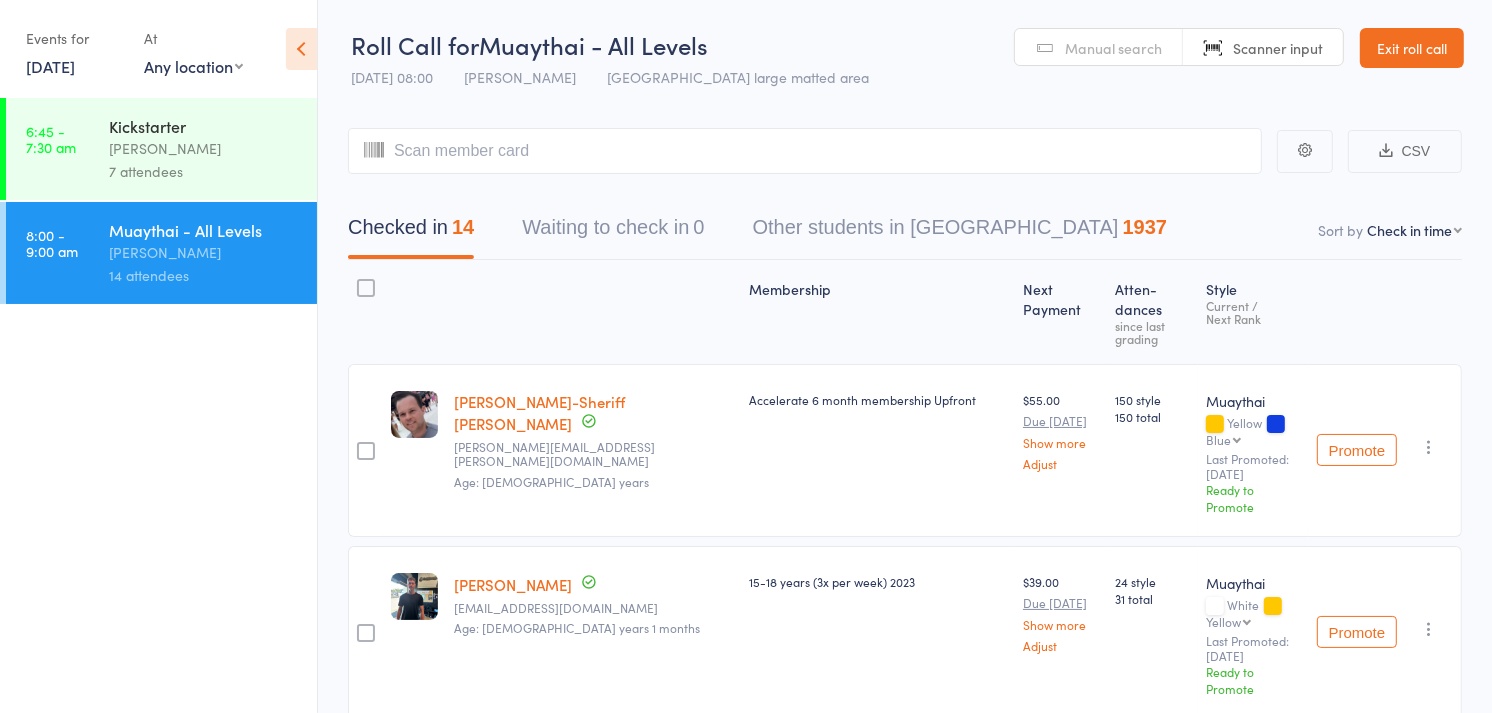 click on "Manual search" at bounding box center (1113, 48) 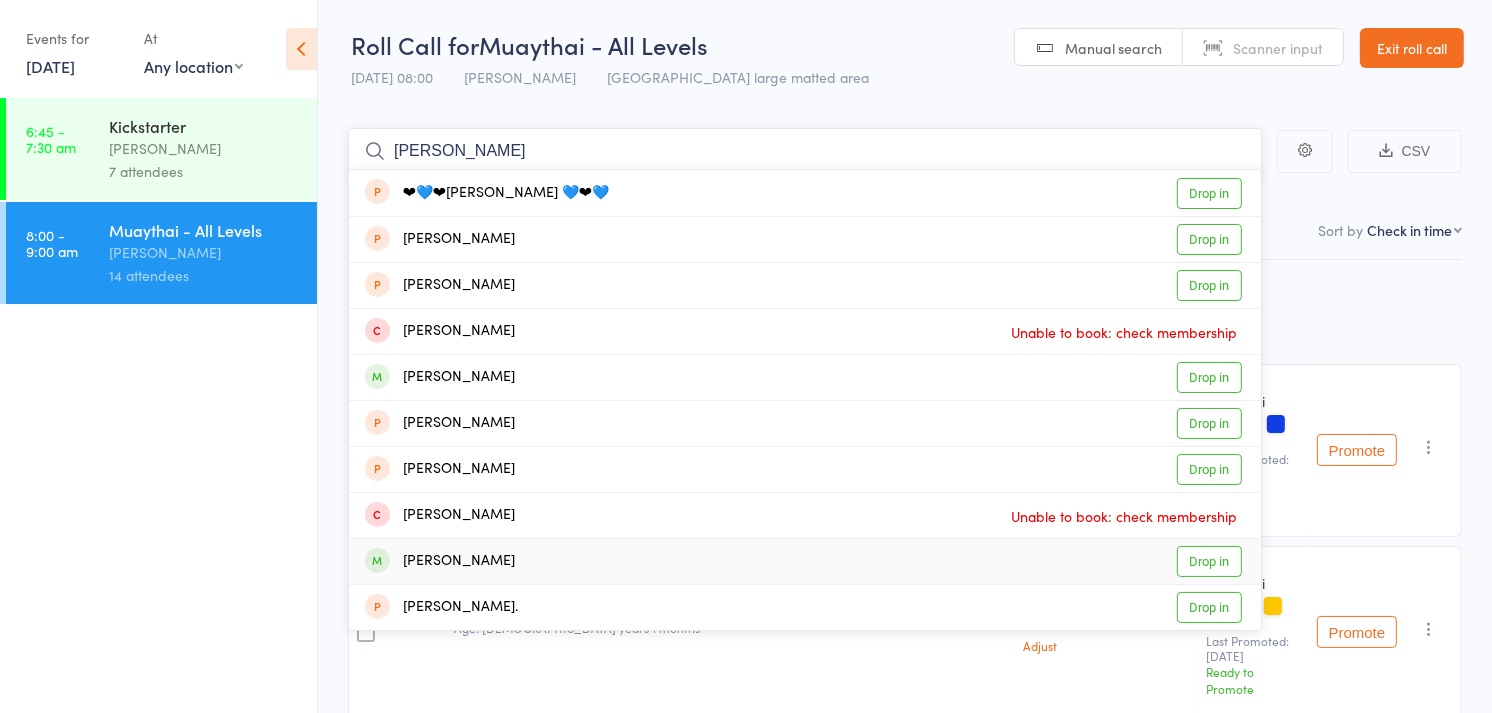 type on "natalie" 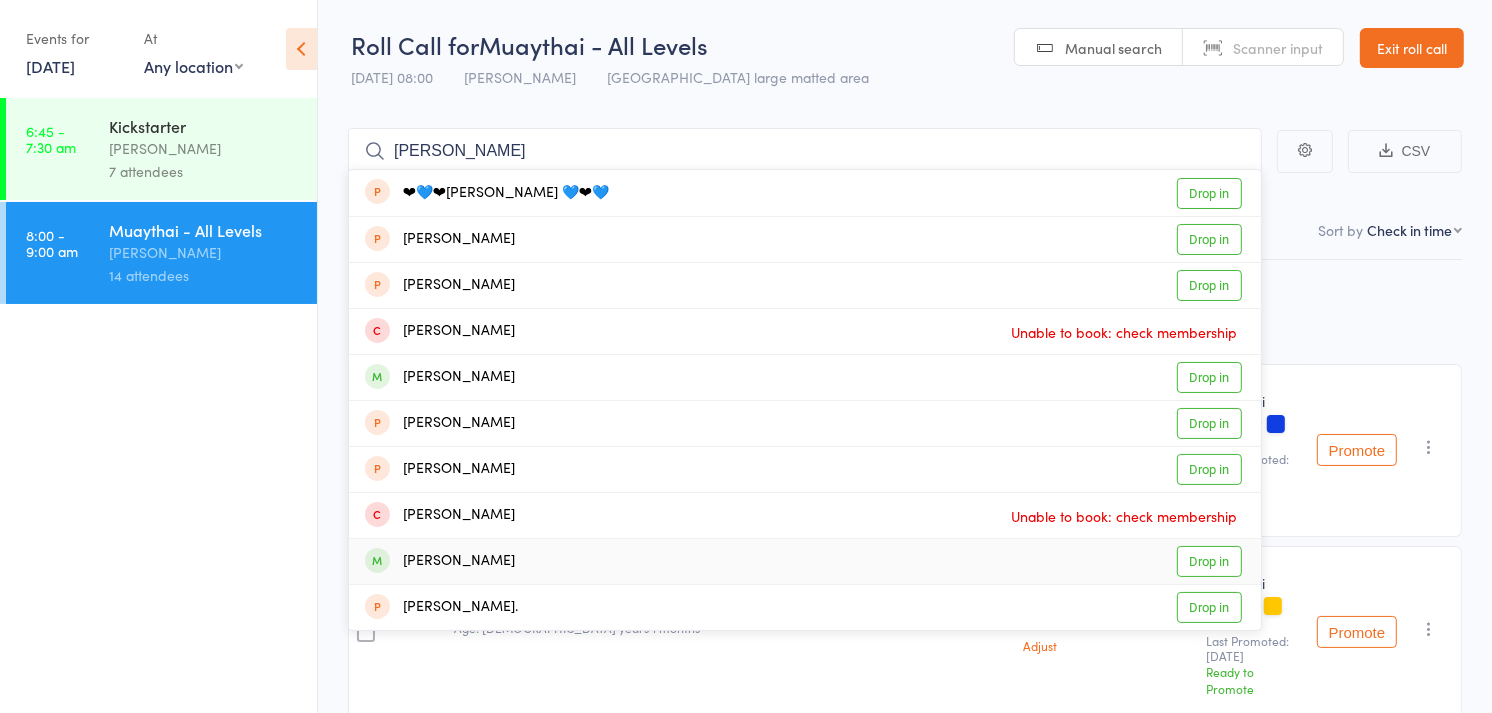 click on "Drop in" at bounding box center (1209, 561) 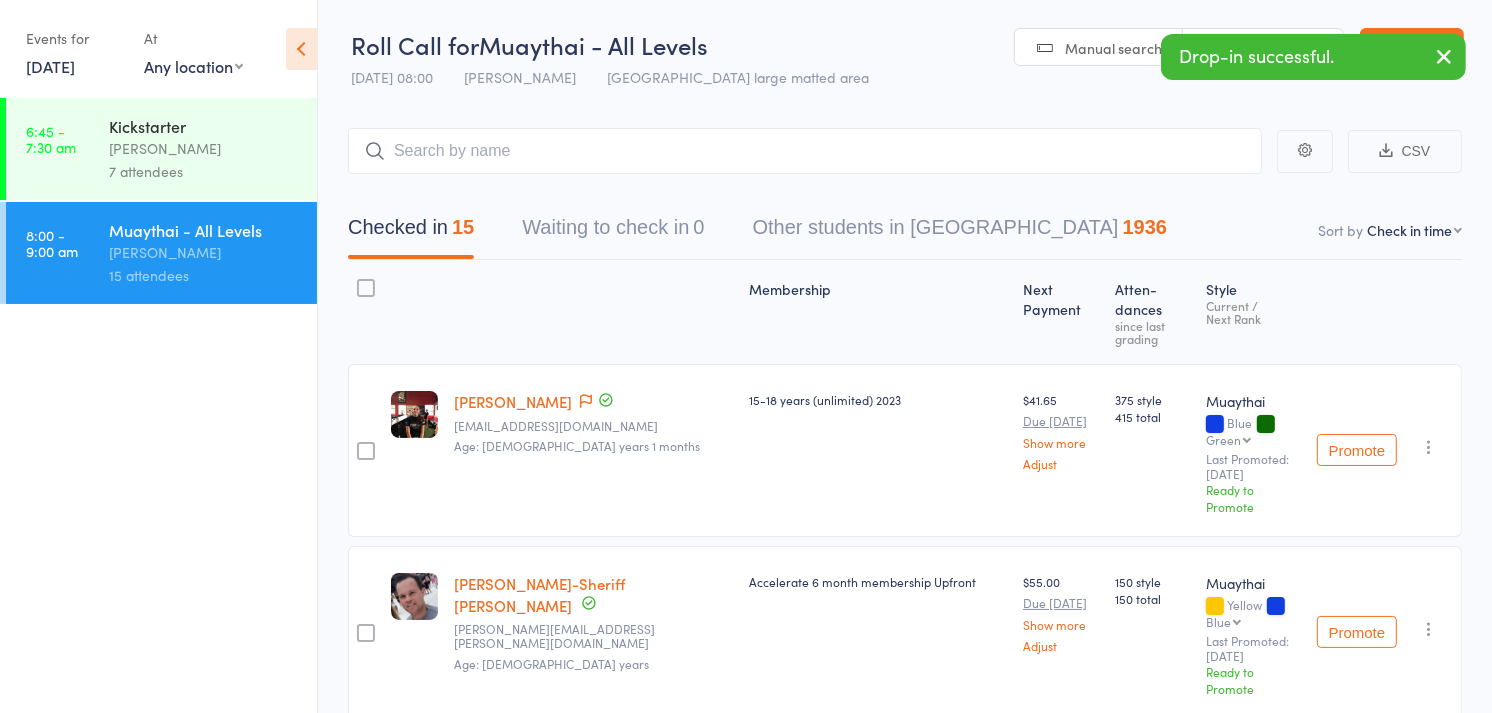click at bounding box center (595, 402) 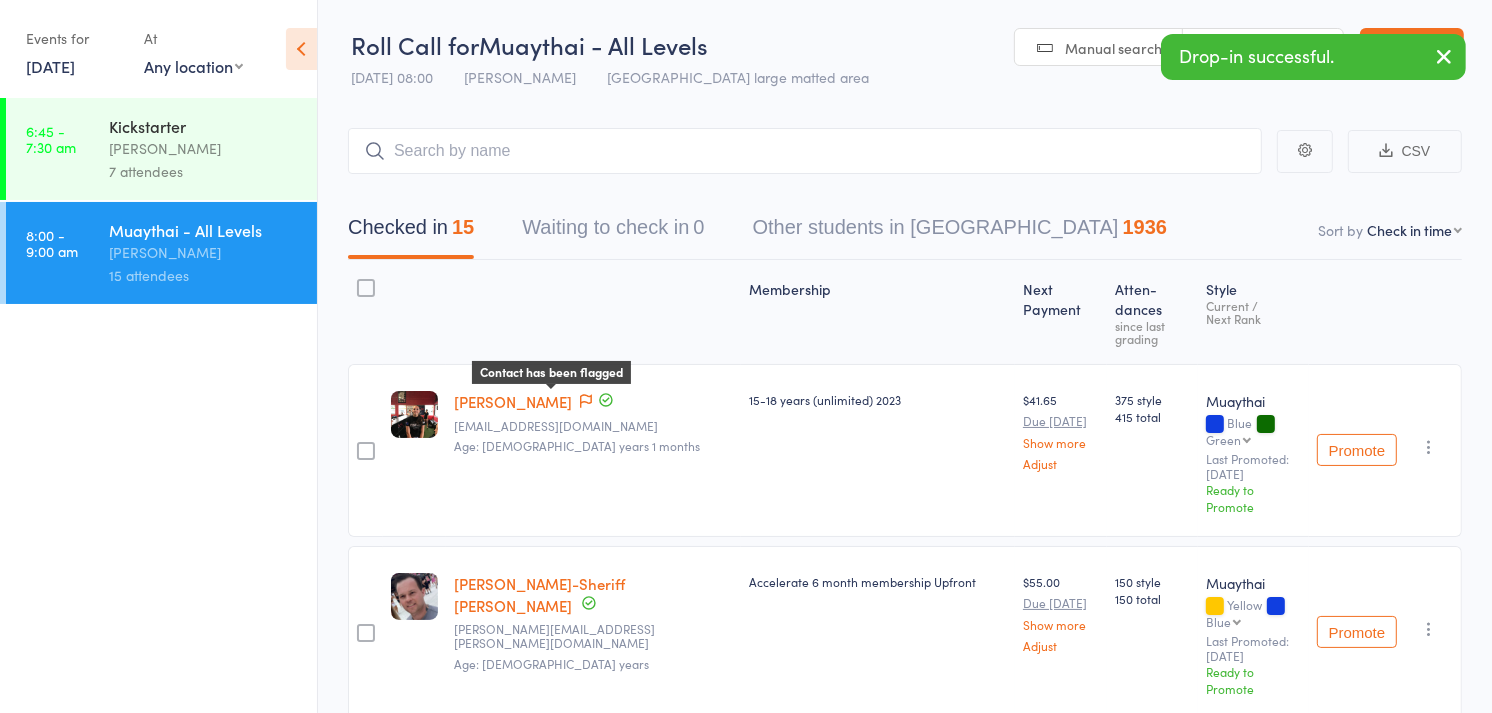 click 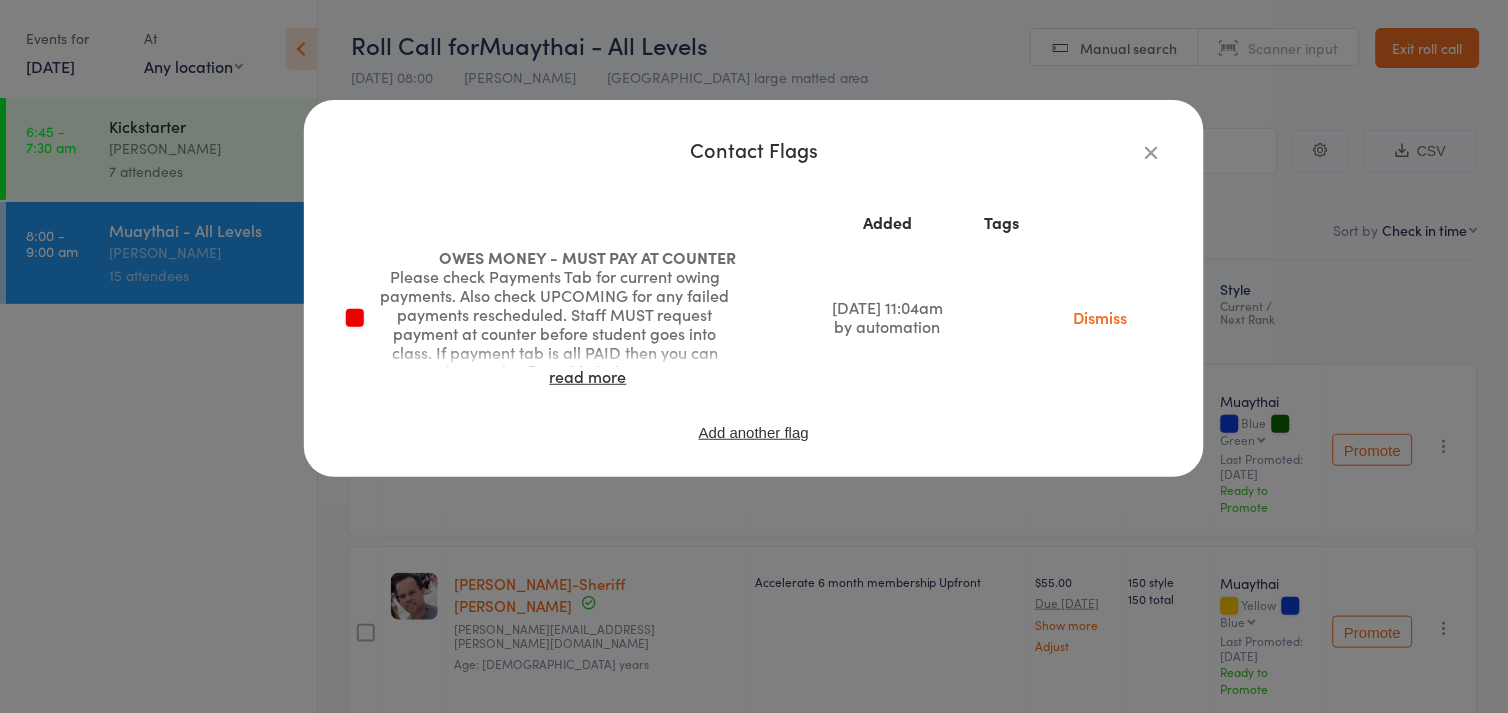 click at bounding box center (1152, 152) 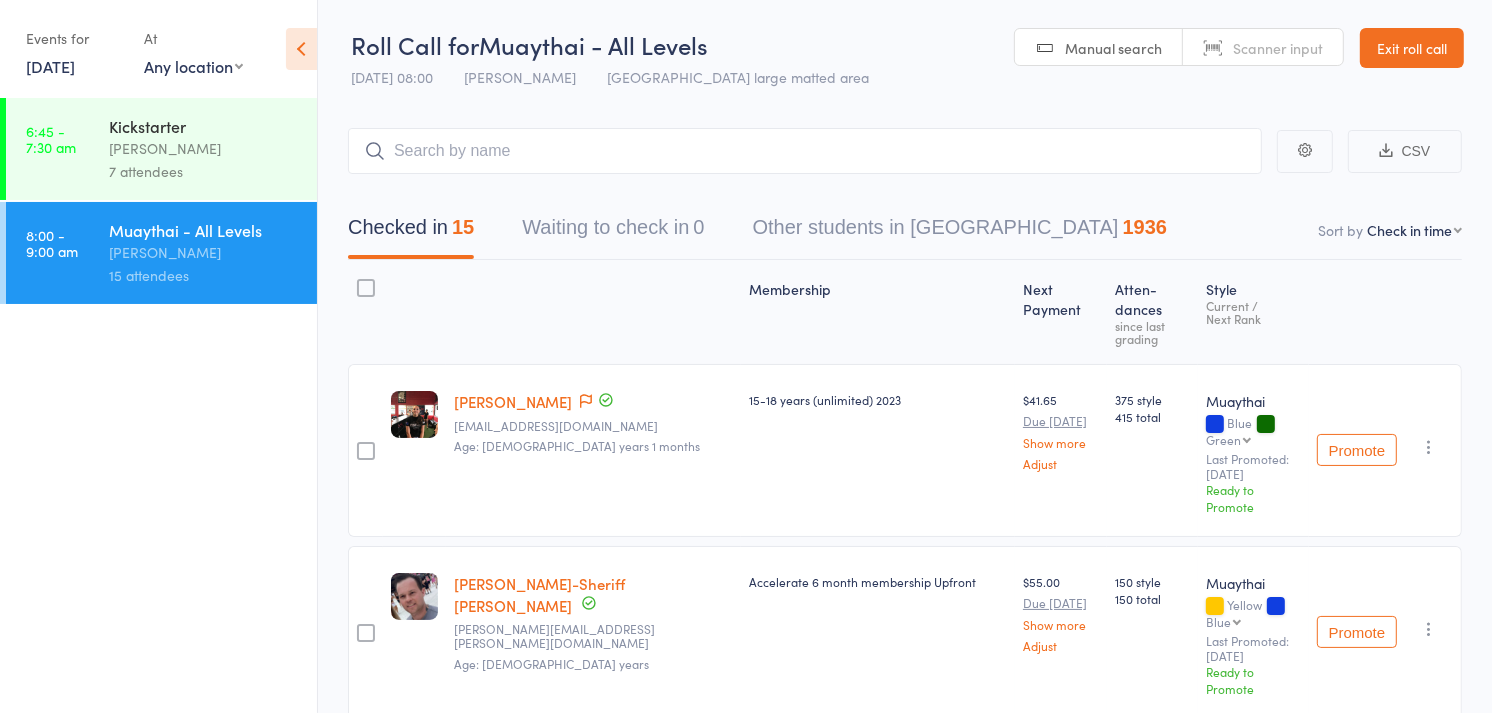 click on "[PERSON_NAME]" at bounding box center [513, 401] 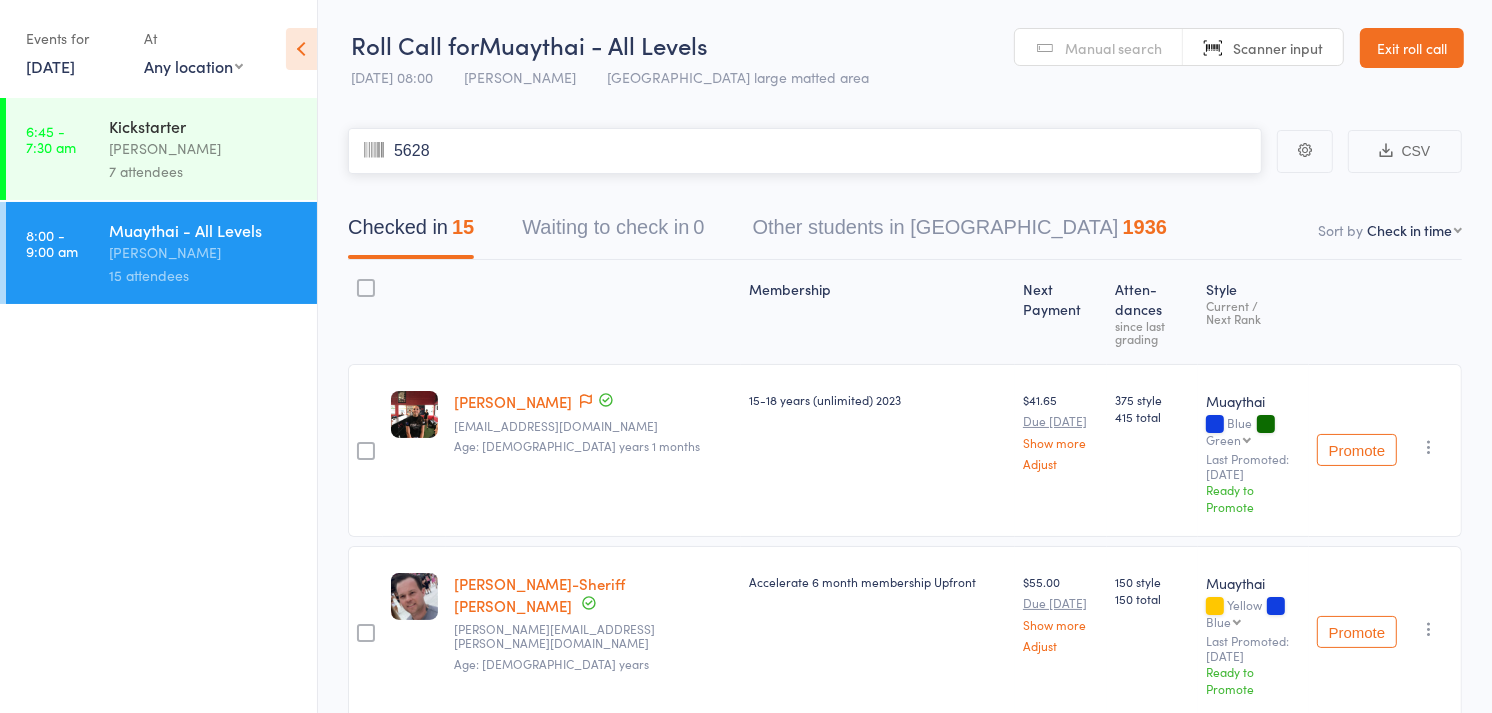 type on "5628" 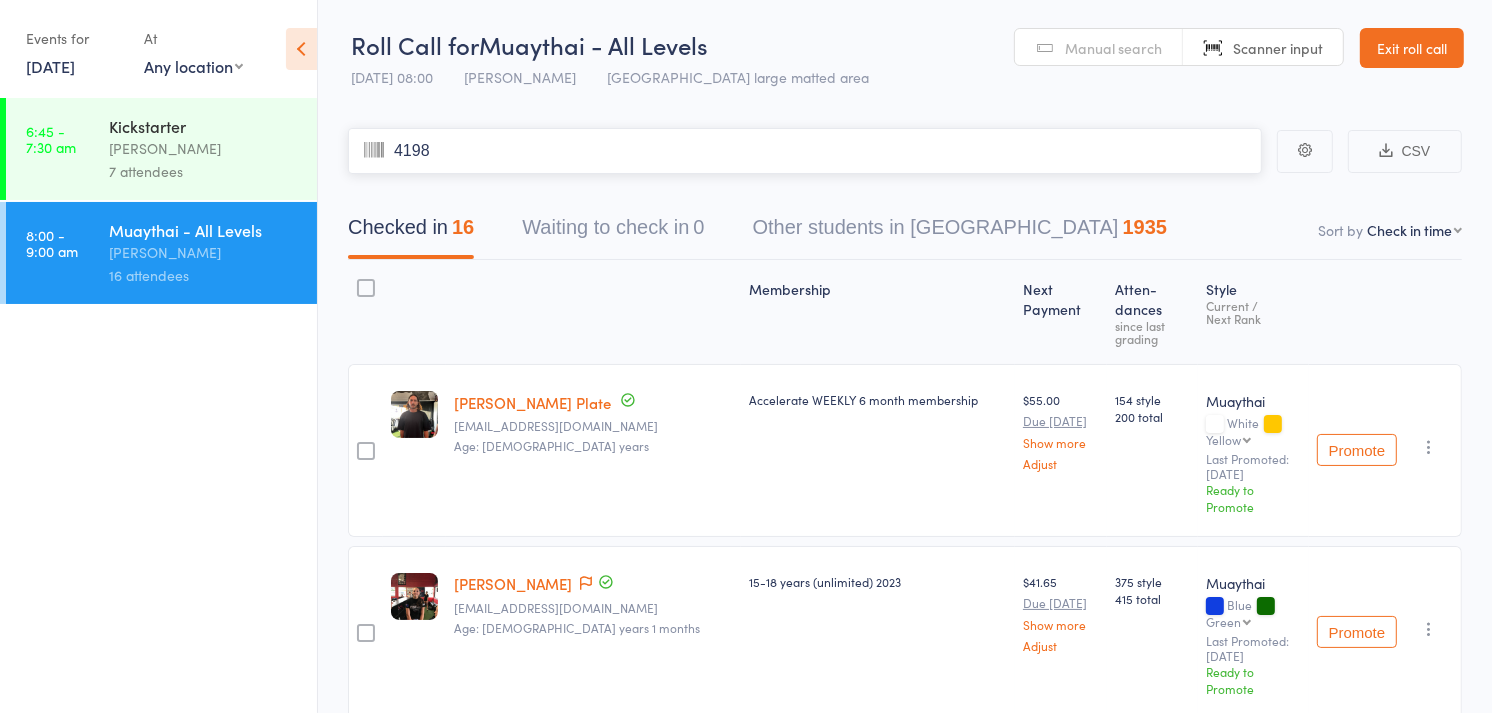 type on "4198" 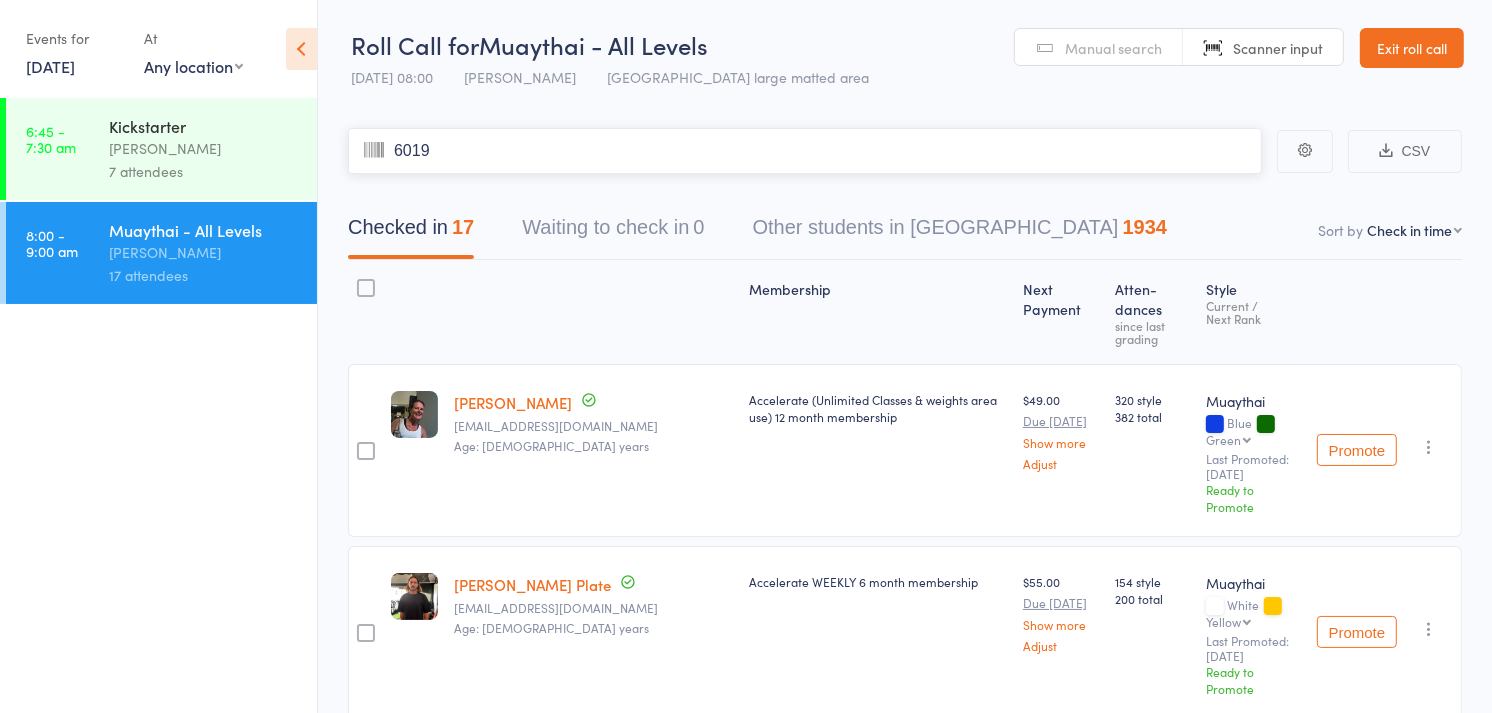type on "6019" 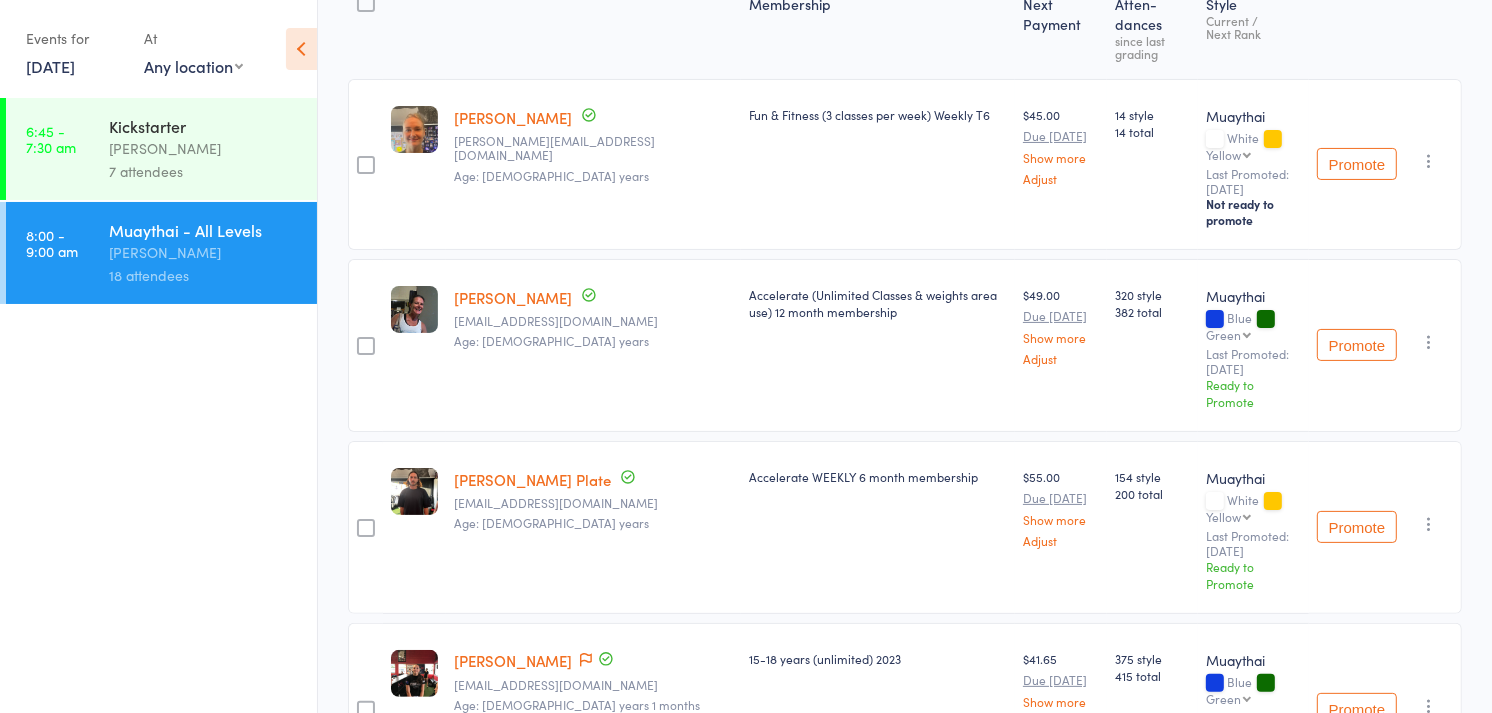 scroll, scrollTop: 286, scrollLeft: 0, axis: vertical 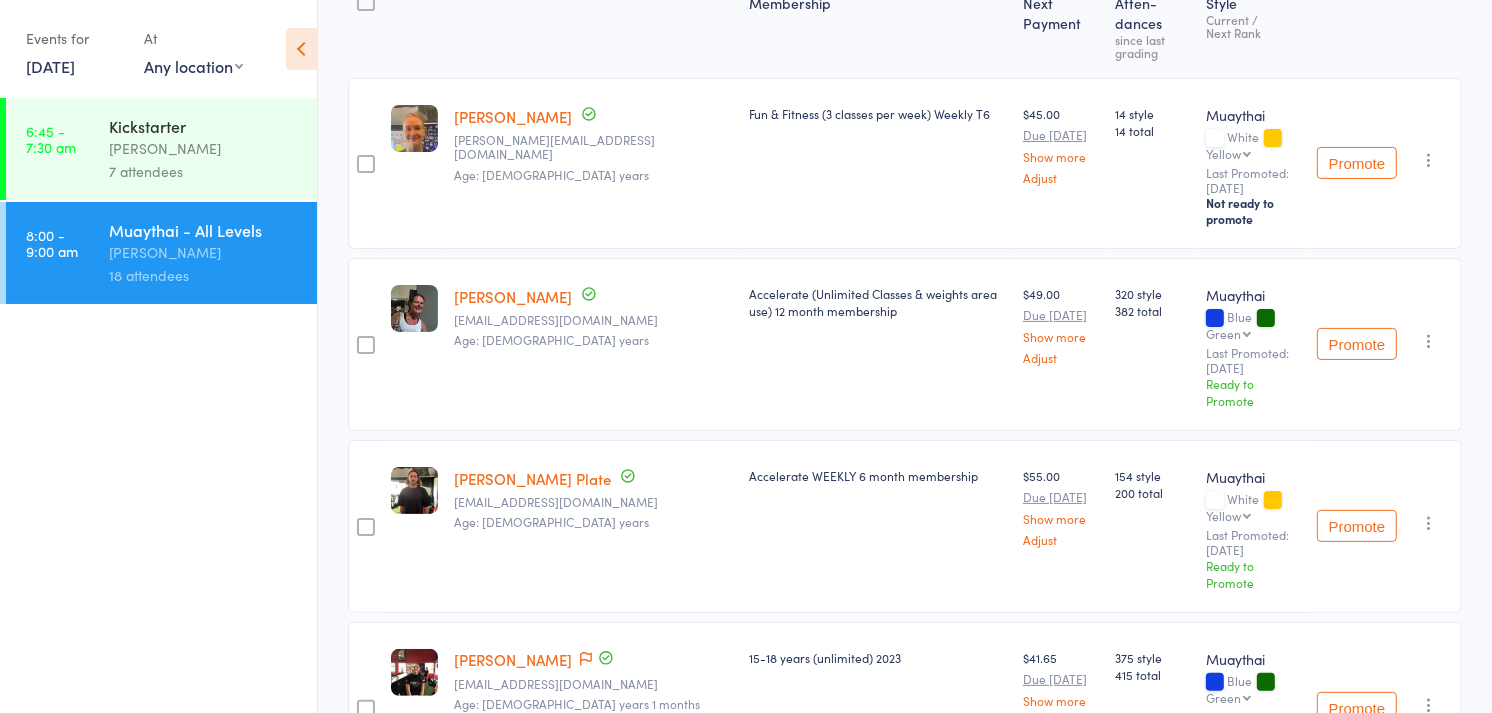 click on "Archer Plate" at bounding box center [532, 478] 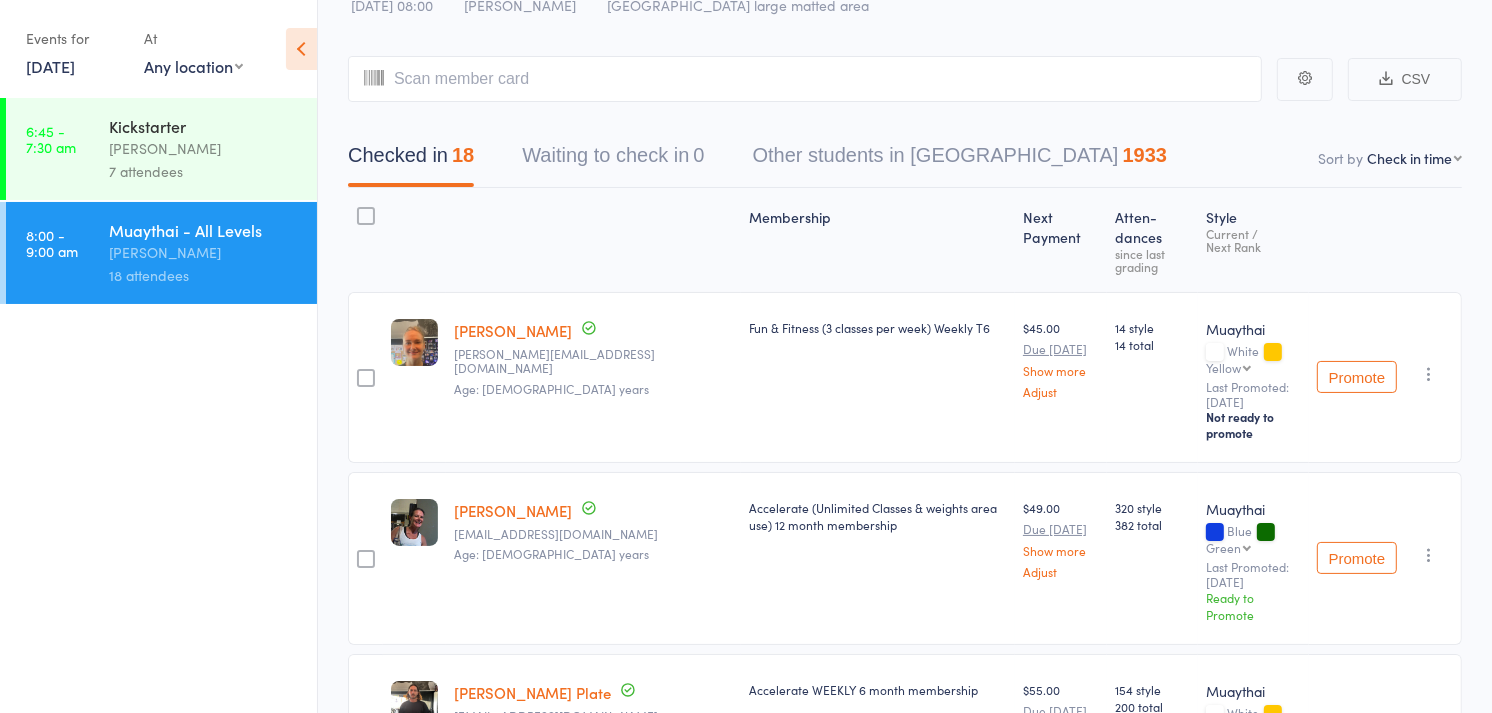 scroll, scrollTop: 0, scrollLeft: 0, axis: both 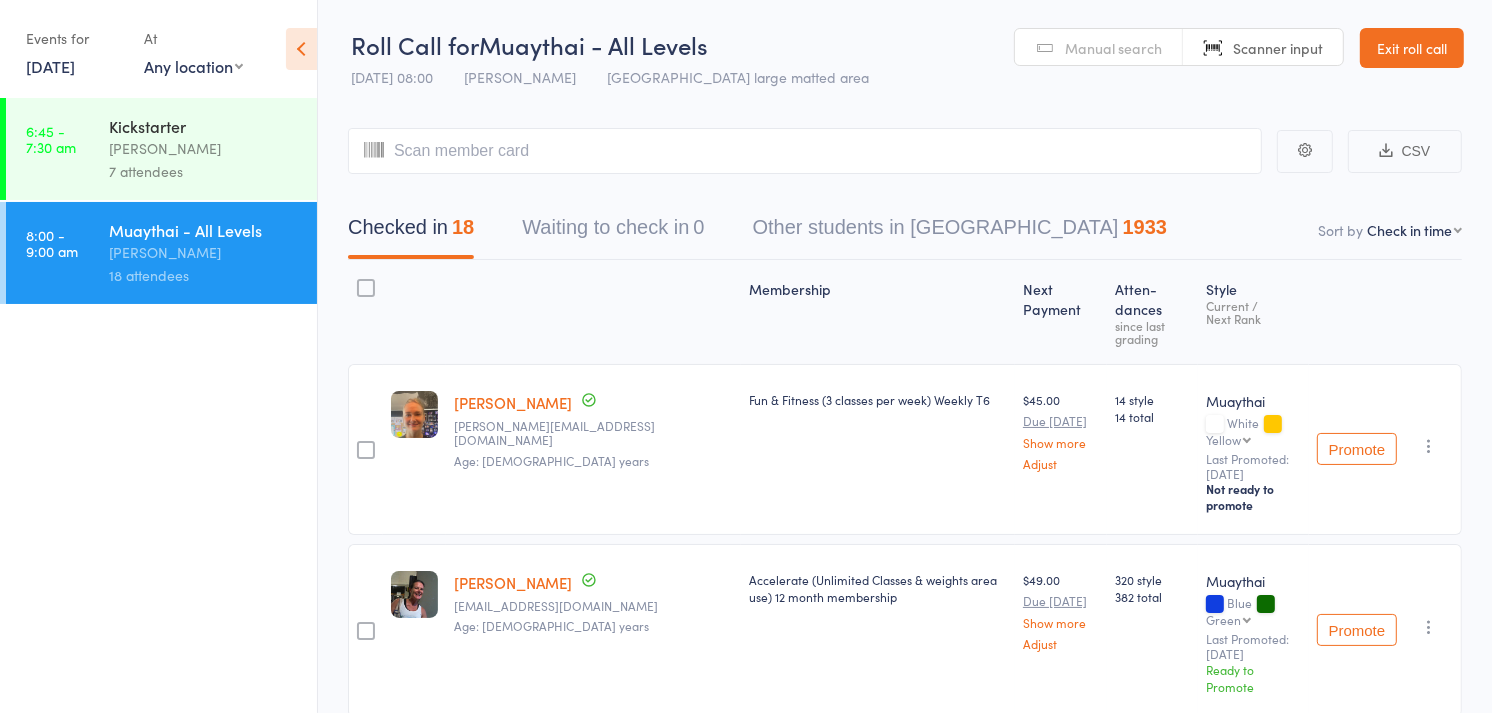click on "[PERSON_NAME]" at bounding box center (513, 945) 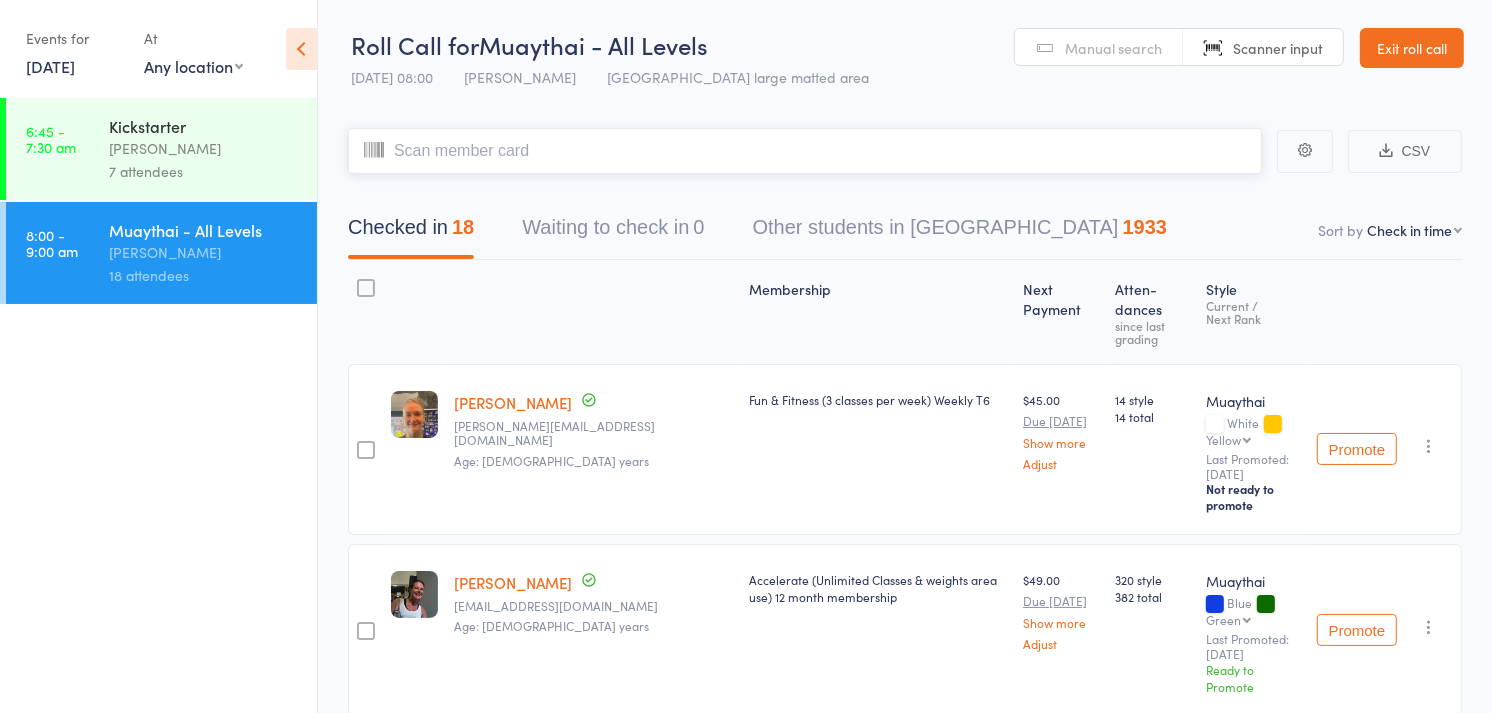 click at bounding box center [805, 151] 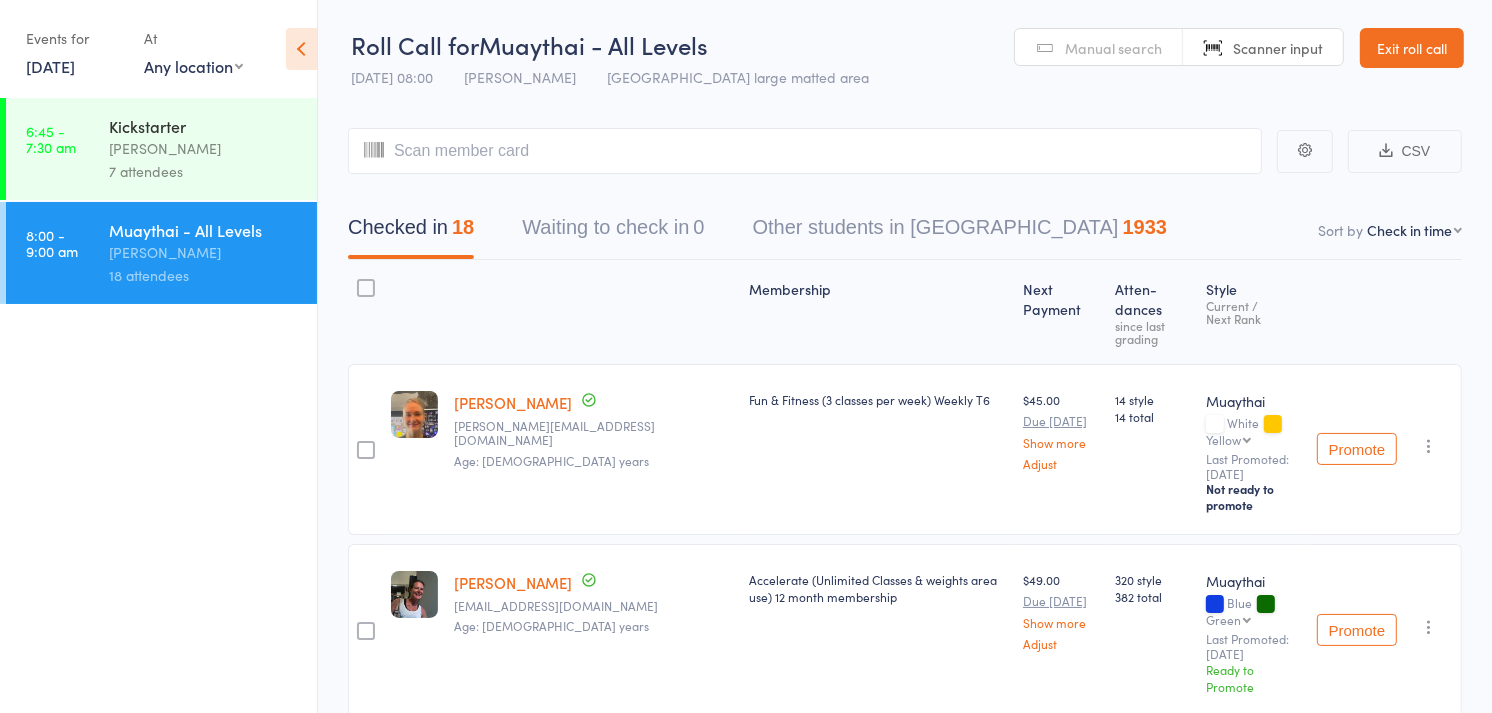 click on "Manual search" at bounding box center (1113, 48) 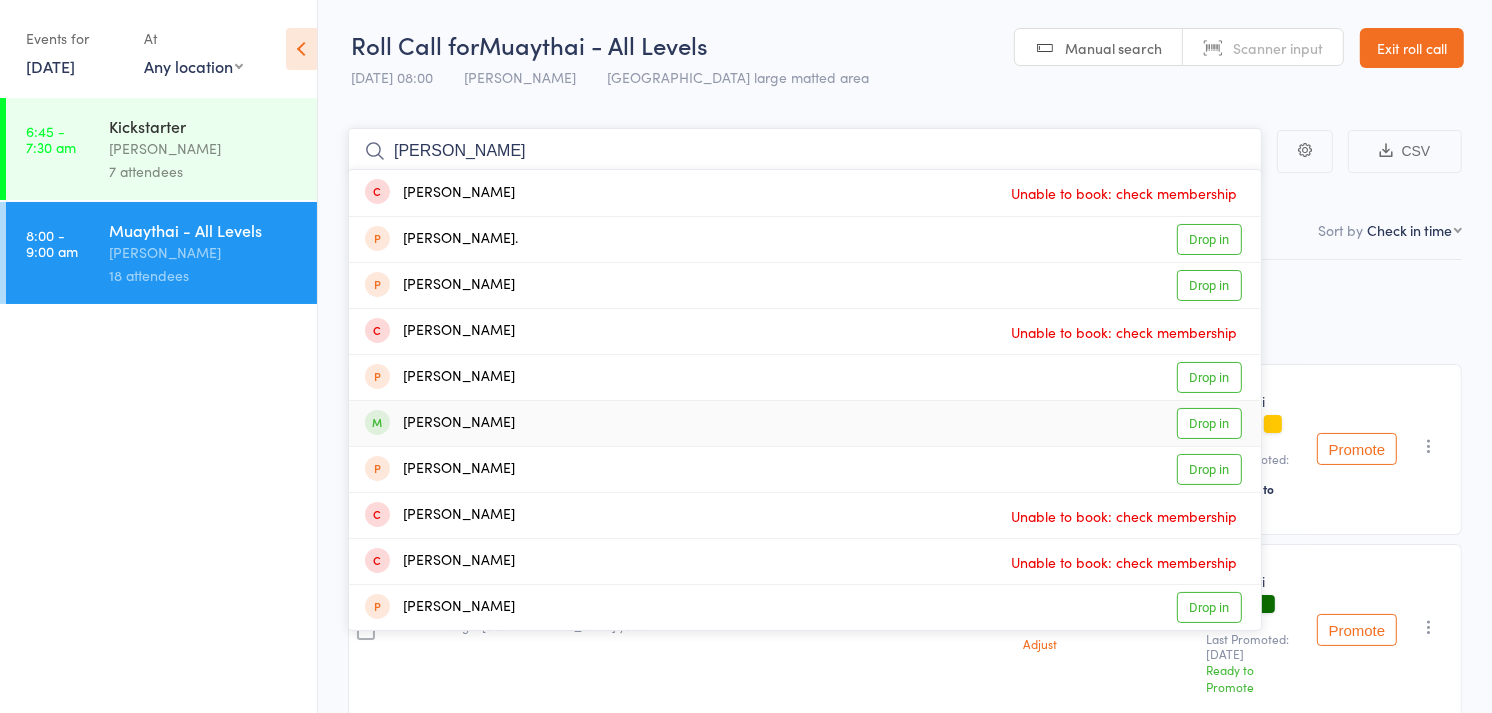 type on "arthur" 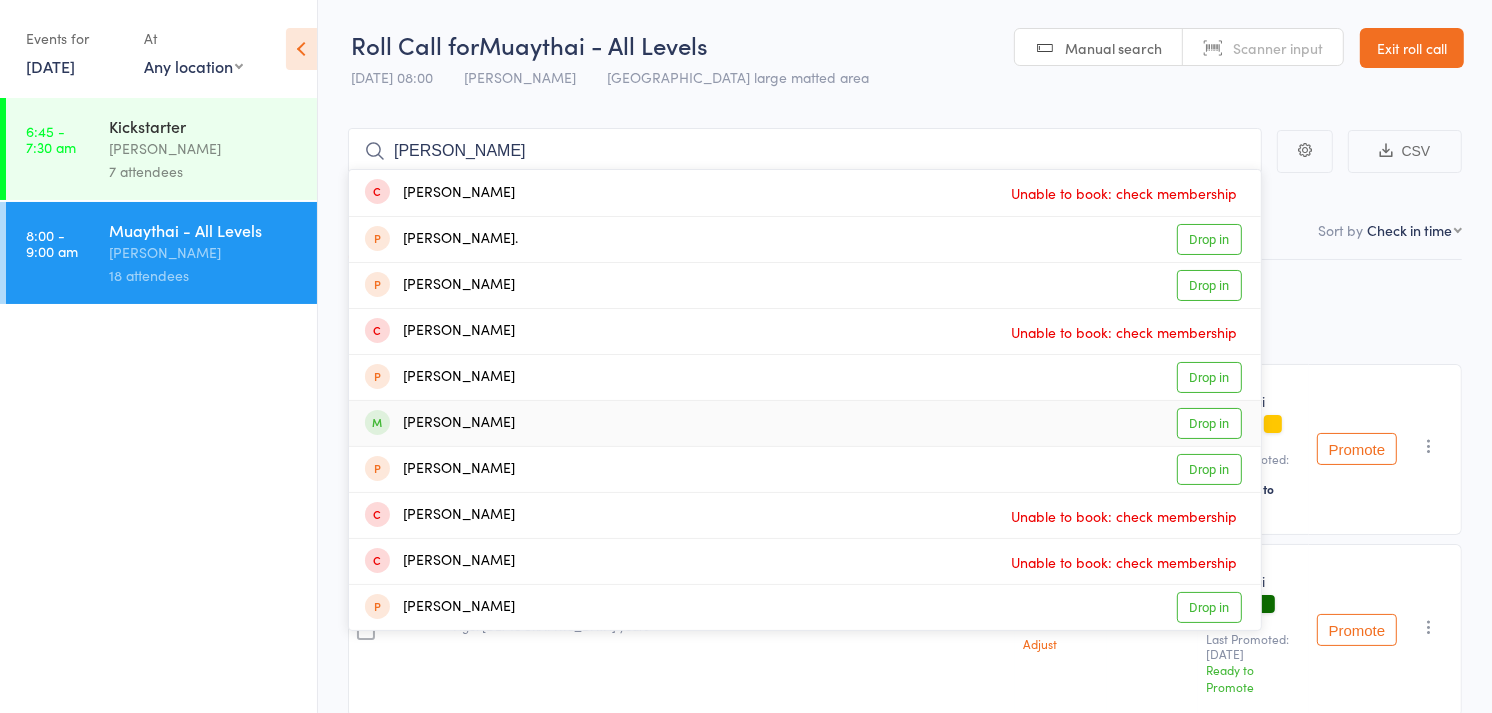 click on "Drop in" at bounding box center (1209, 423) 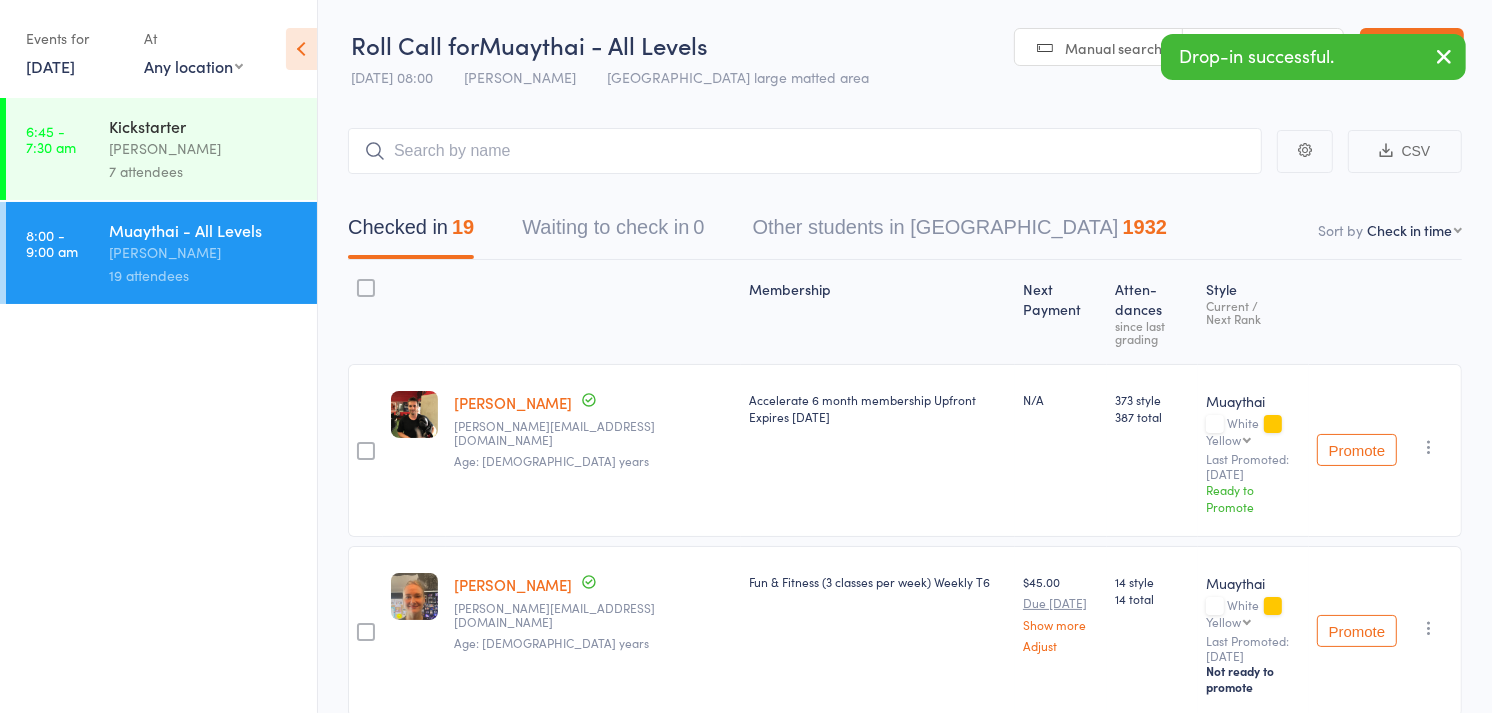 click on "6:45 - 7:30 am Kickstarter Mitch Jackson 7 attendees" at bounding box center (161, 149) 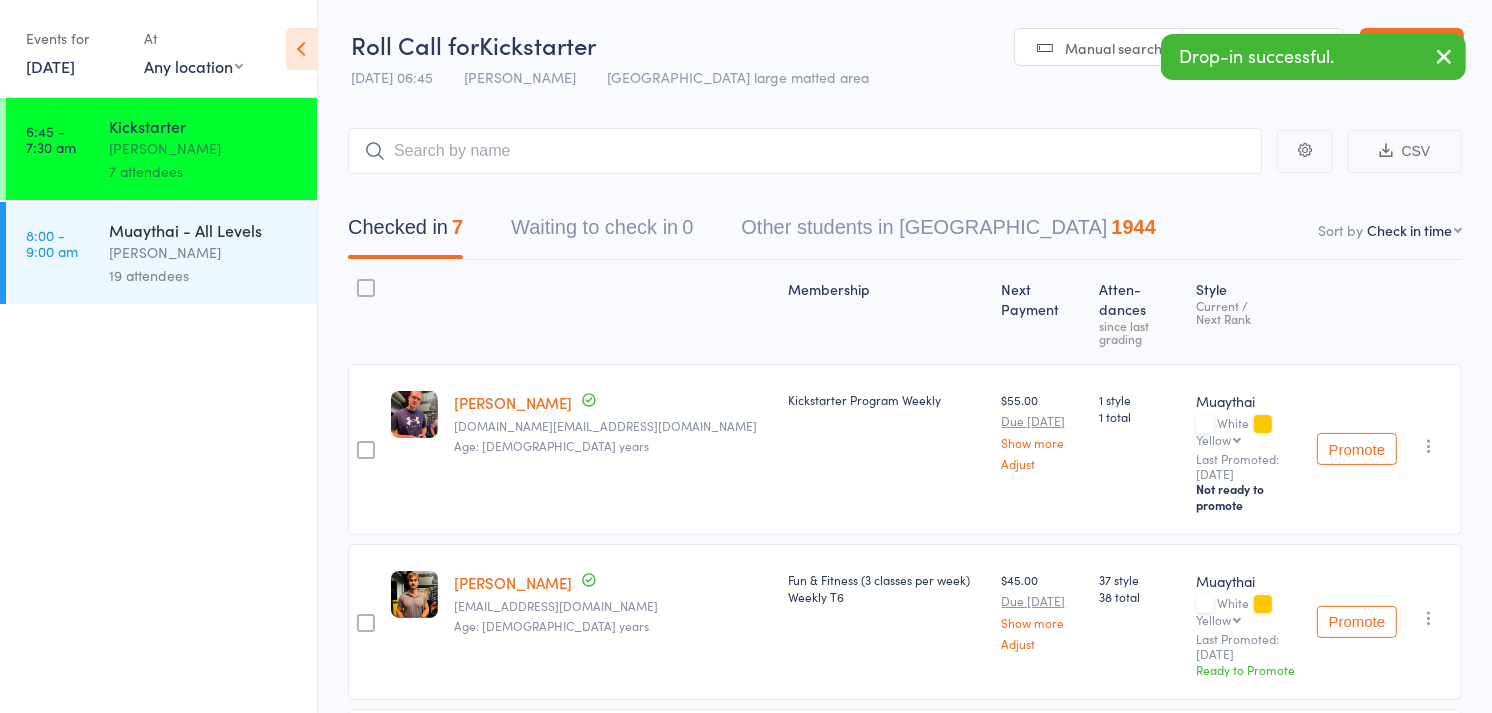 click on "Muaythai - All Levels" at bounding box center (204, 230) 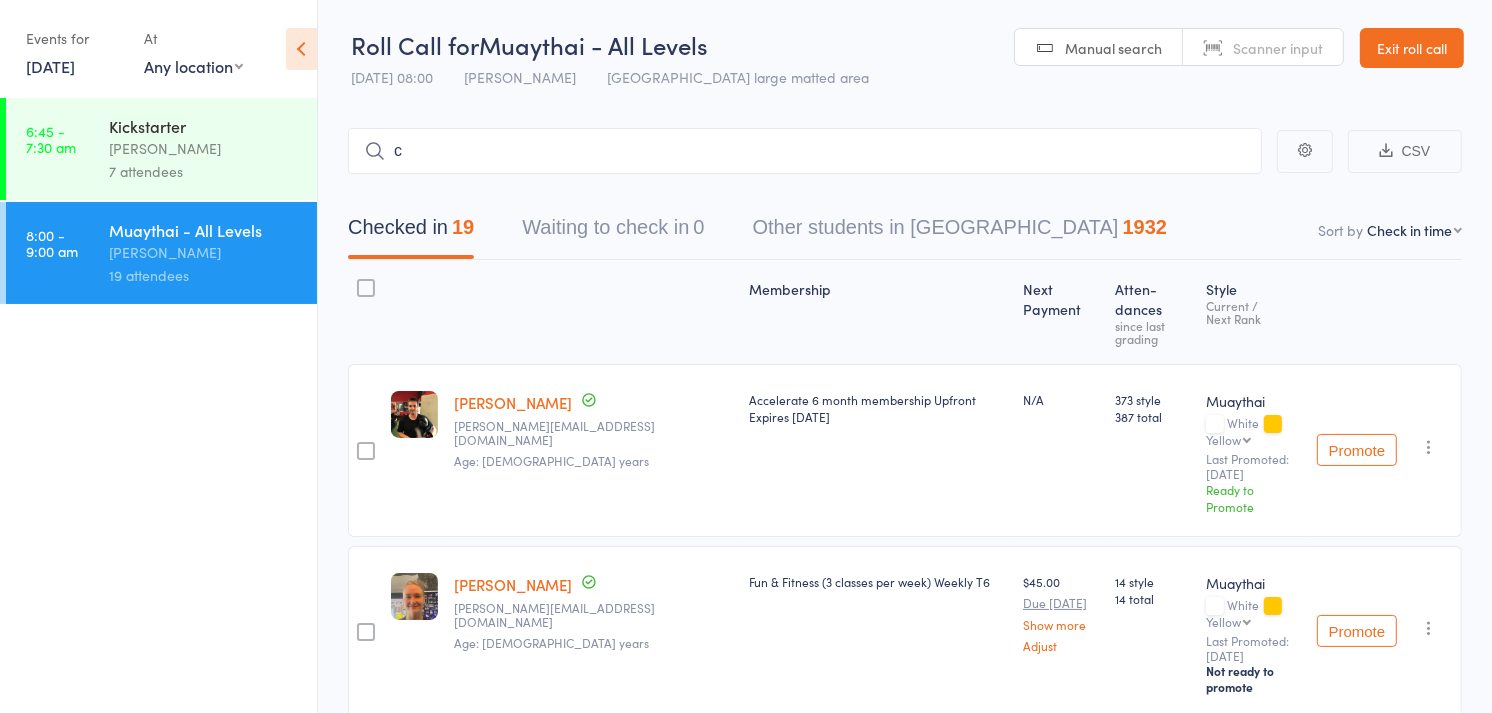 type on "c" 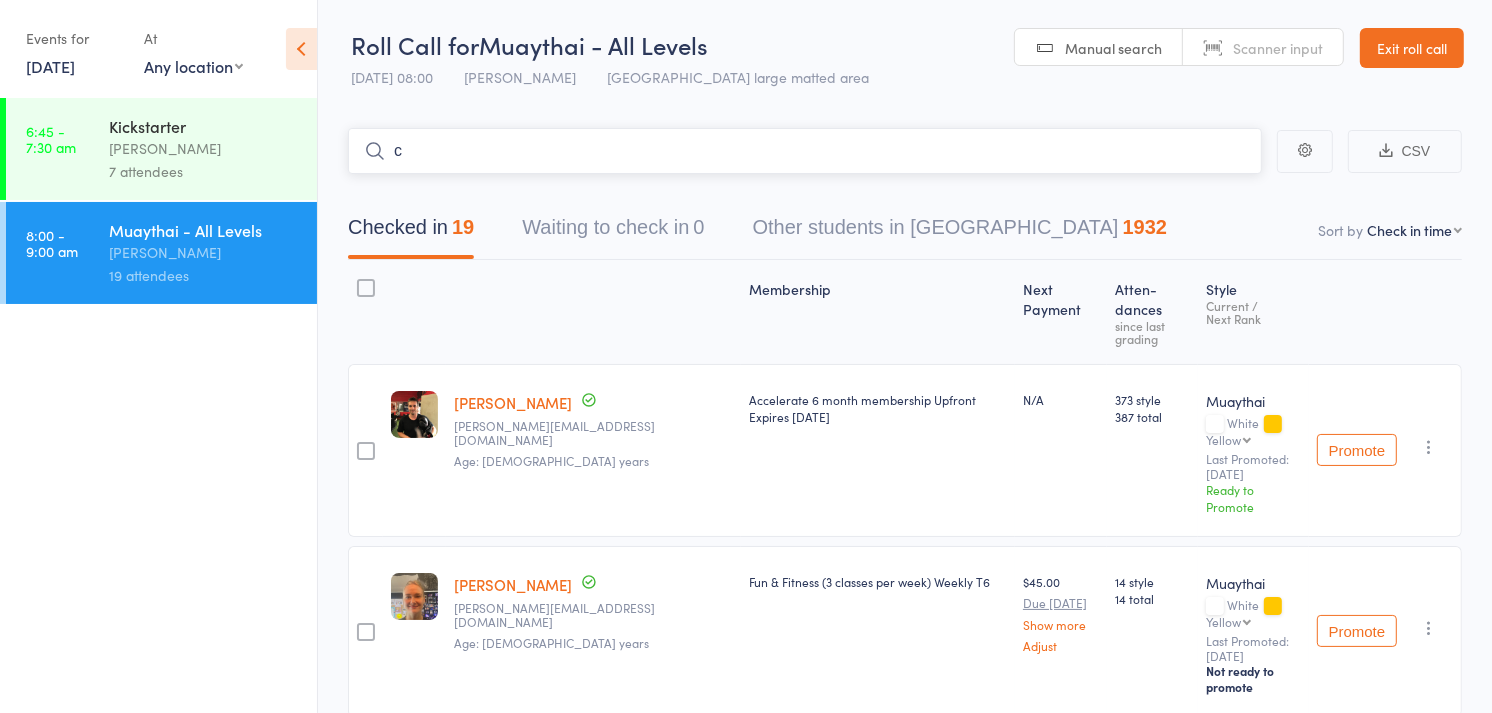 click on "c" at bounding box center [805, 151] 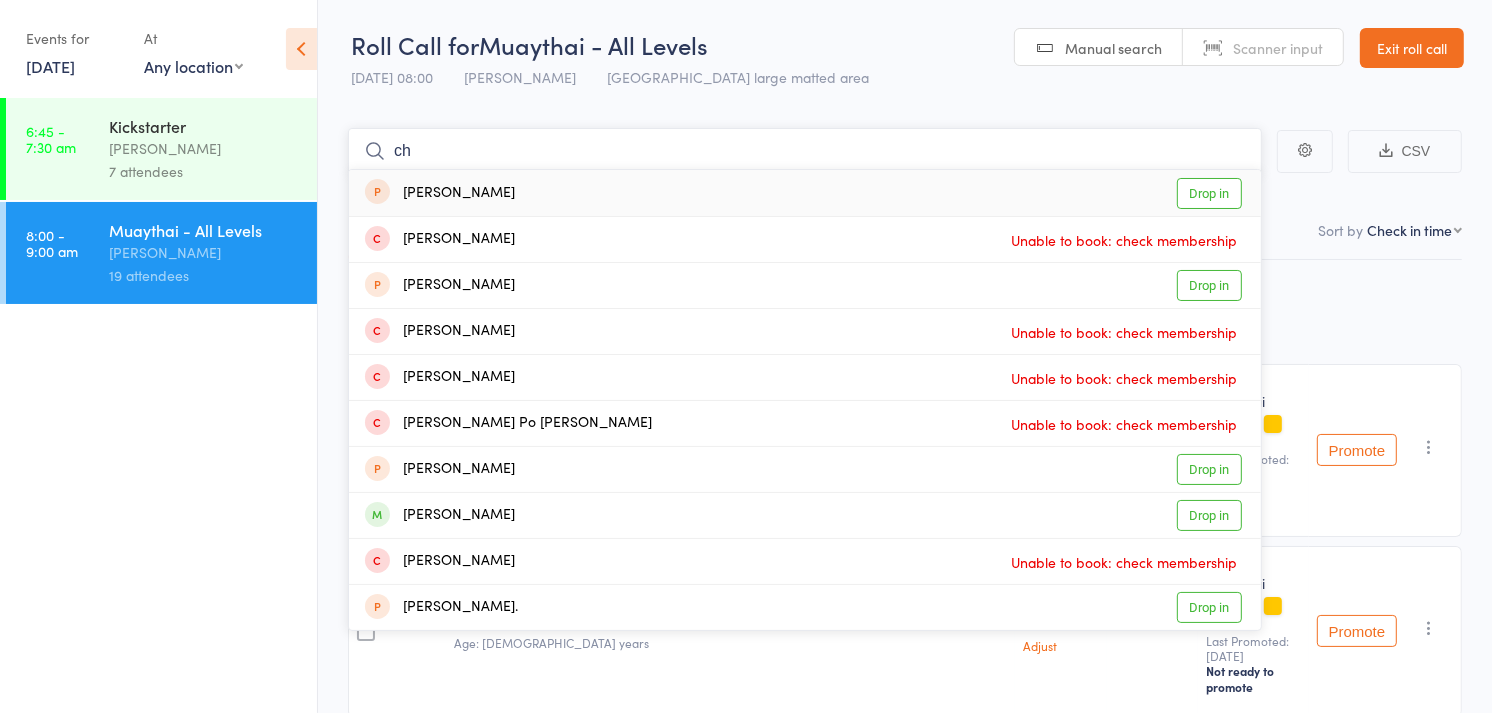 type on "c" 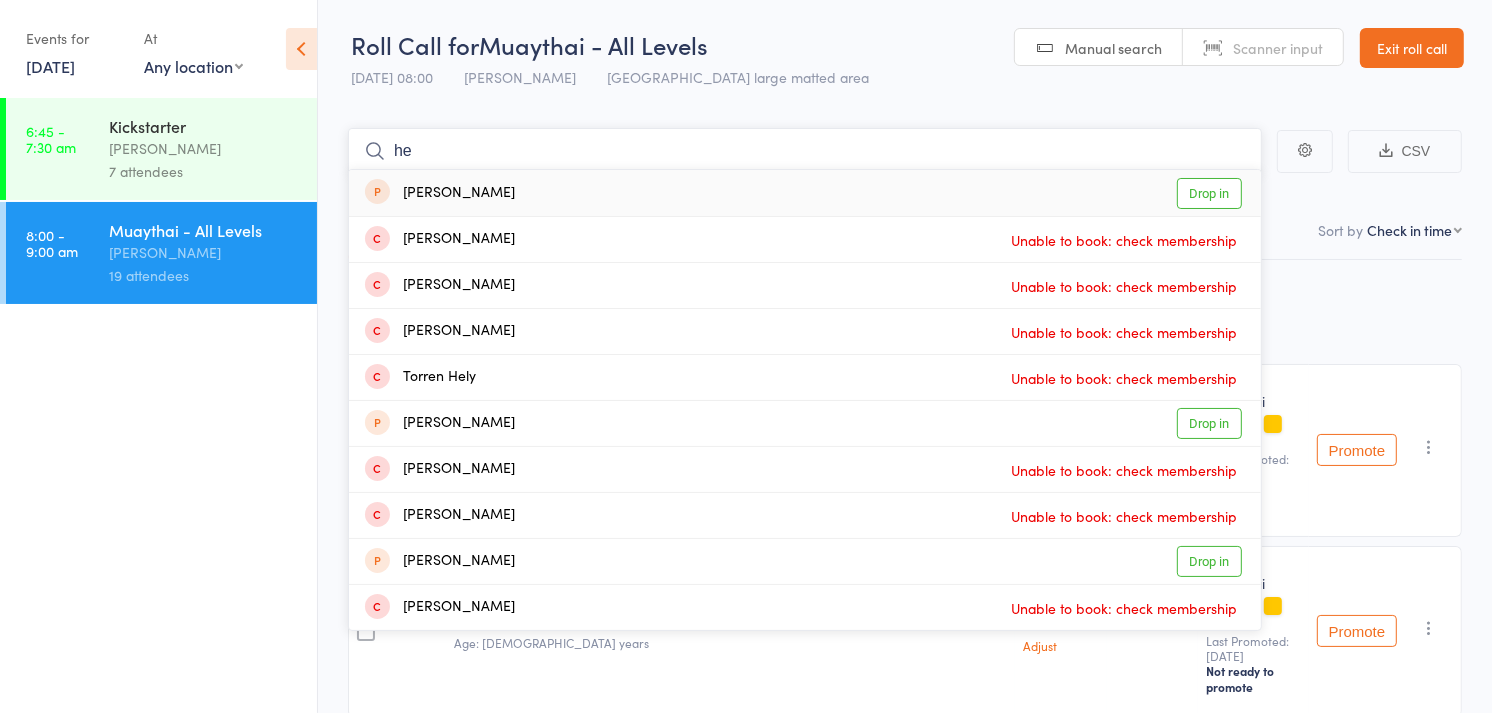 type on "h" 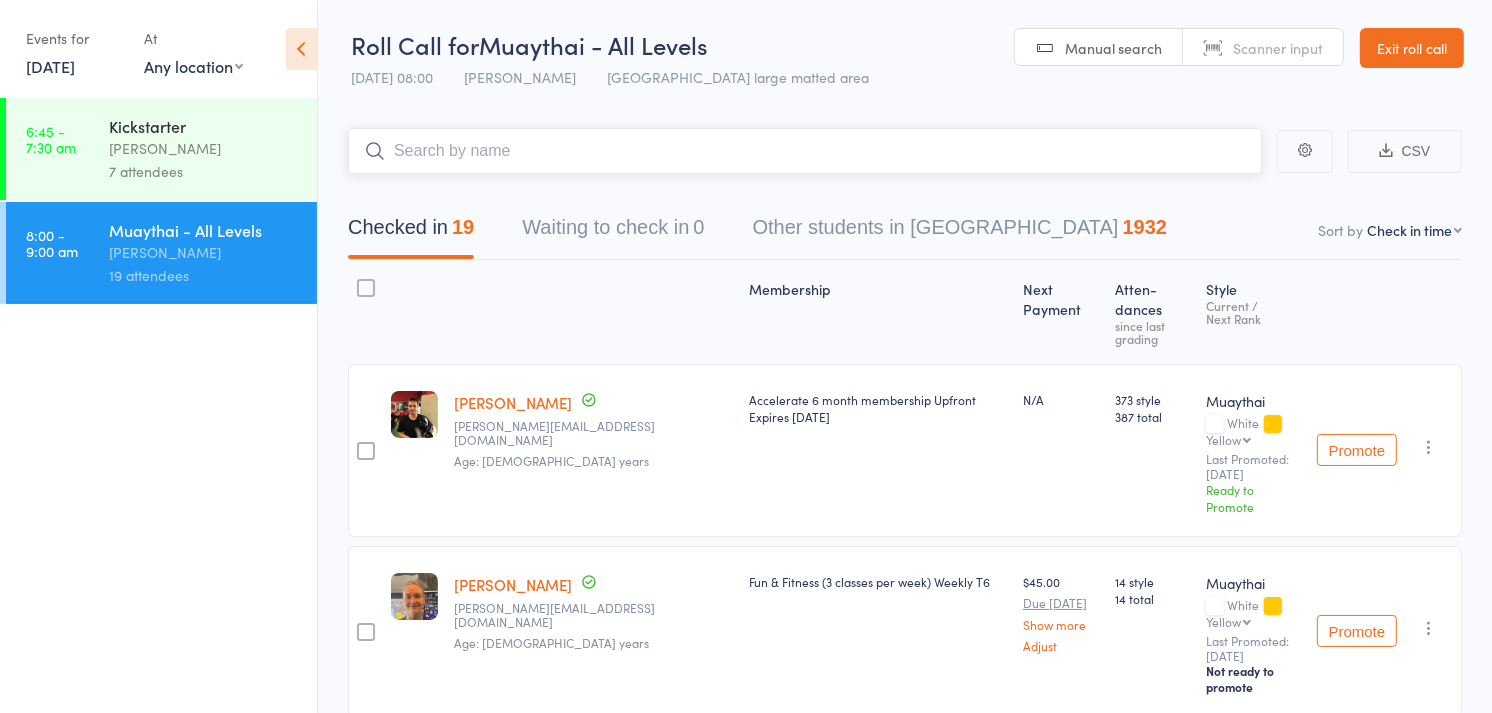 type 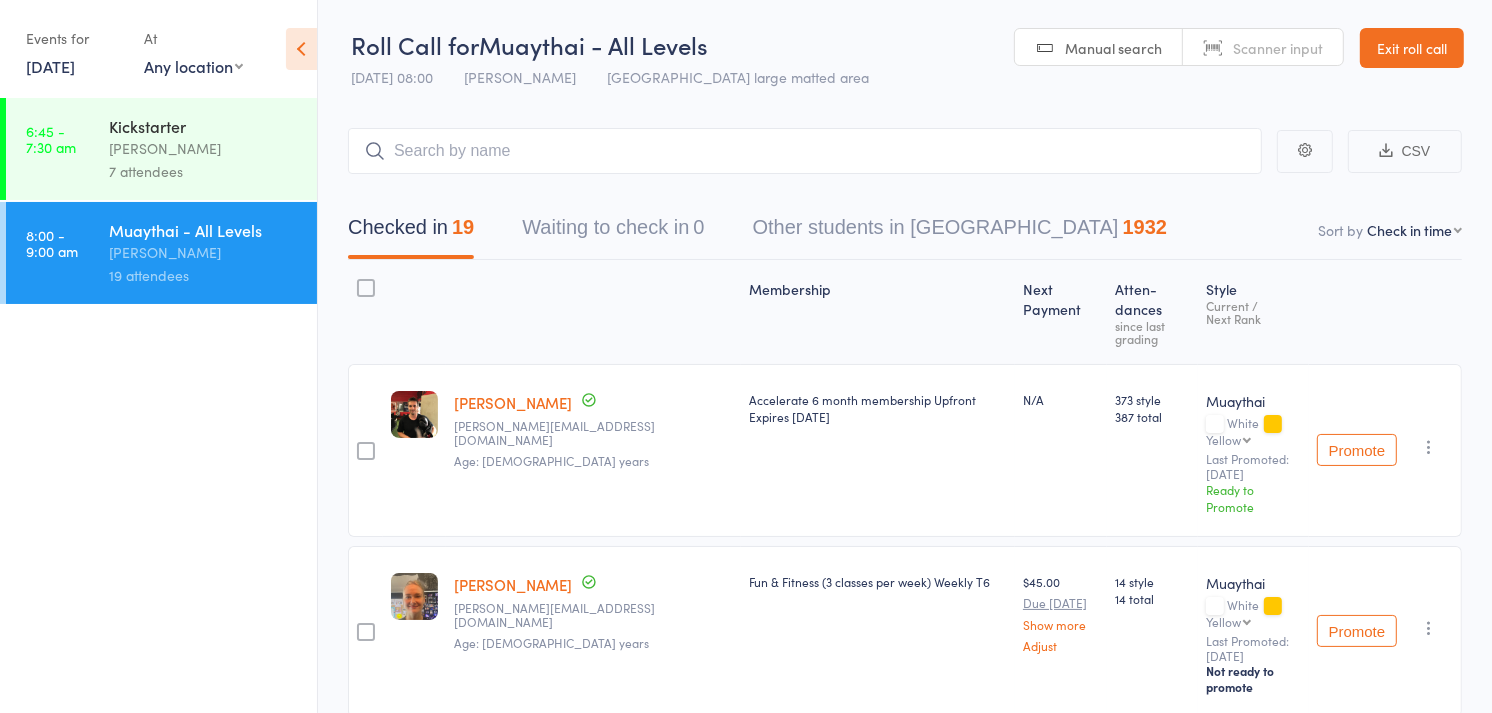 click on "Kickstarter Mitch Jackson 7 attendees" at bounding box center (213, 149) 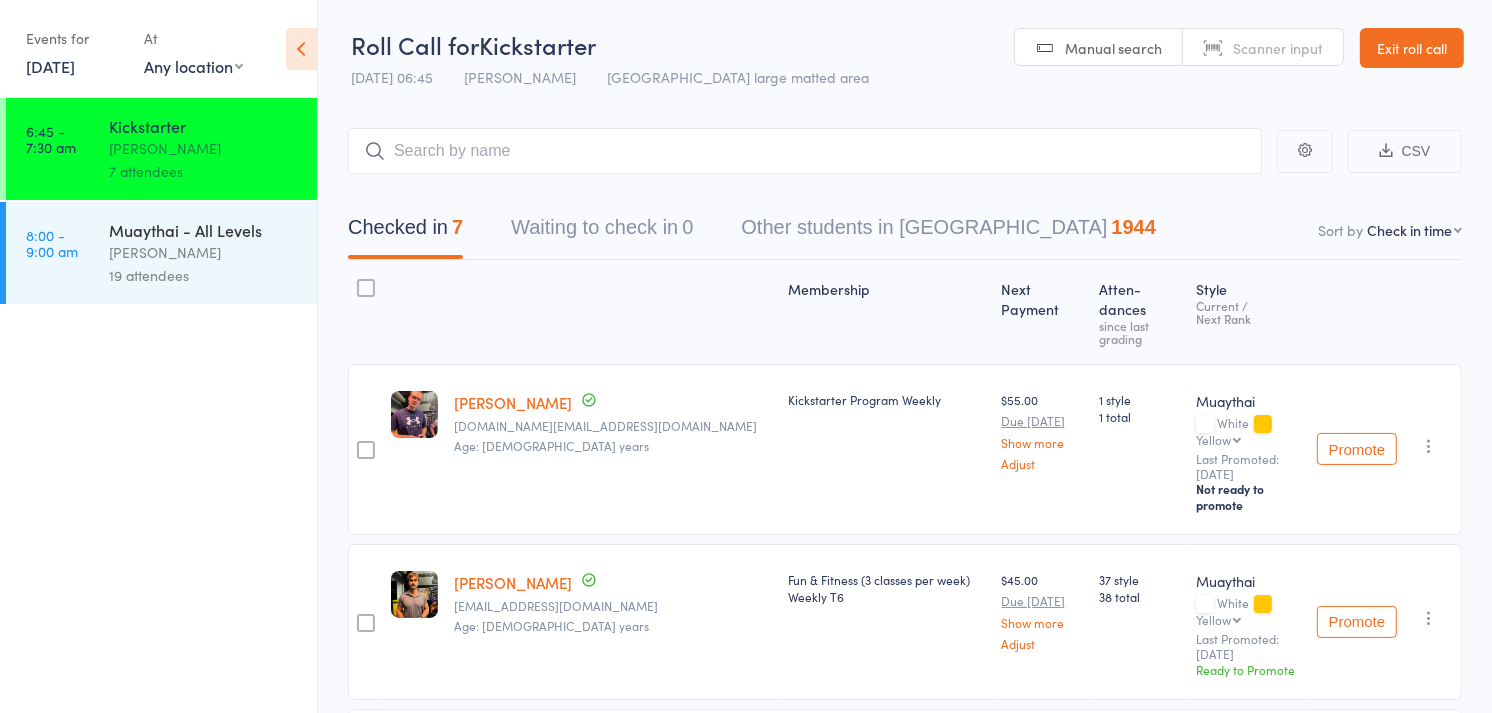 click on "[PERSON_NAME]" at bounding box center [204, 252] 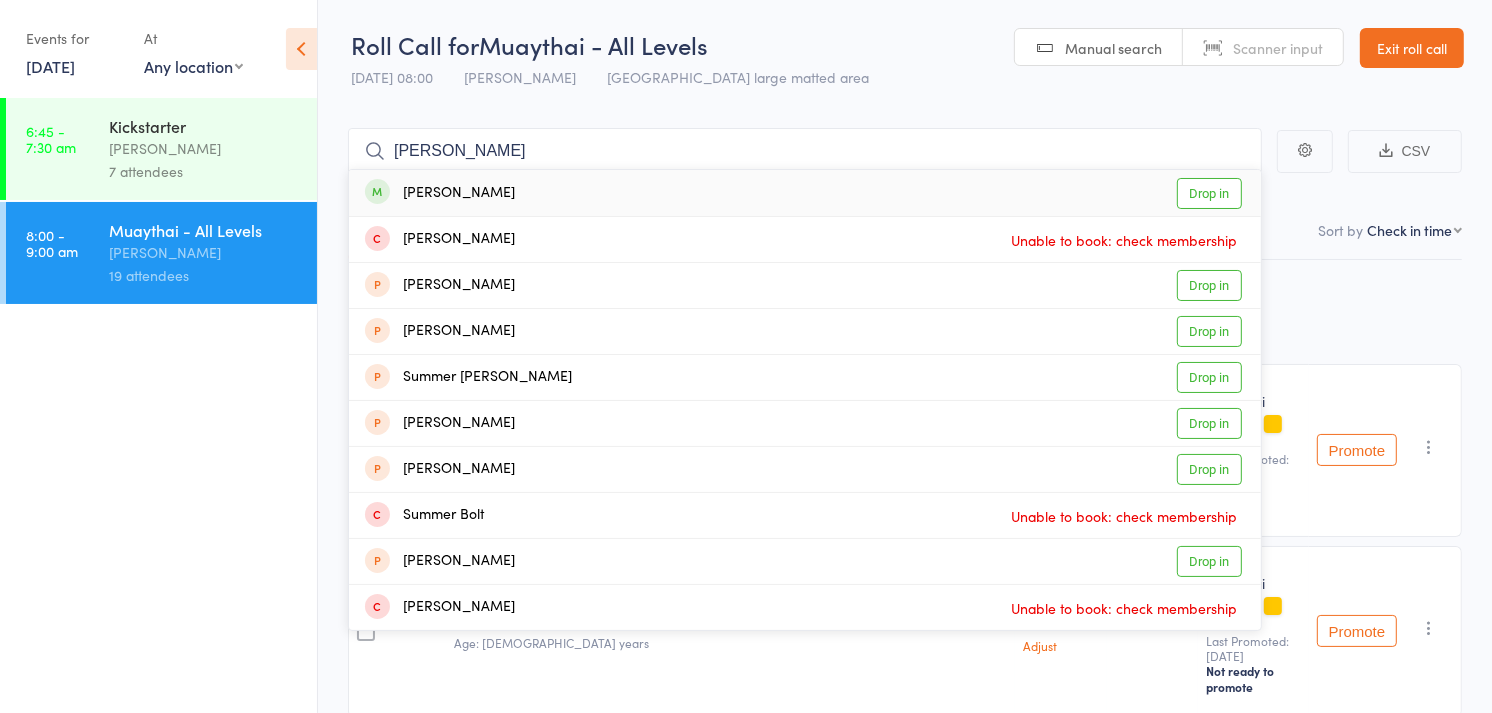 type on "hemmer" 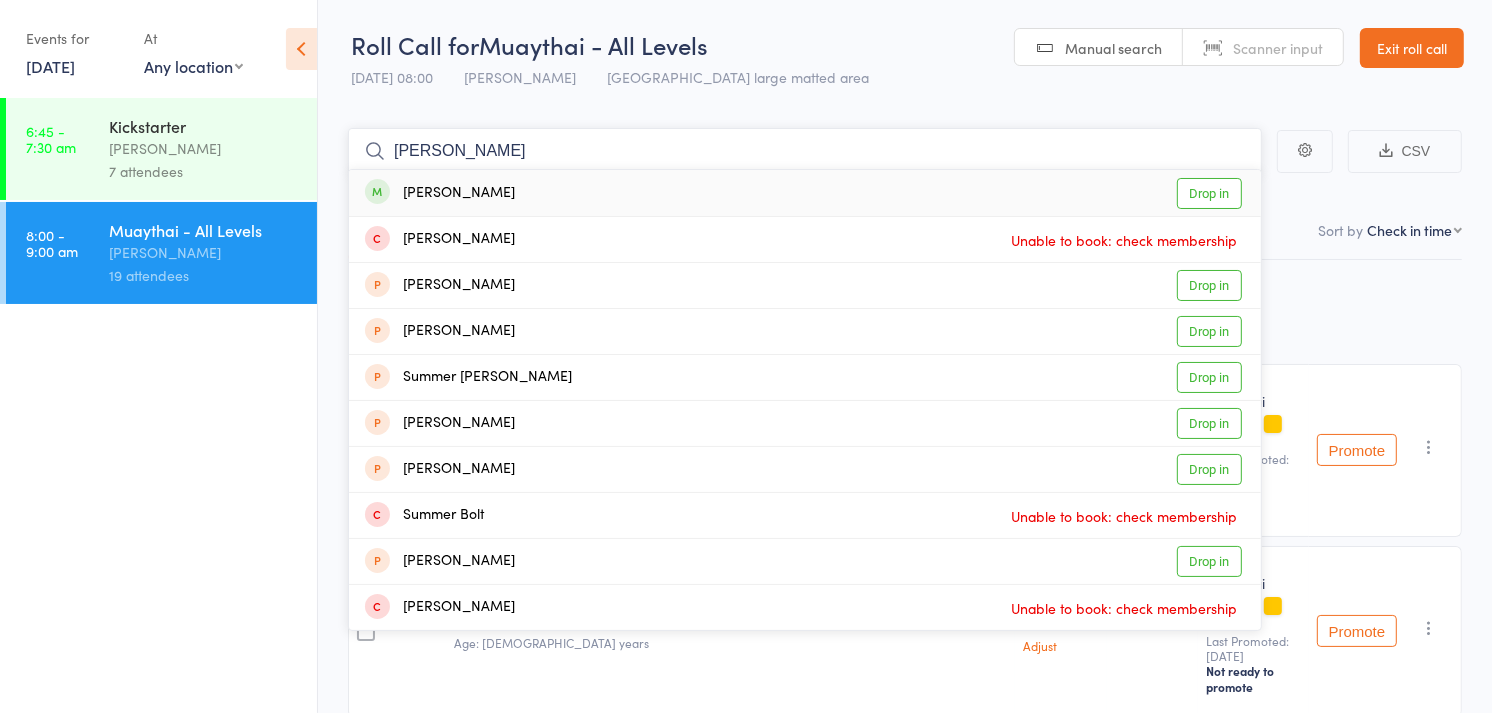 type 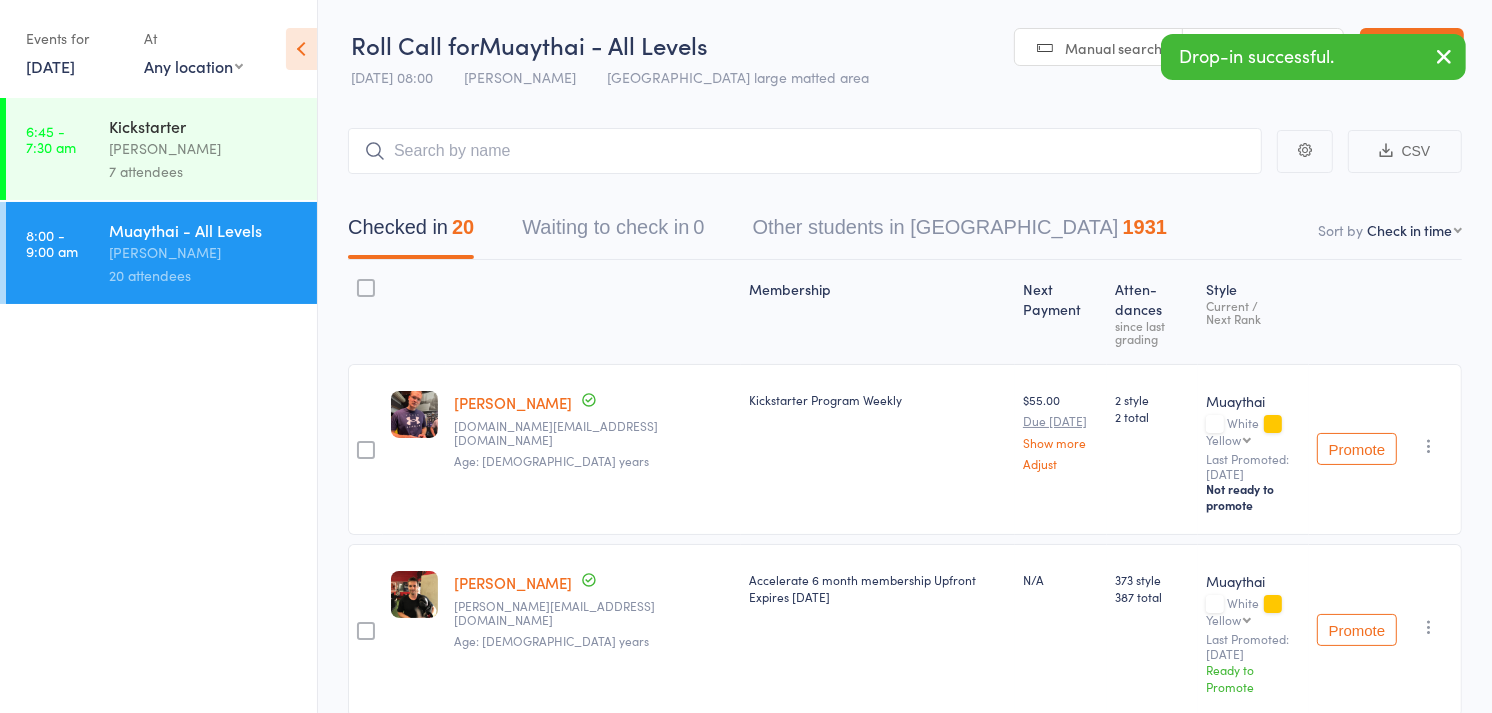 click on "Kickstarter" at bounding box center [204, 126] 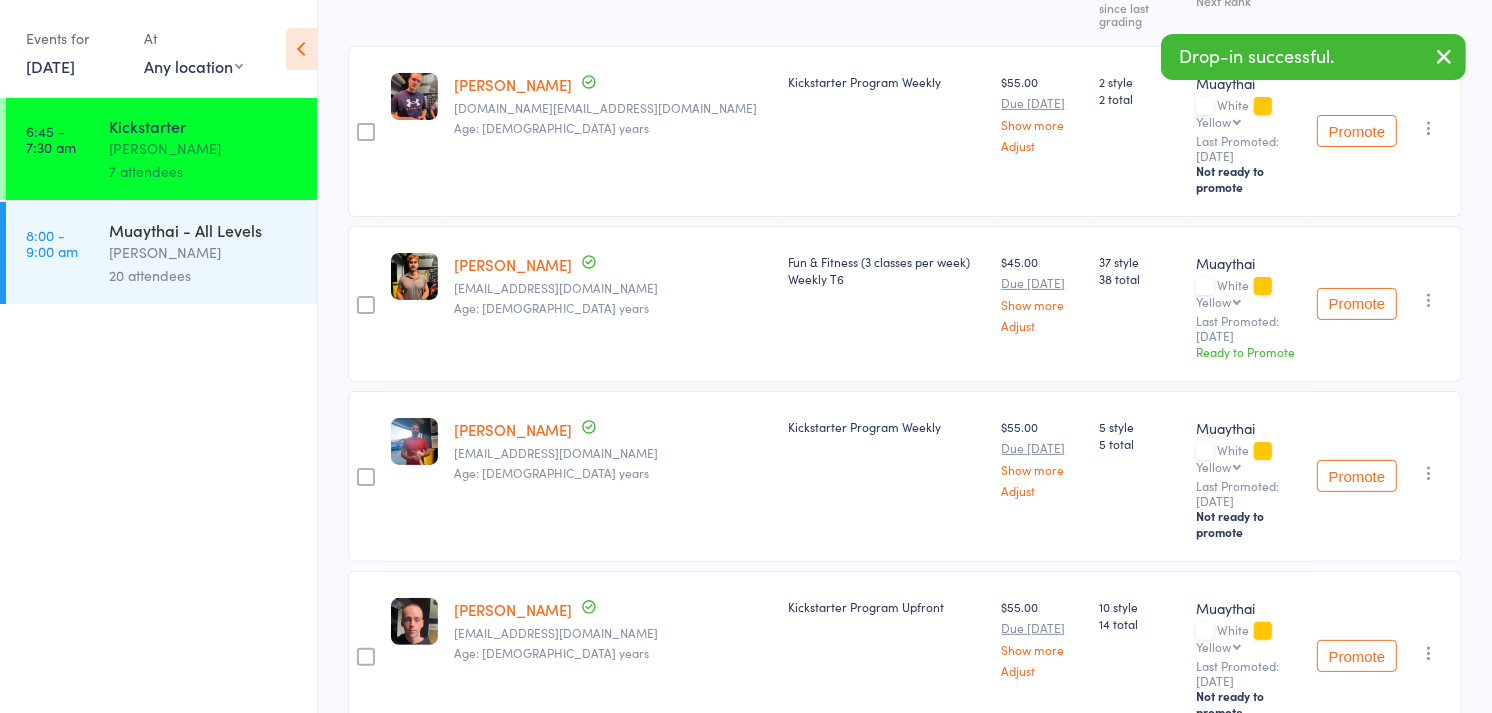 scroll, scrollTop: 320, scrollLeft: 0, axis: vertical 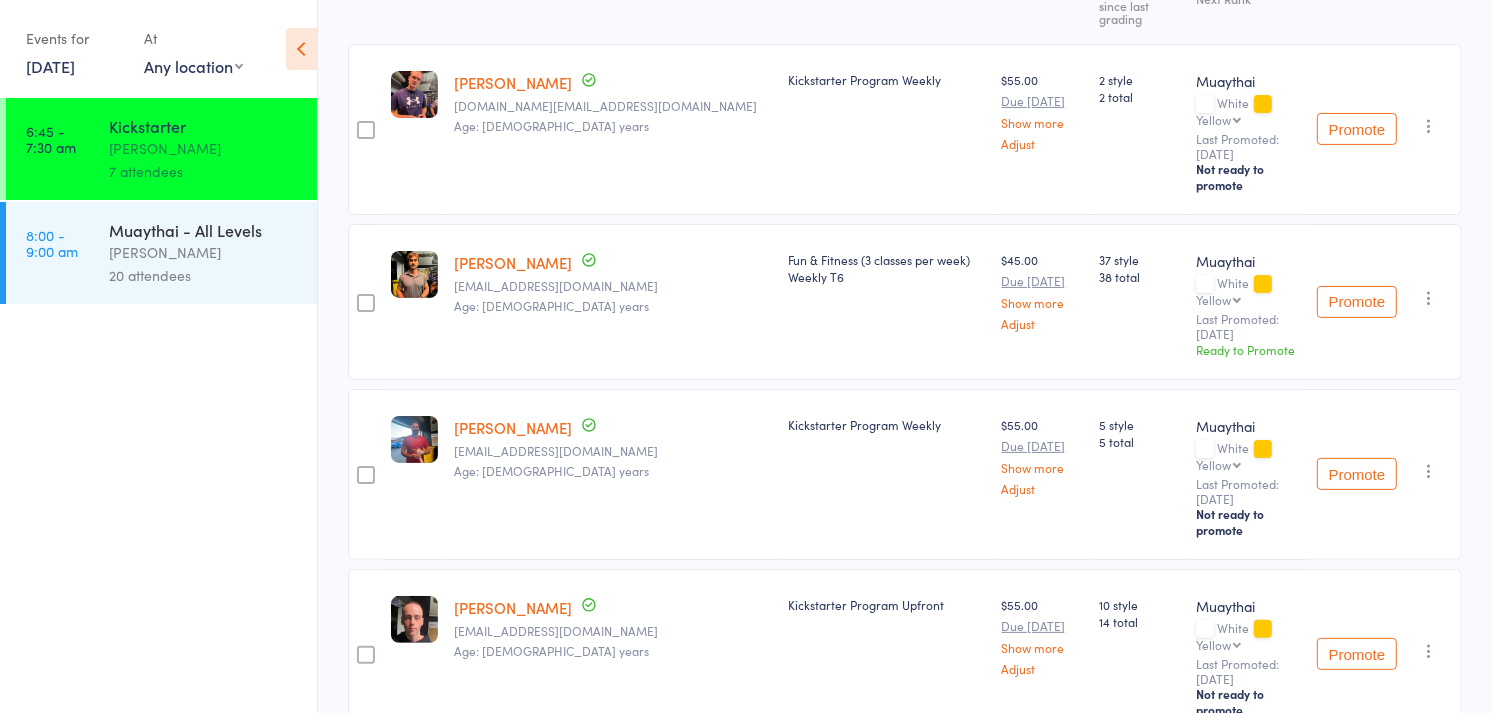 click on "Muaythai - All Levels" at bounding box center (204, 230) 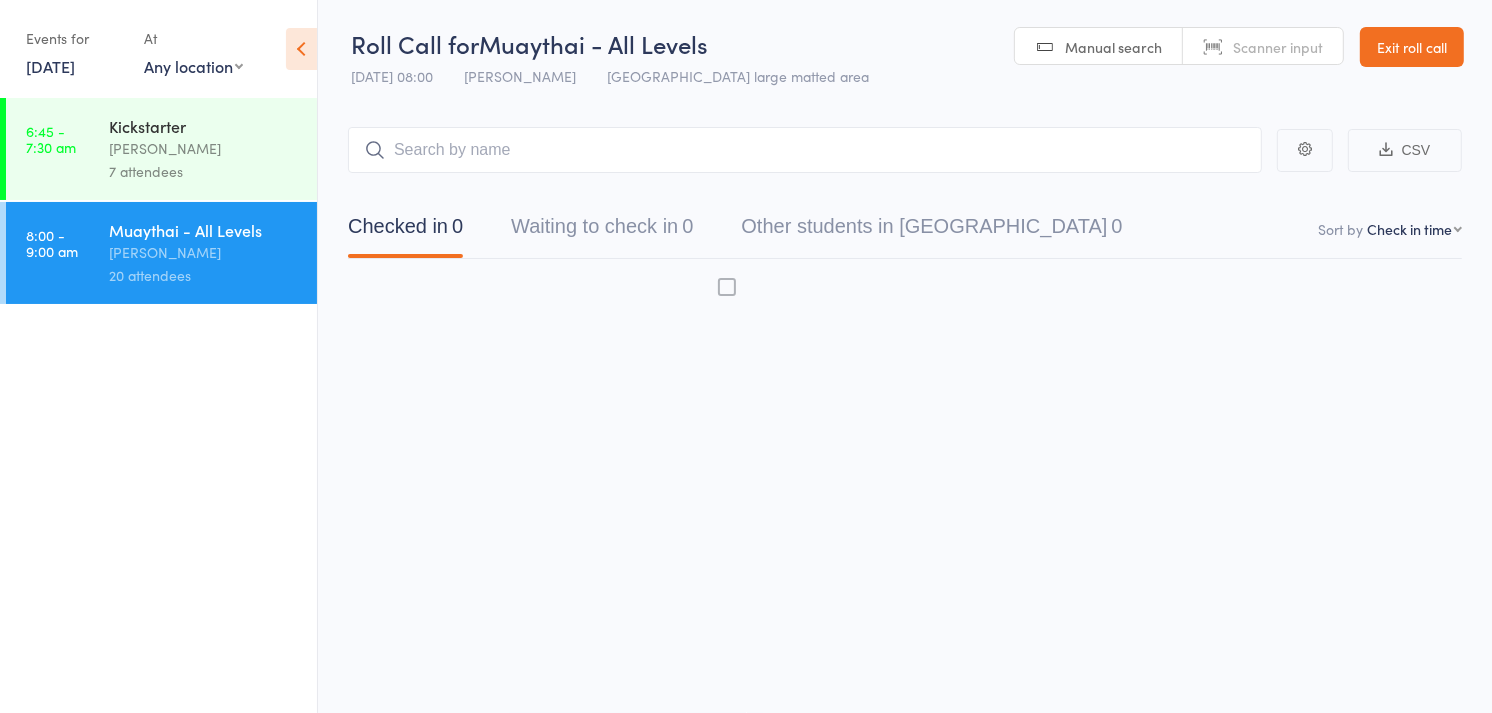 scroll, scrollTop: 1, scrollLeft: 0, axis: vertical 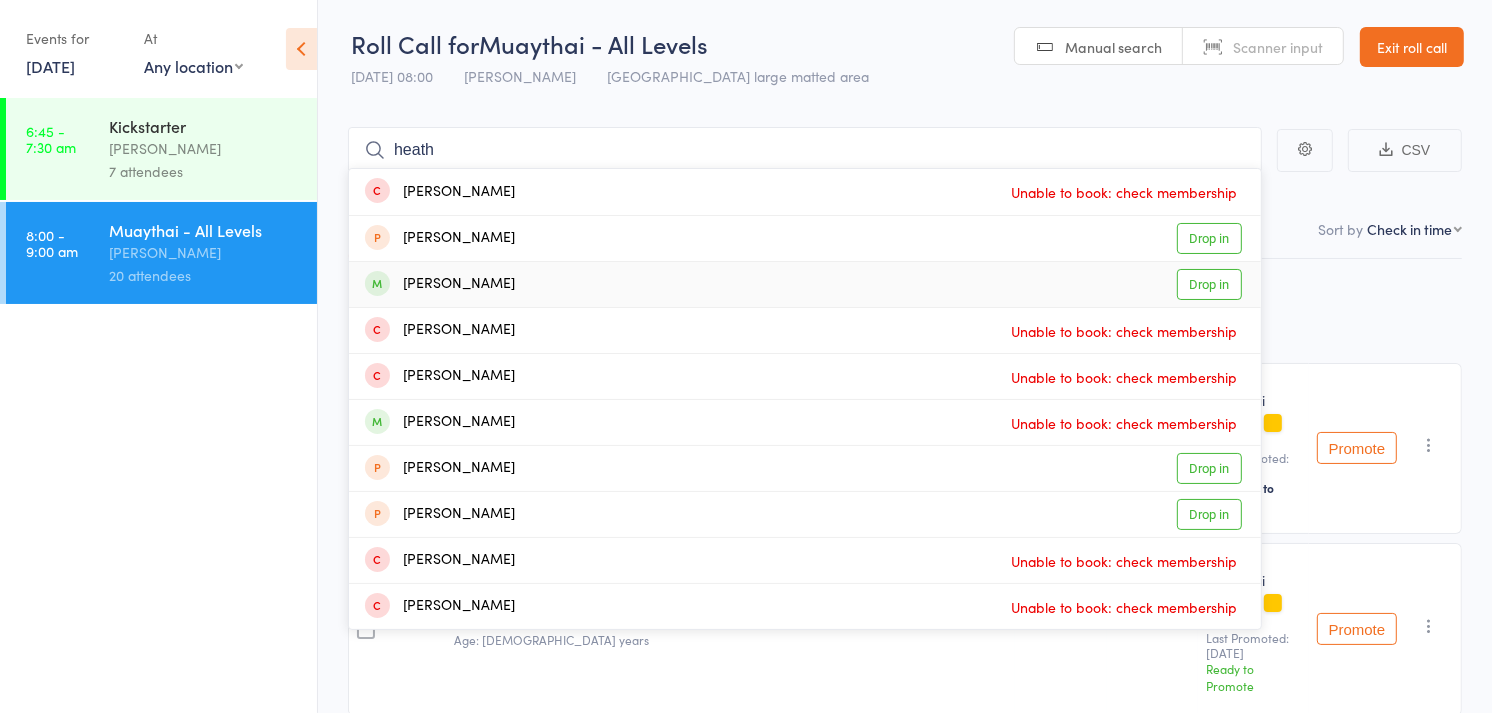 type on "heath" 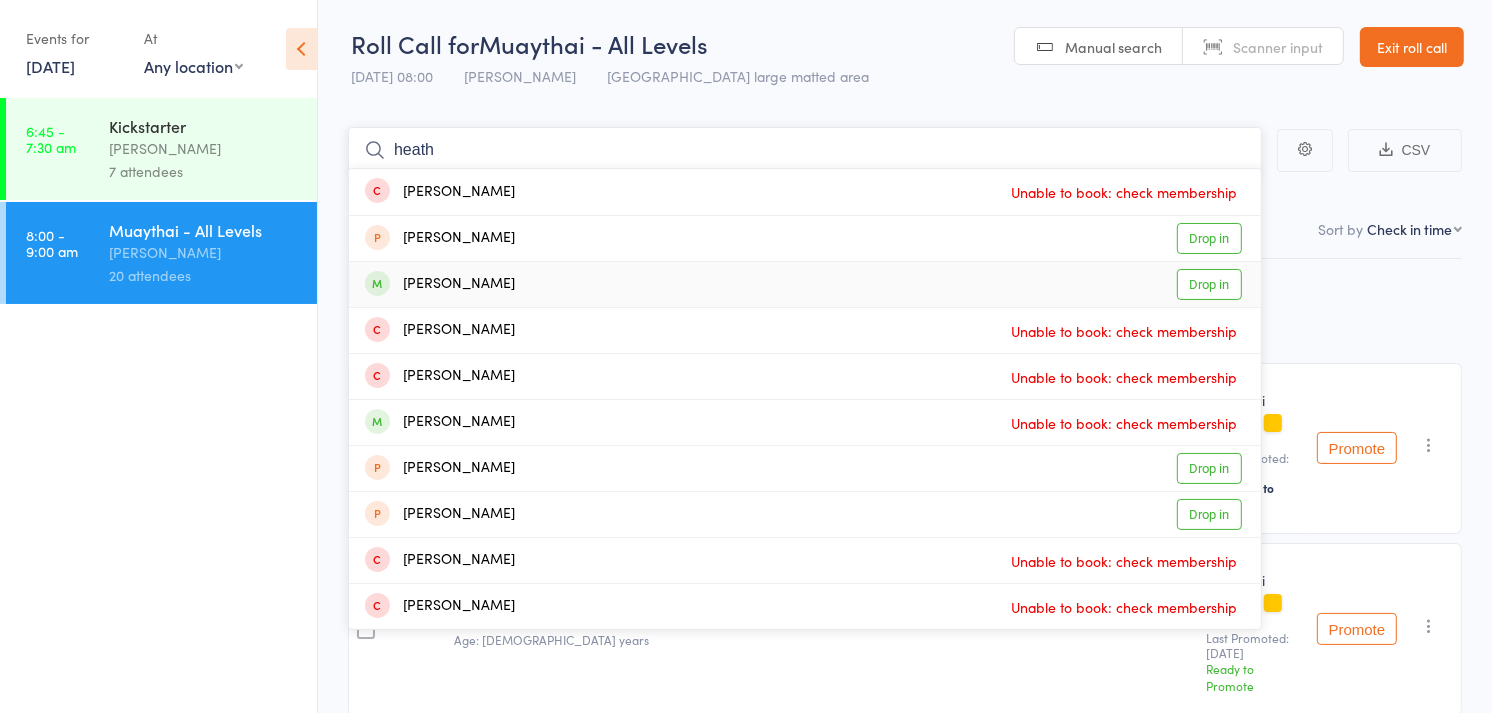 type 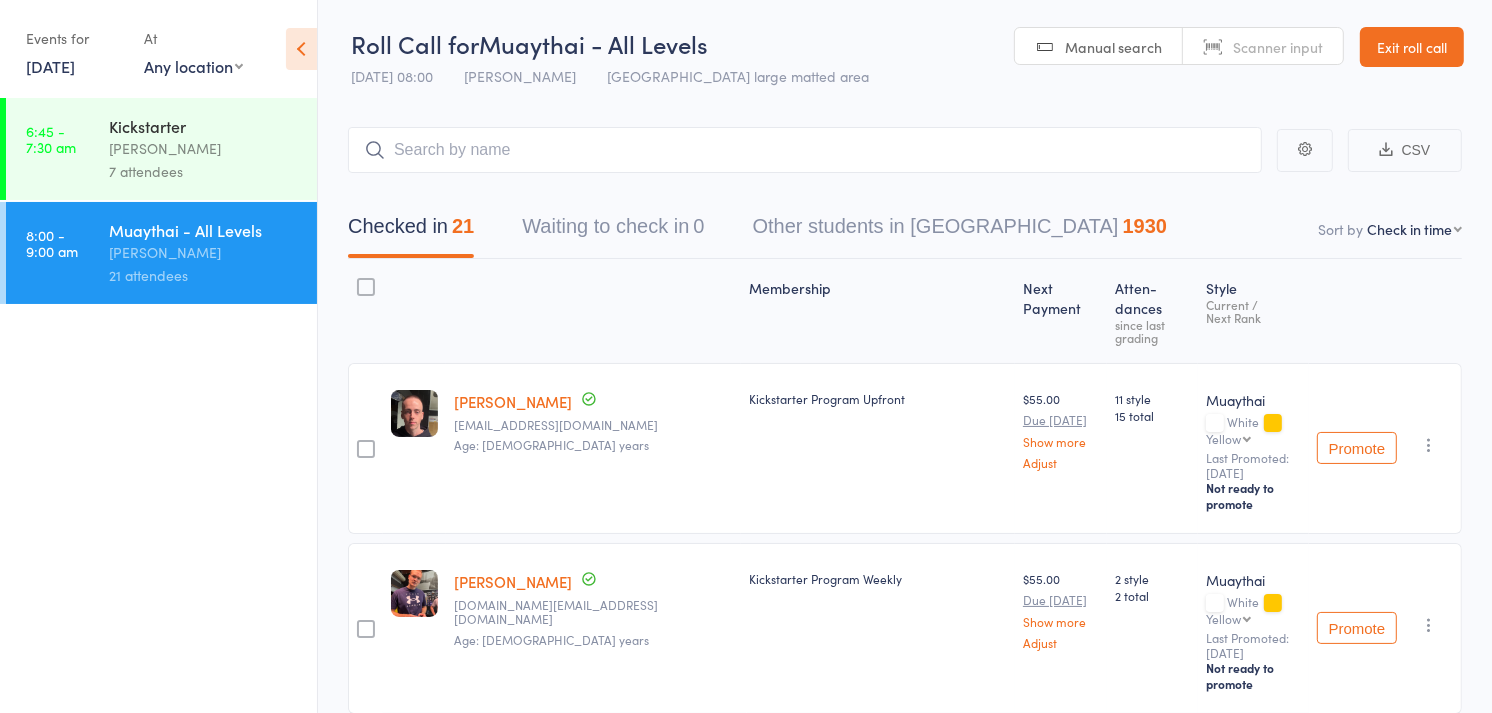 click on "12 Jul, 2025" at bounding box center [50, 66] 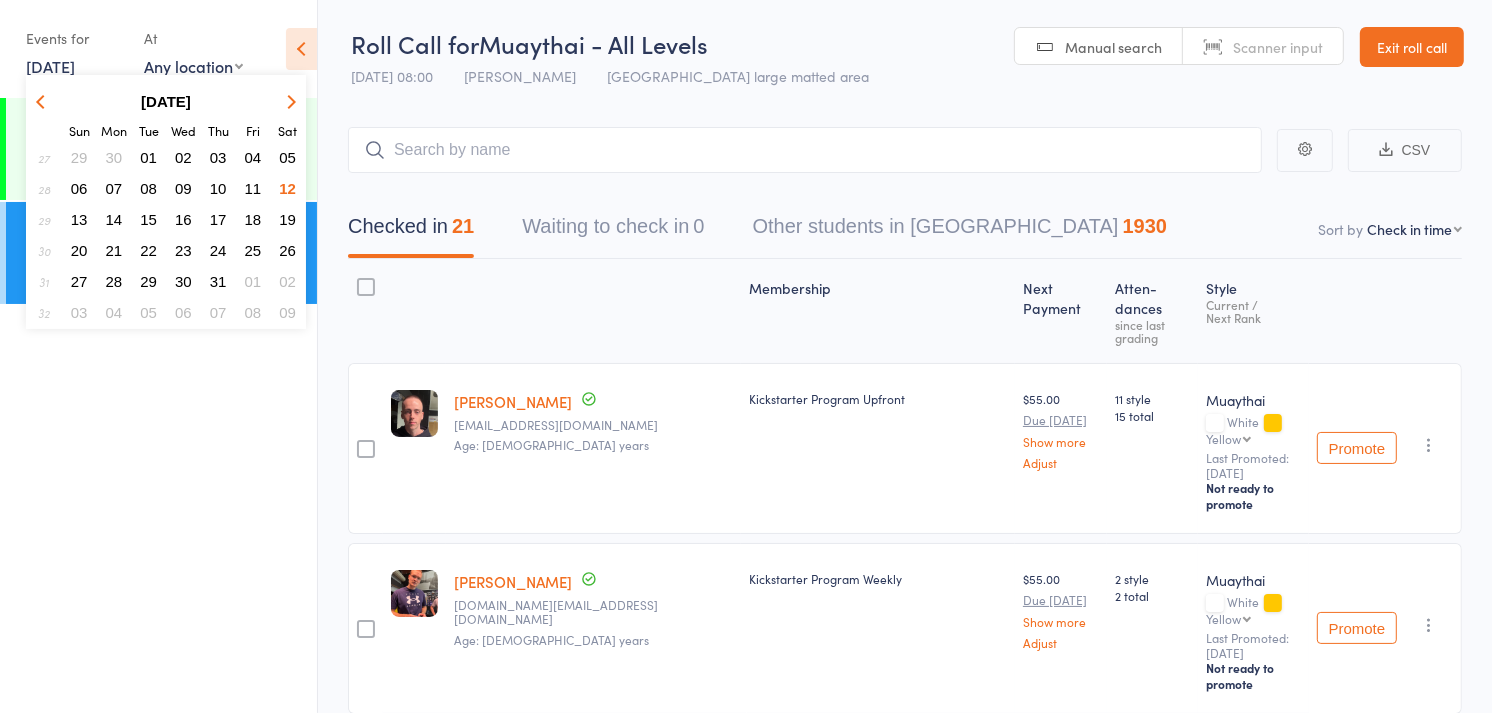click on "05" at bounding box center [287, 157] 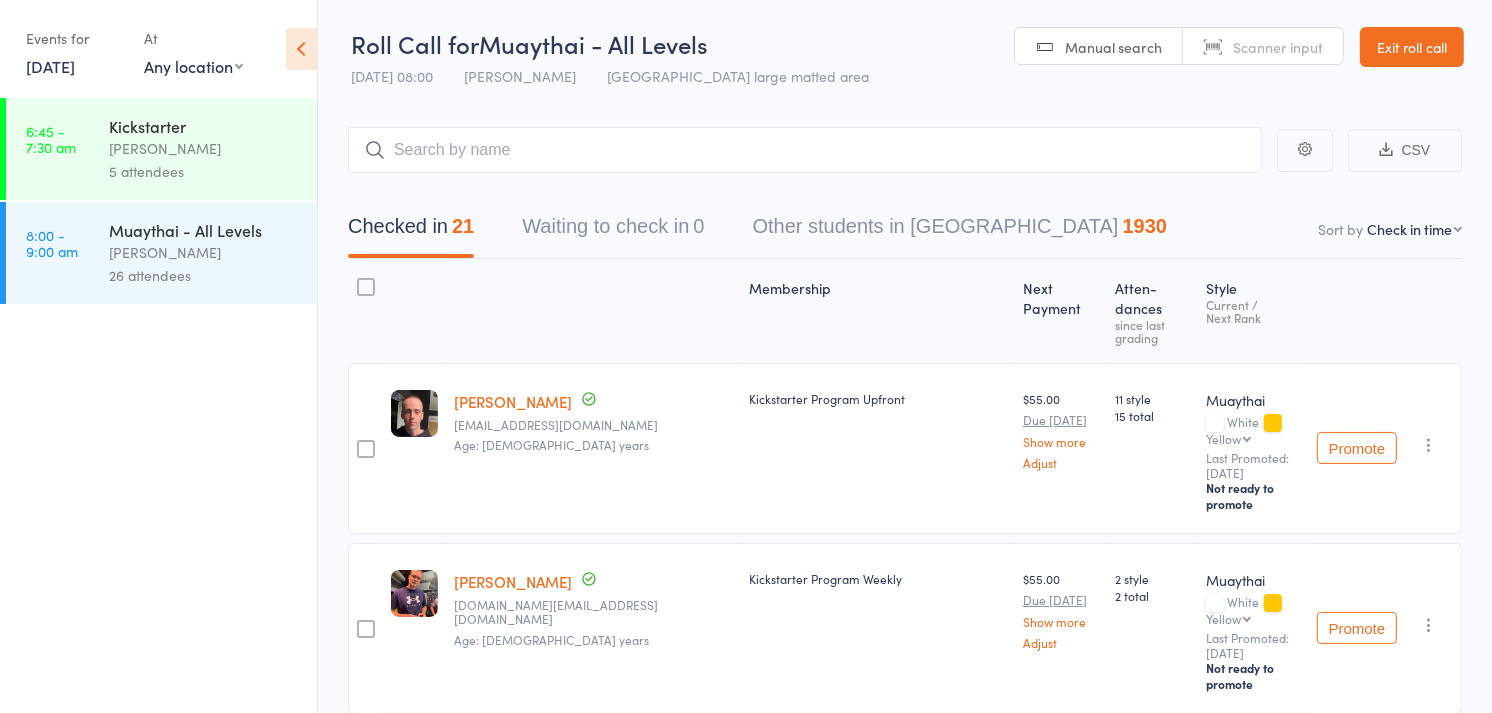 click on "[PERSON_NAME]" at bounding box center [204, 252] 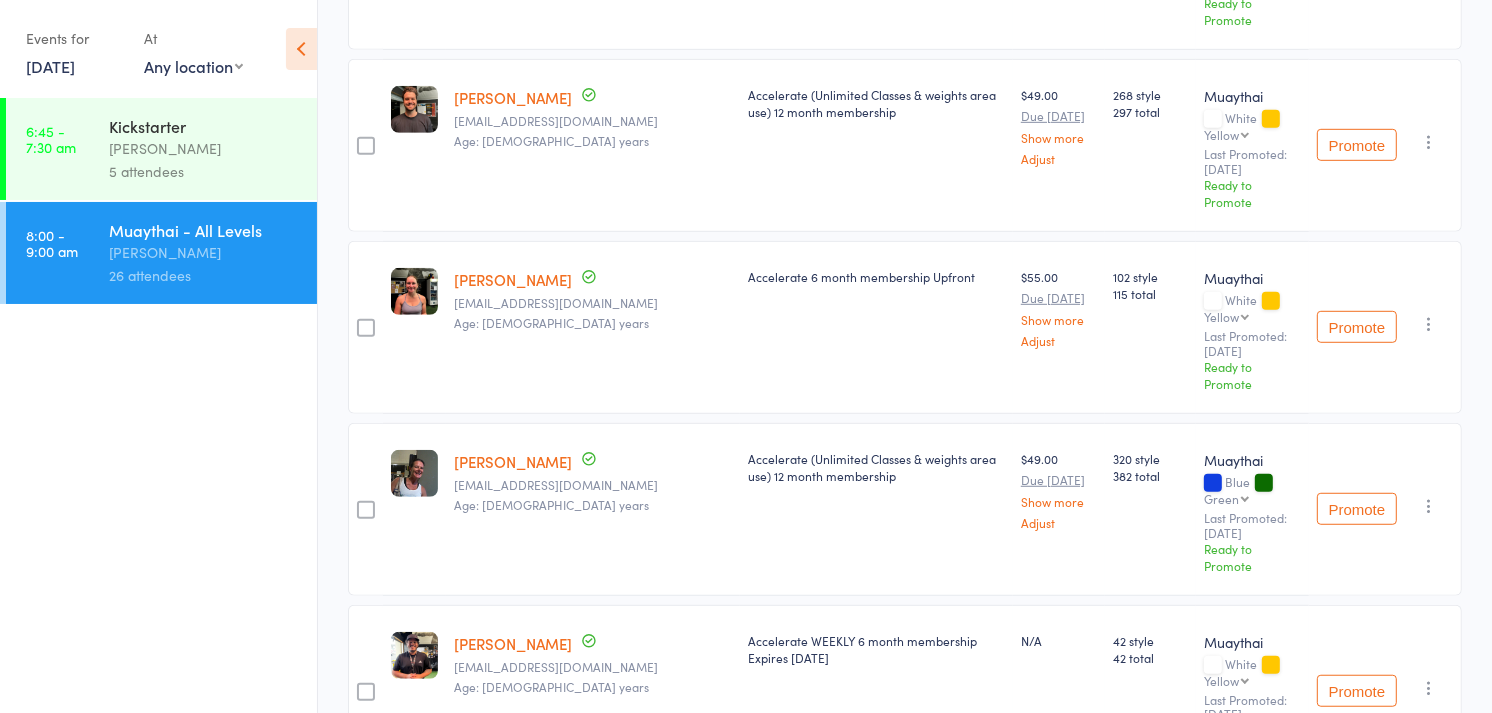 scroll, scrollTop: 1035, scrollLeft: 0, axis: vertical 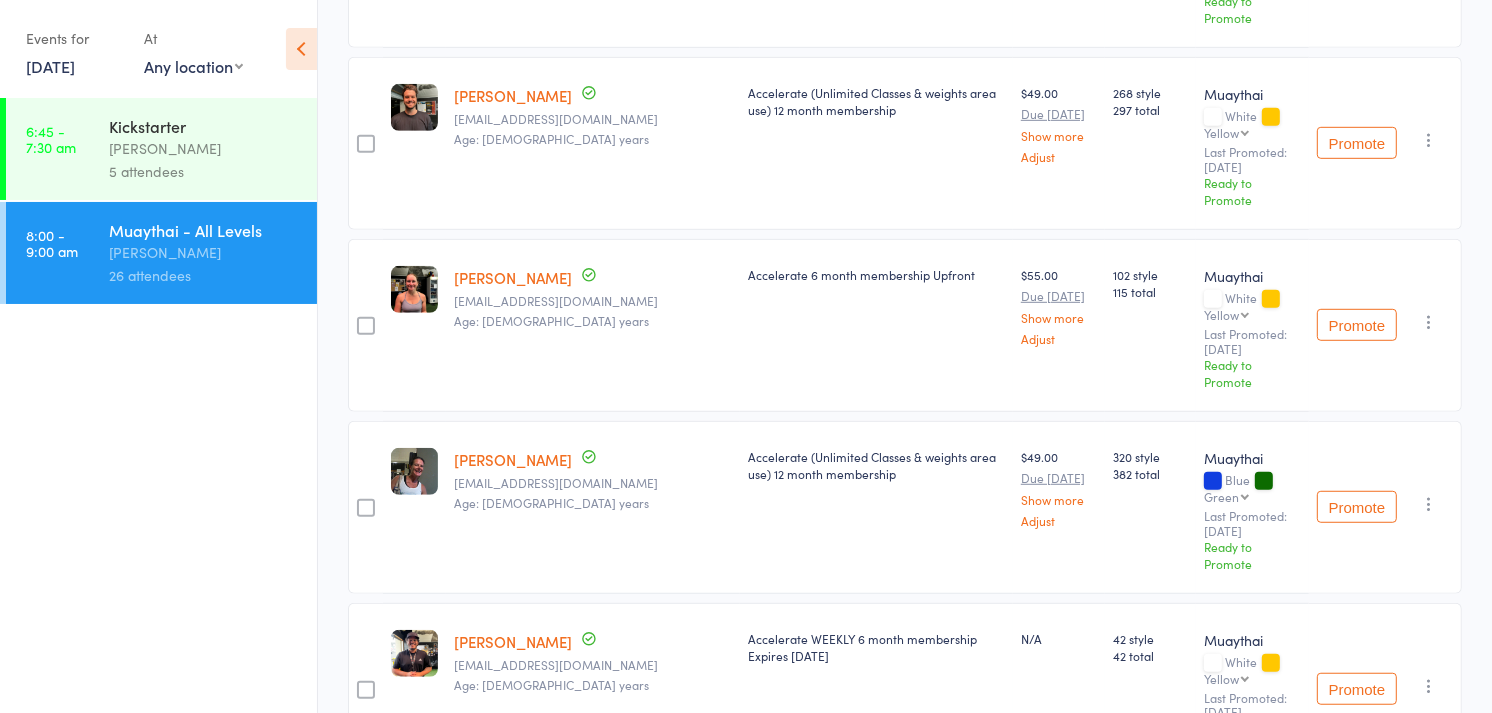 click on "5 Jul, 2025" at bounding box center (50, 66) 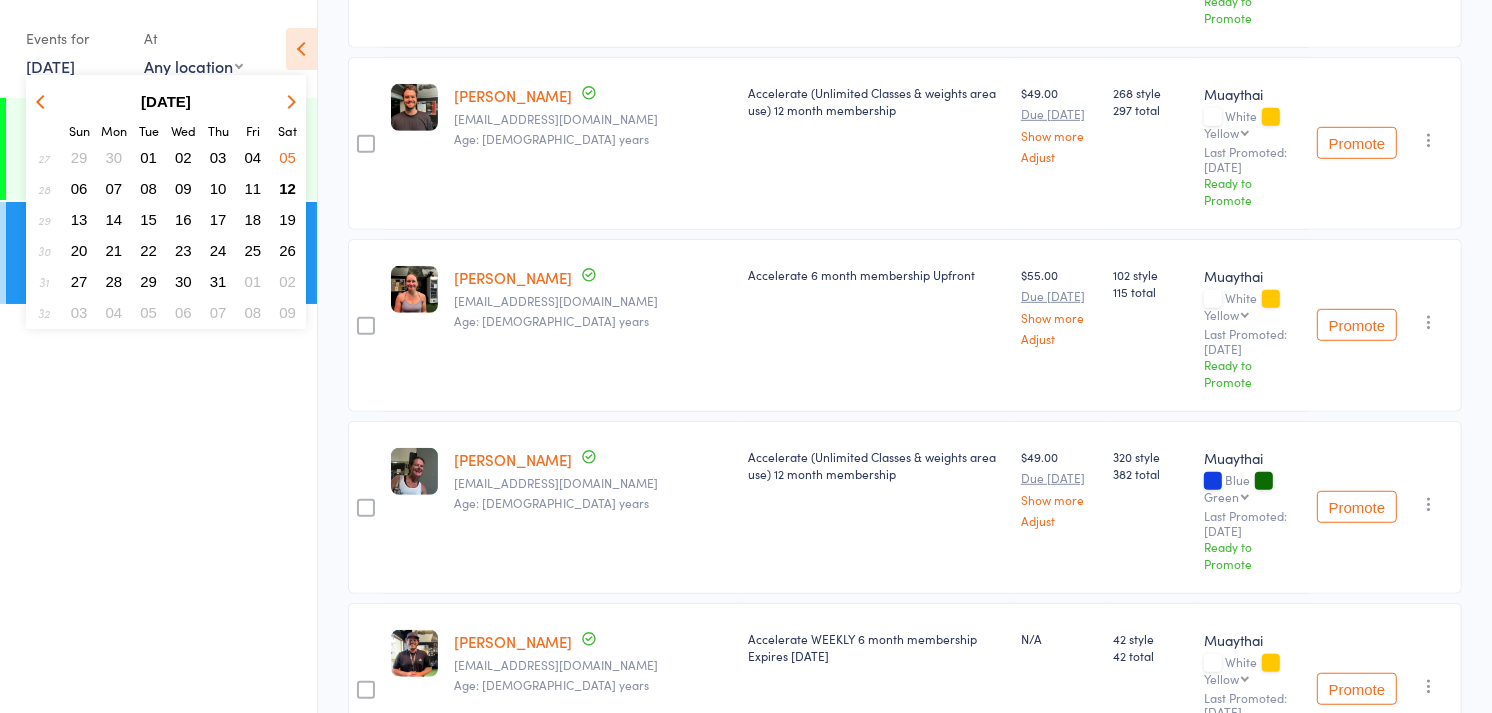 click on "12" at bounding box center (287, 188) 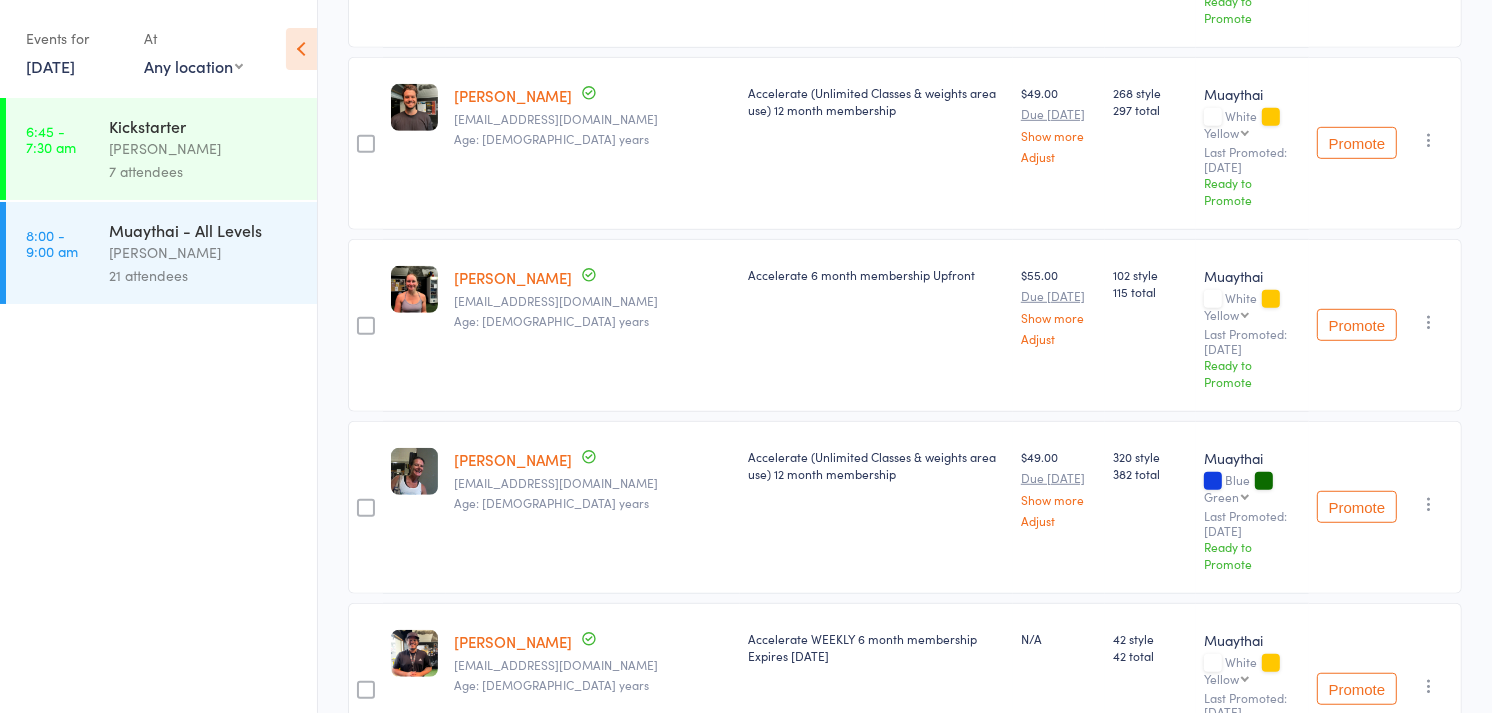 click on "21 attendees" at bounding box center [204, 275] 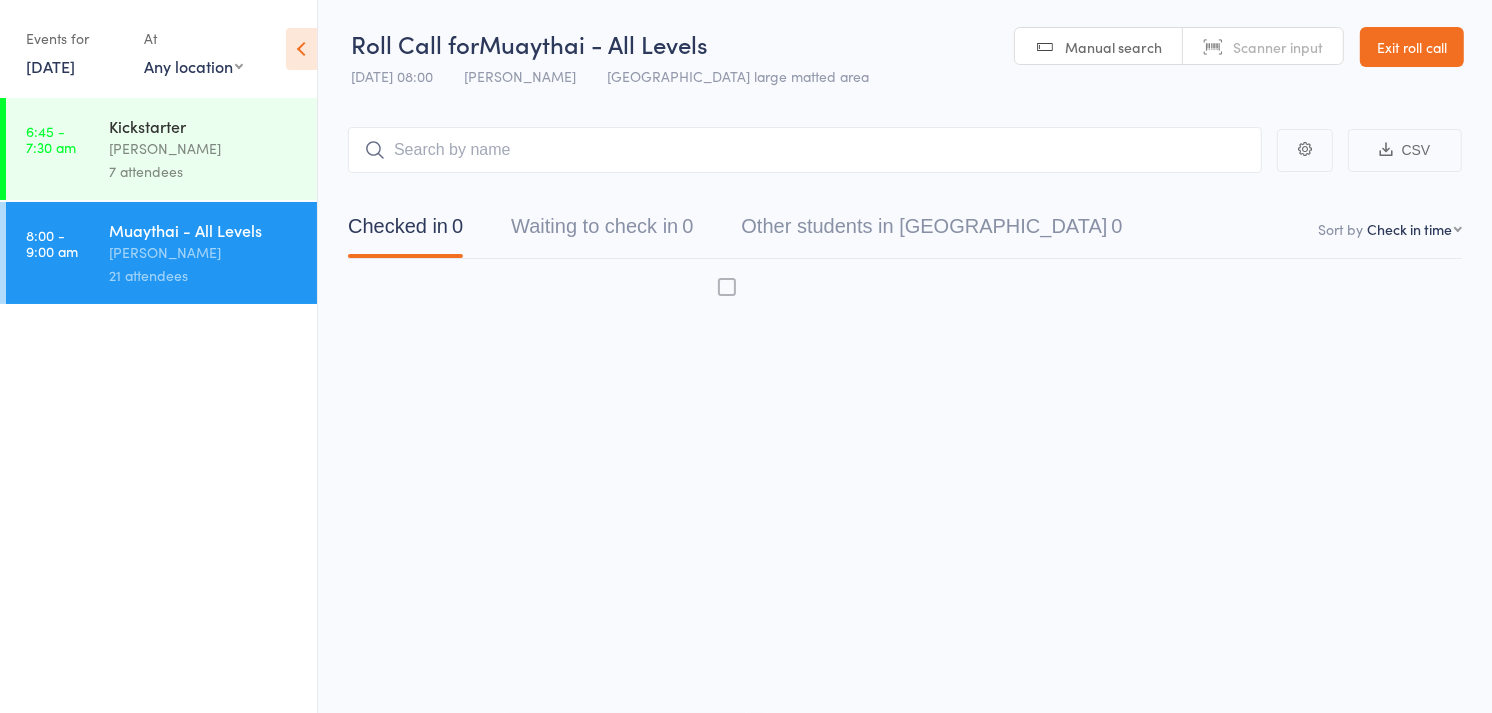 scroll, scrollTop: 1, scrollLeft: 0, axis: vertical 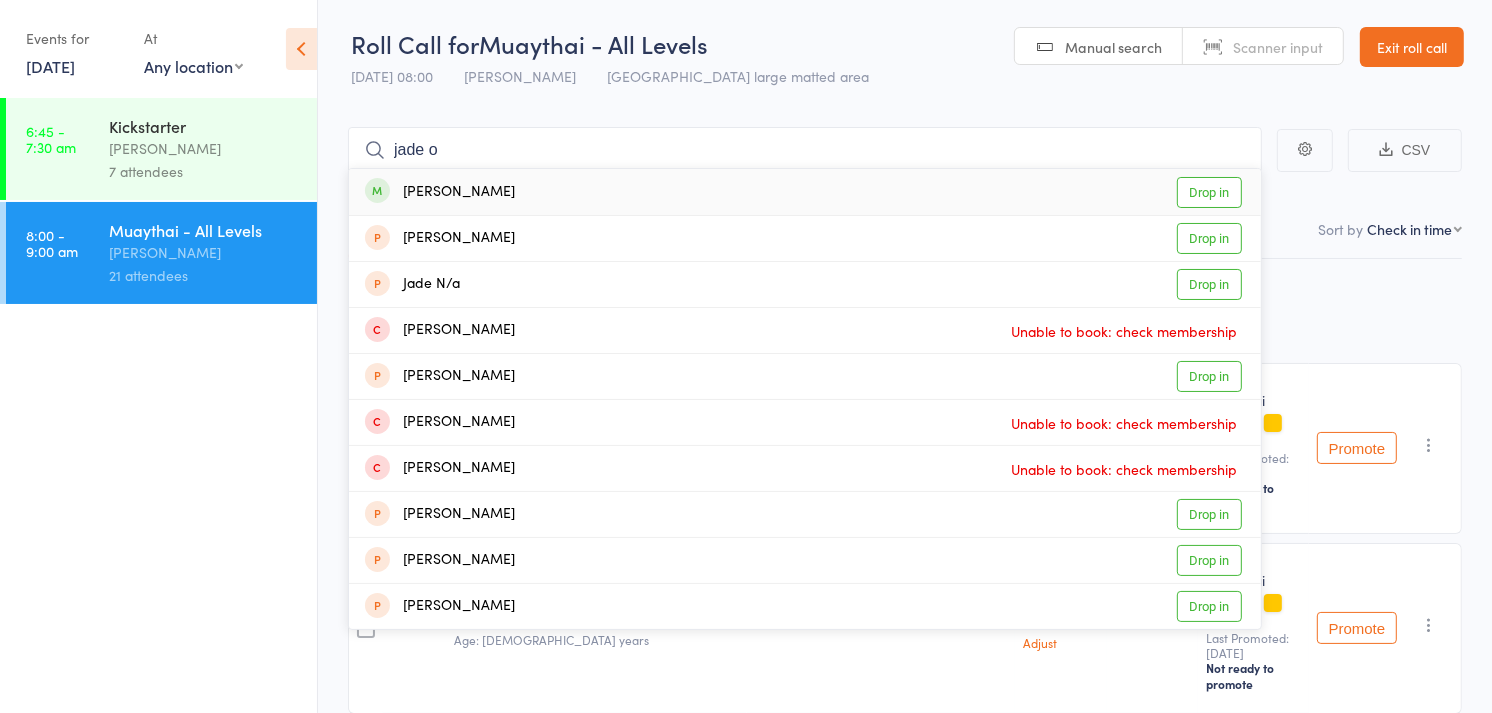 type on "jade o" 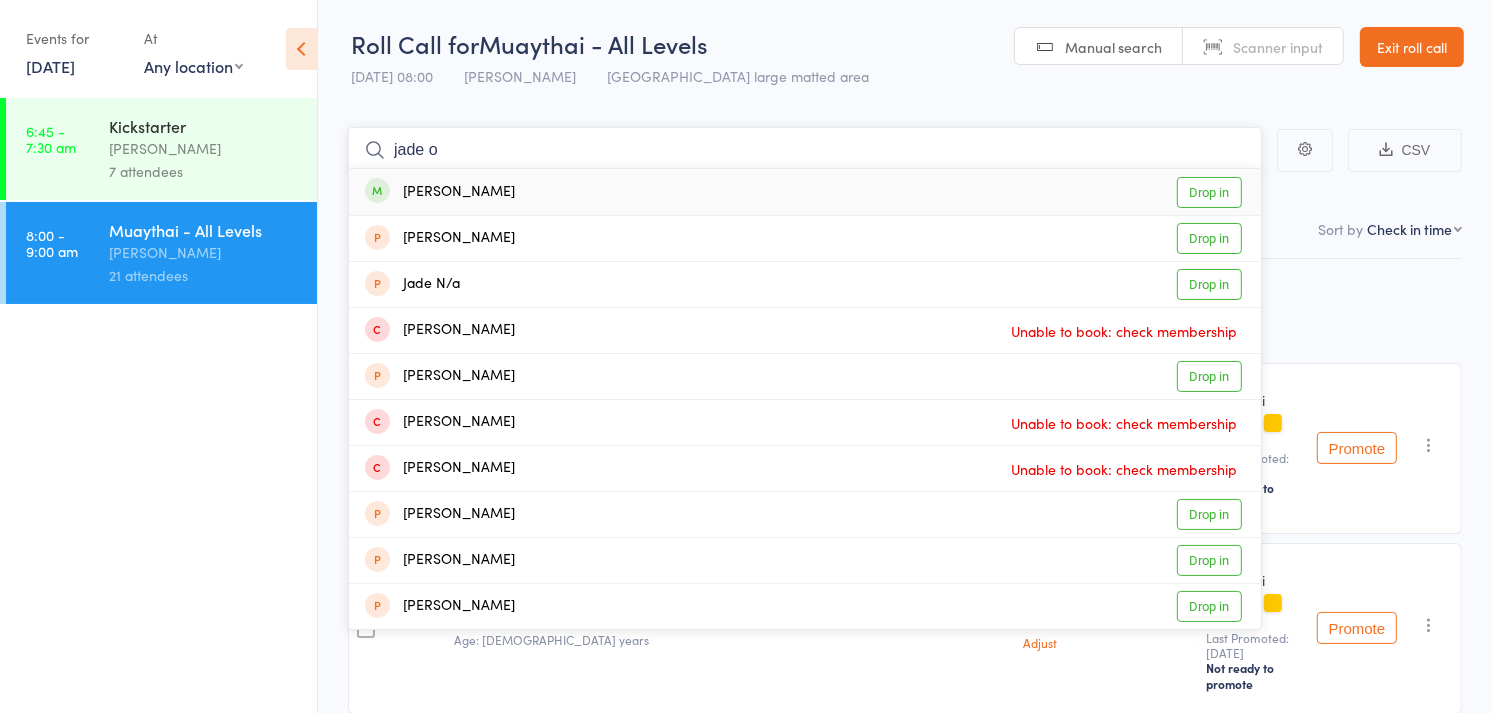 type 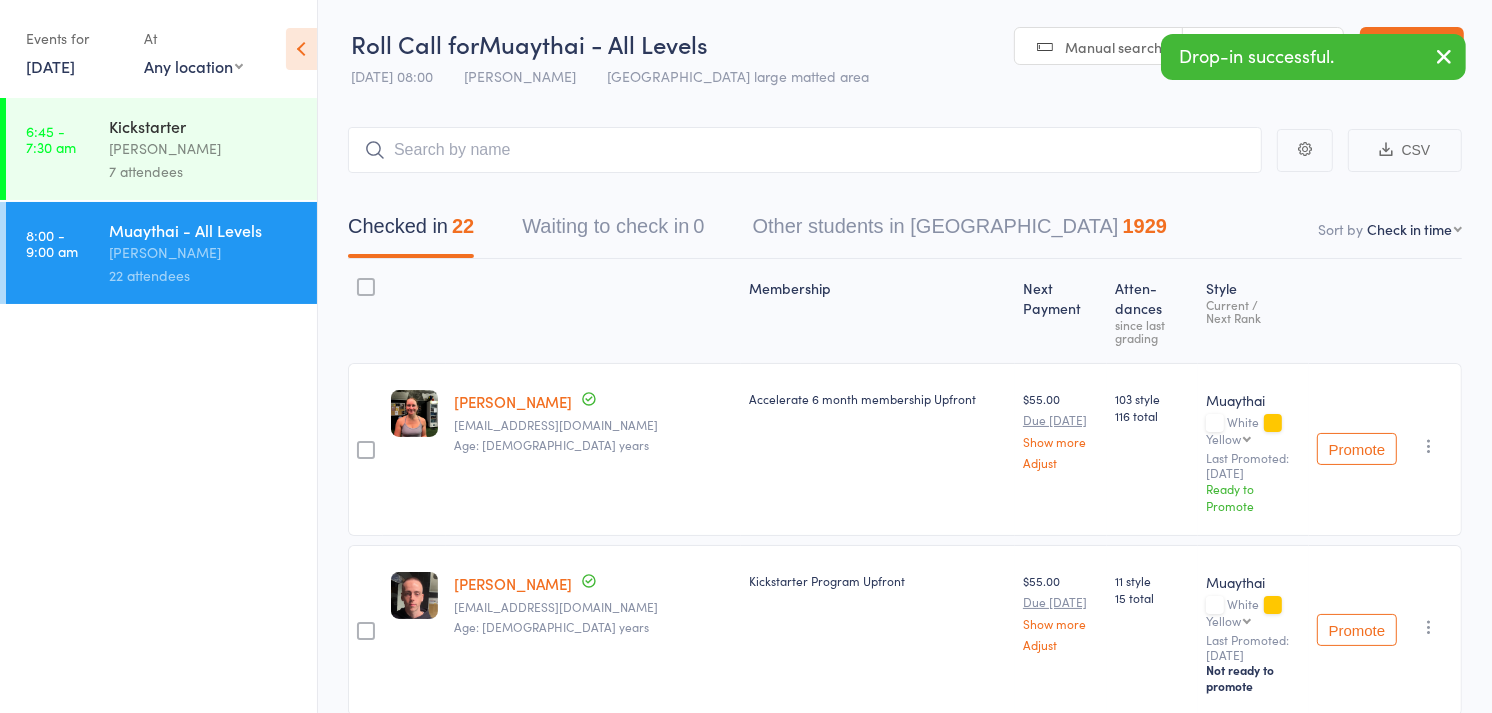 click on "Scanner input" at bounding box center (1263, 47) 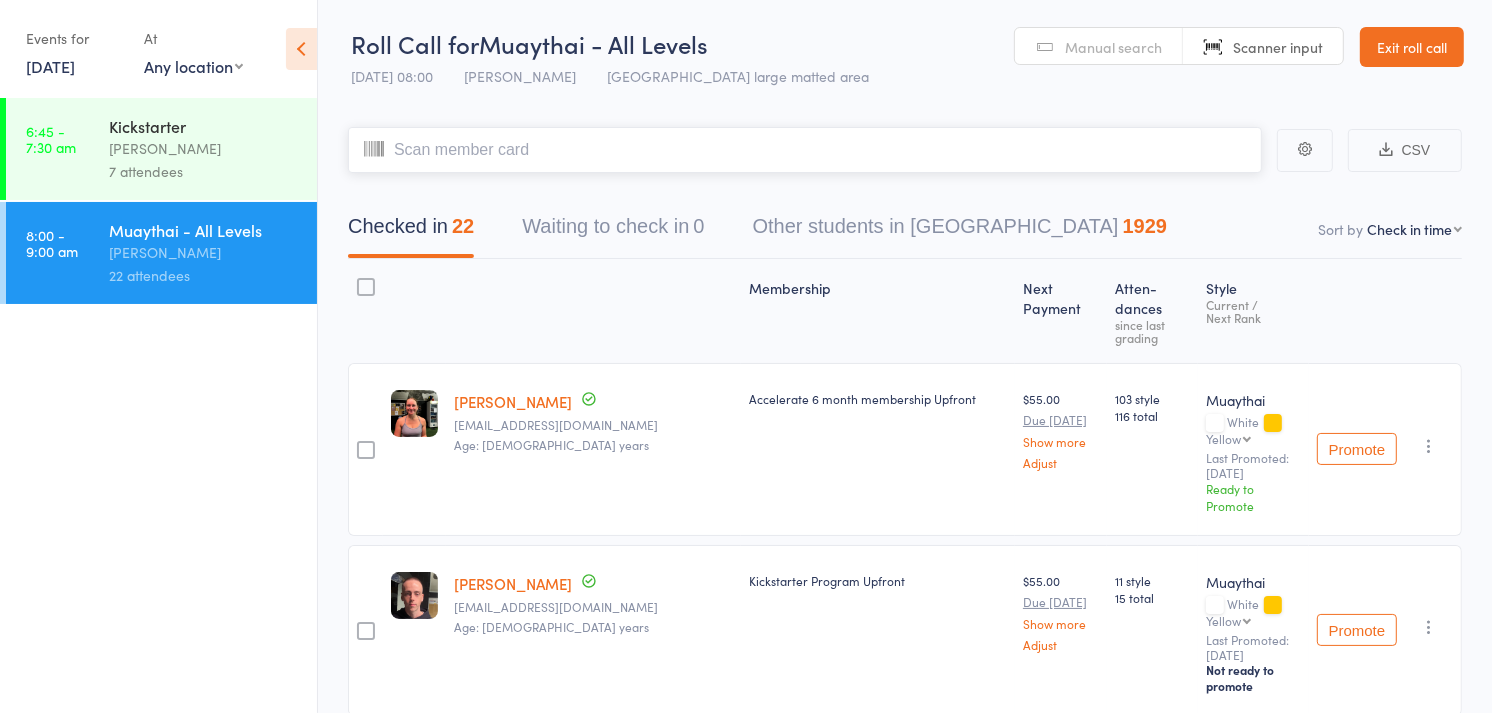 scroll, scrollTop: 200, scrollLeft: 0, axis: vertical 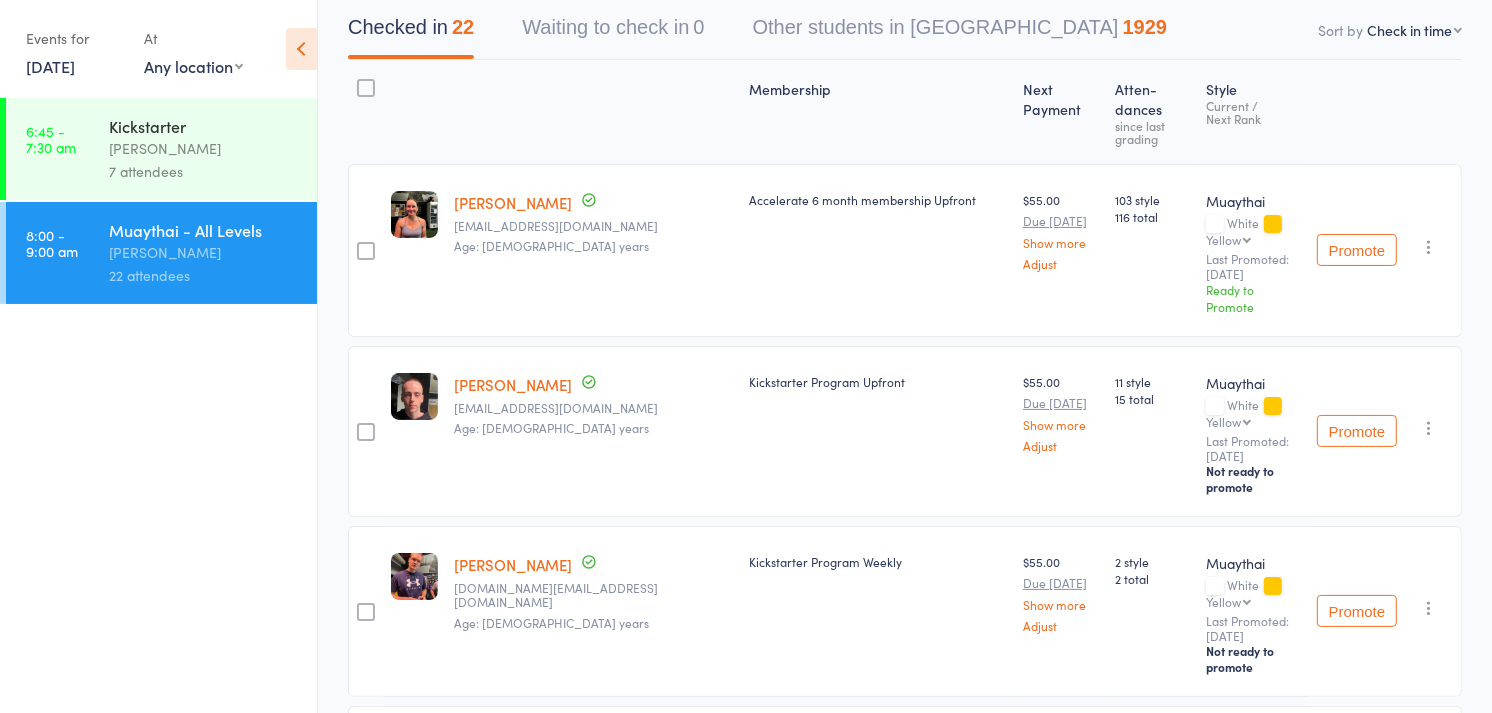 click at bounding box center [1429, 608] 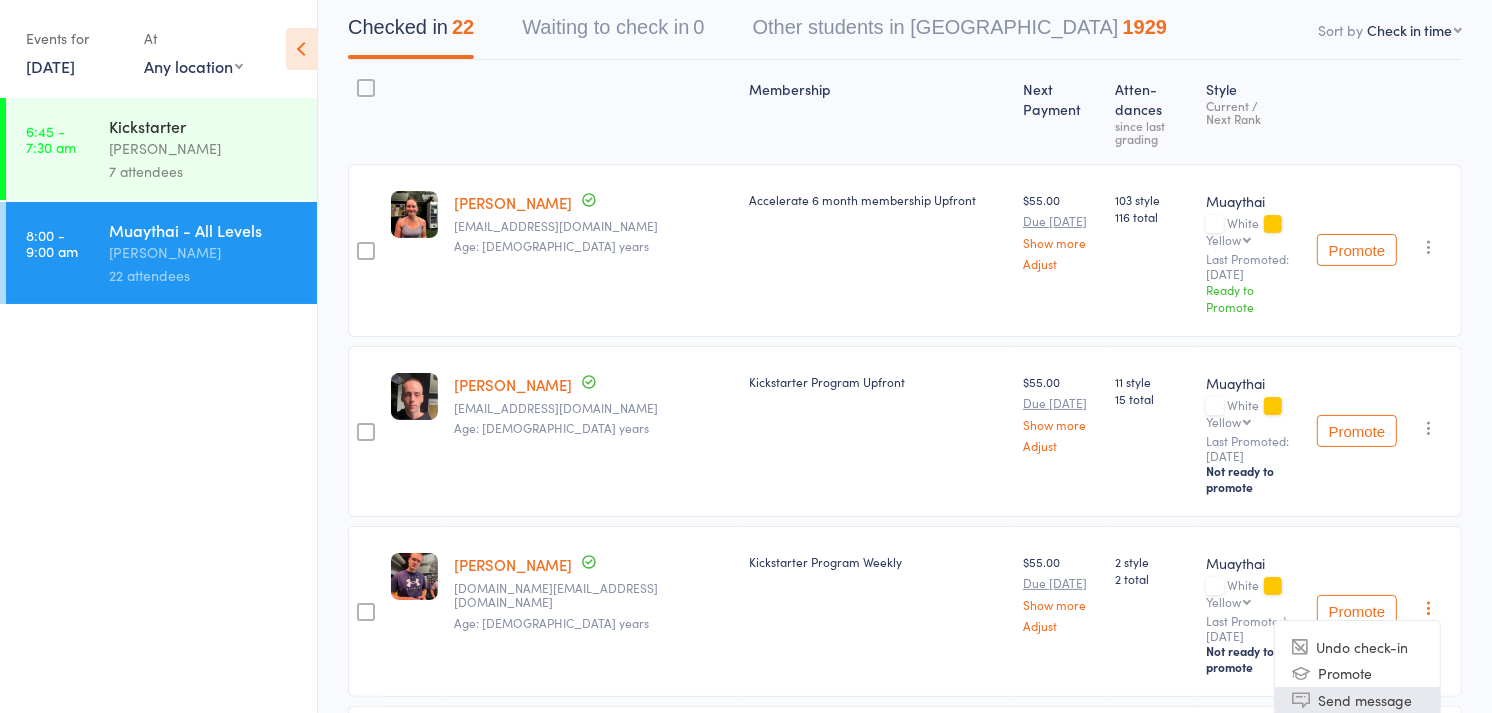 scroll, scrollTop: 304, scrollLeft: 0, axis: vertical 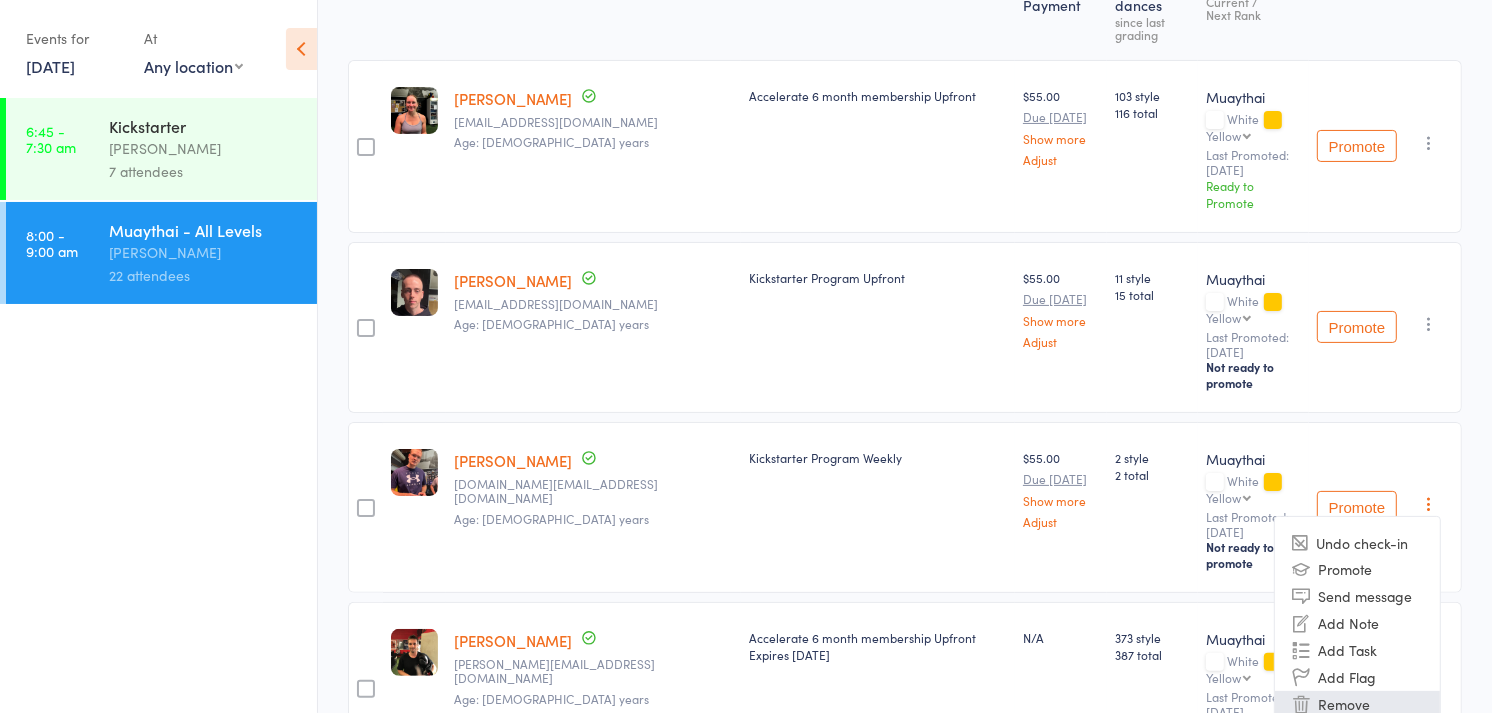 click on "Remove" at bounding box center [1357, 704] 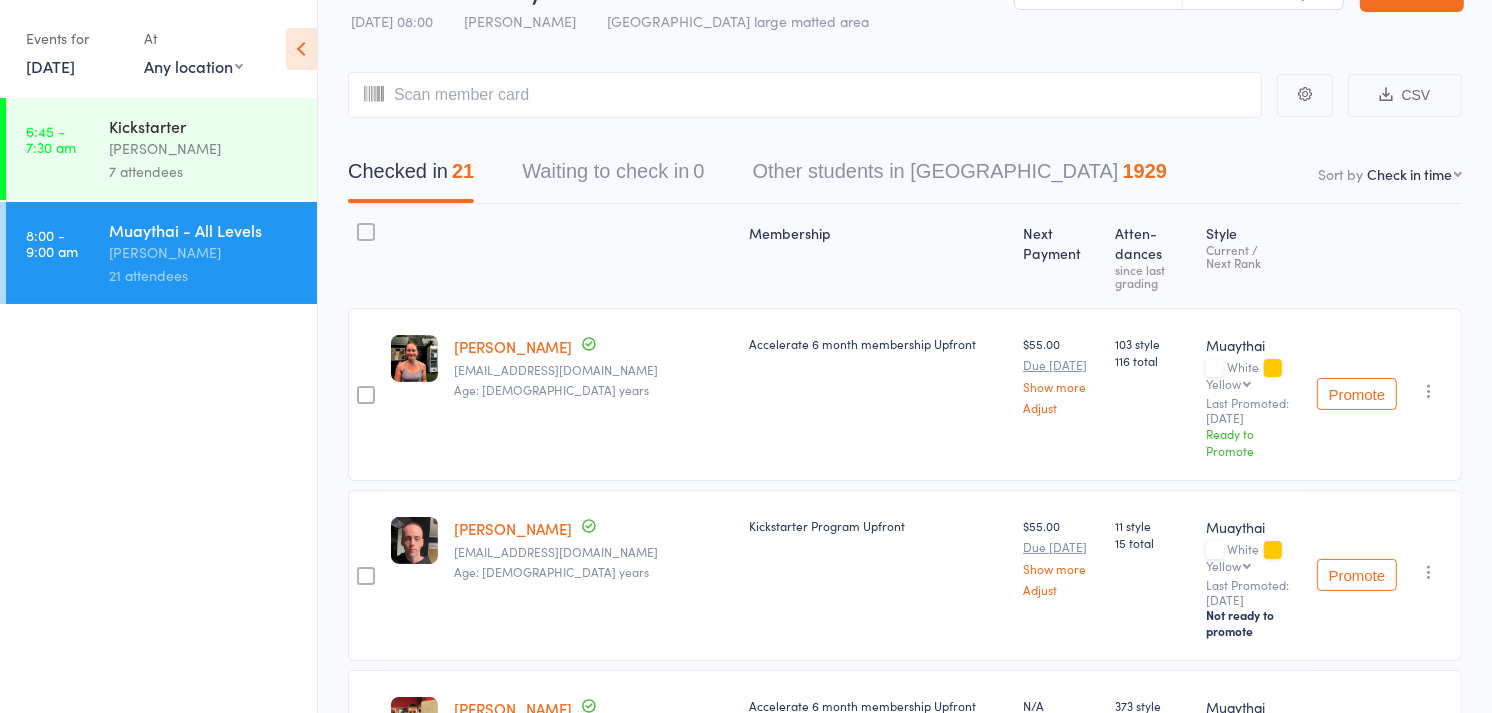 scroll, scrollTop: 55, scrollLeft: 0, axis: vertical 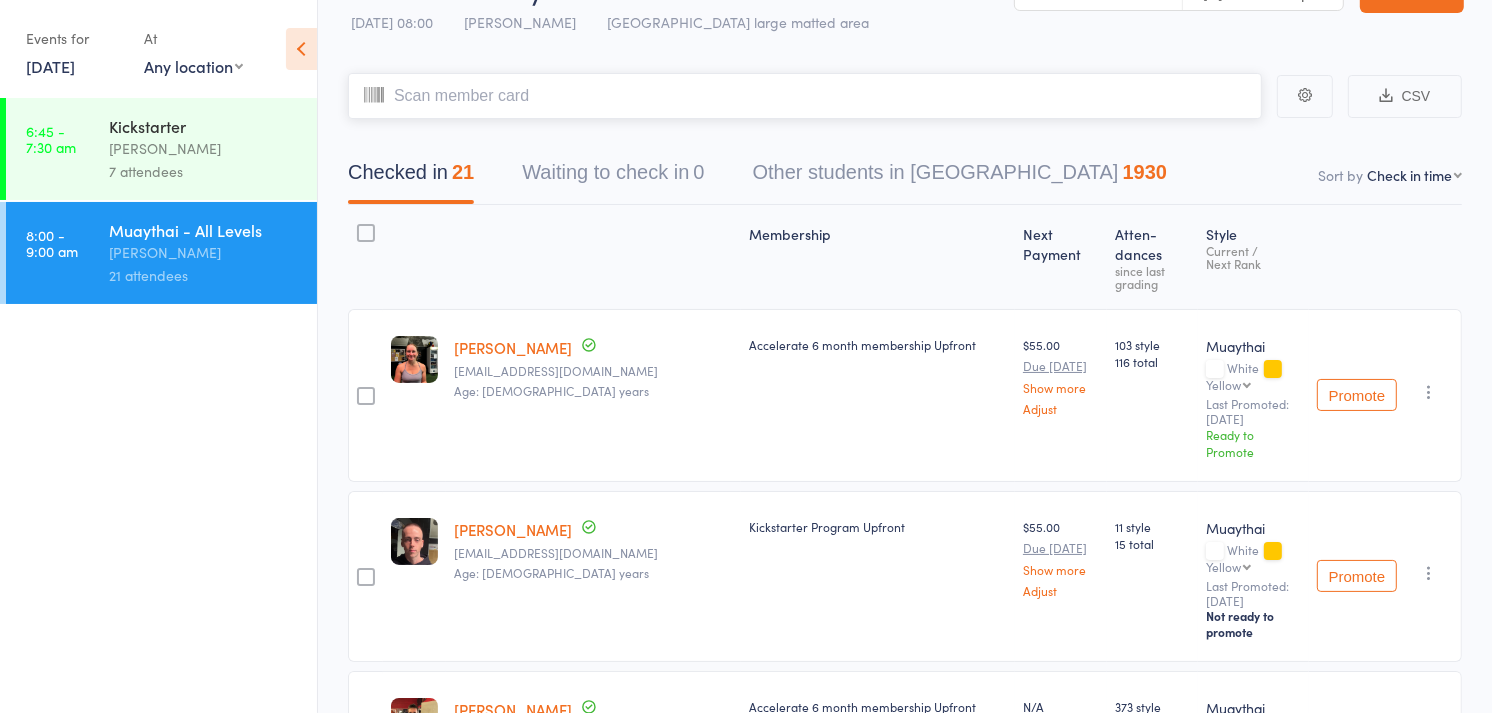 click at bounding box center (805, 96) 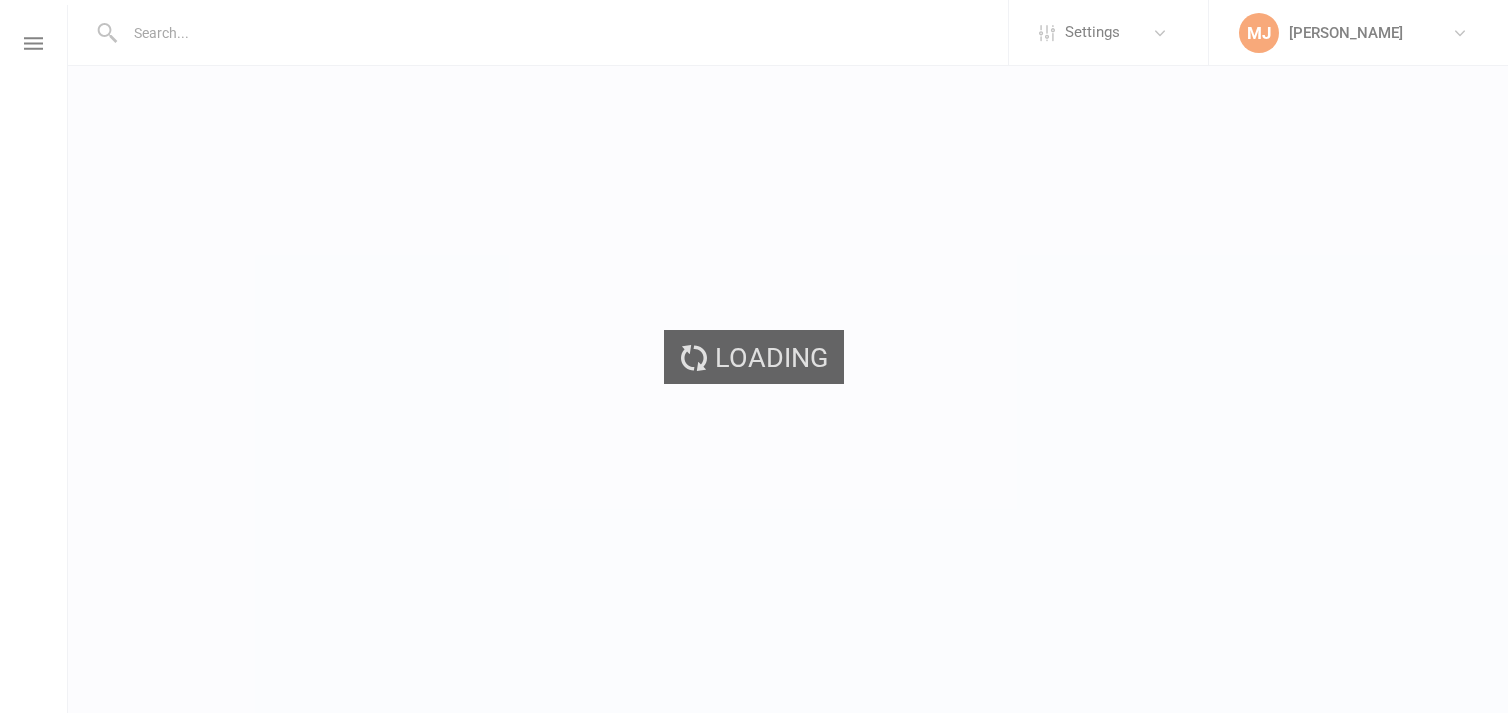 scroll, scrollTop: 0, scrollLeft: 0, axis: both 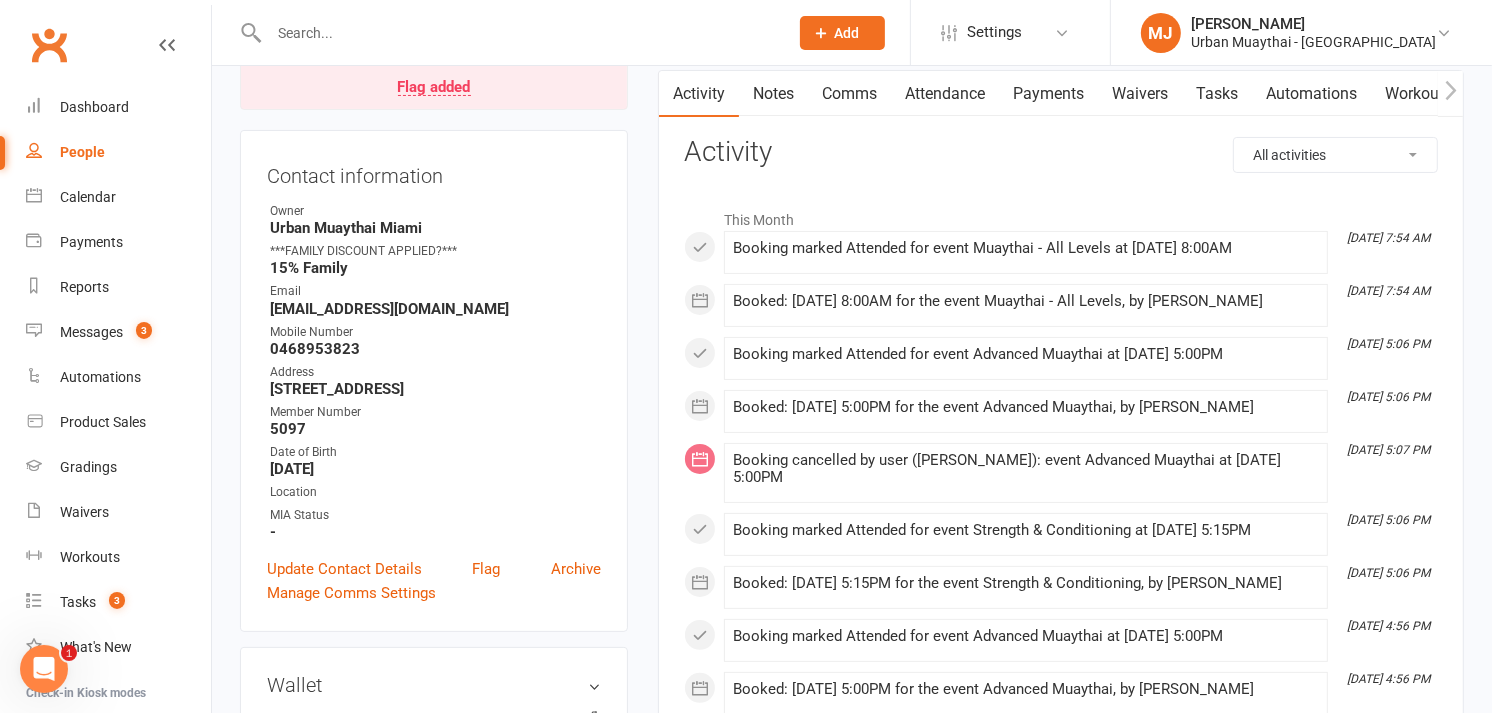 click on "Payments" at bounding box center (1048, 94) 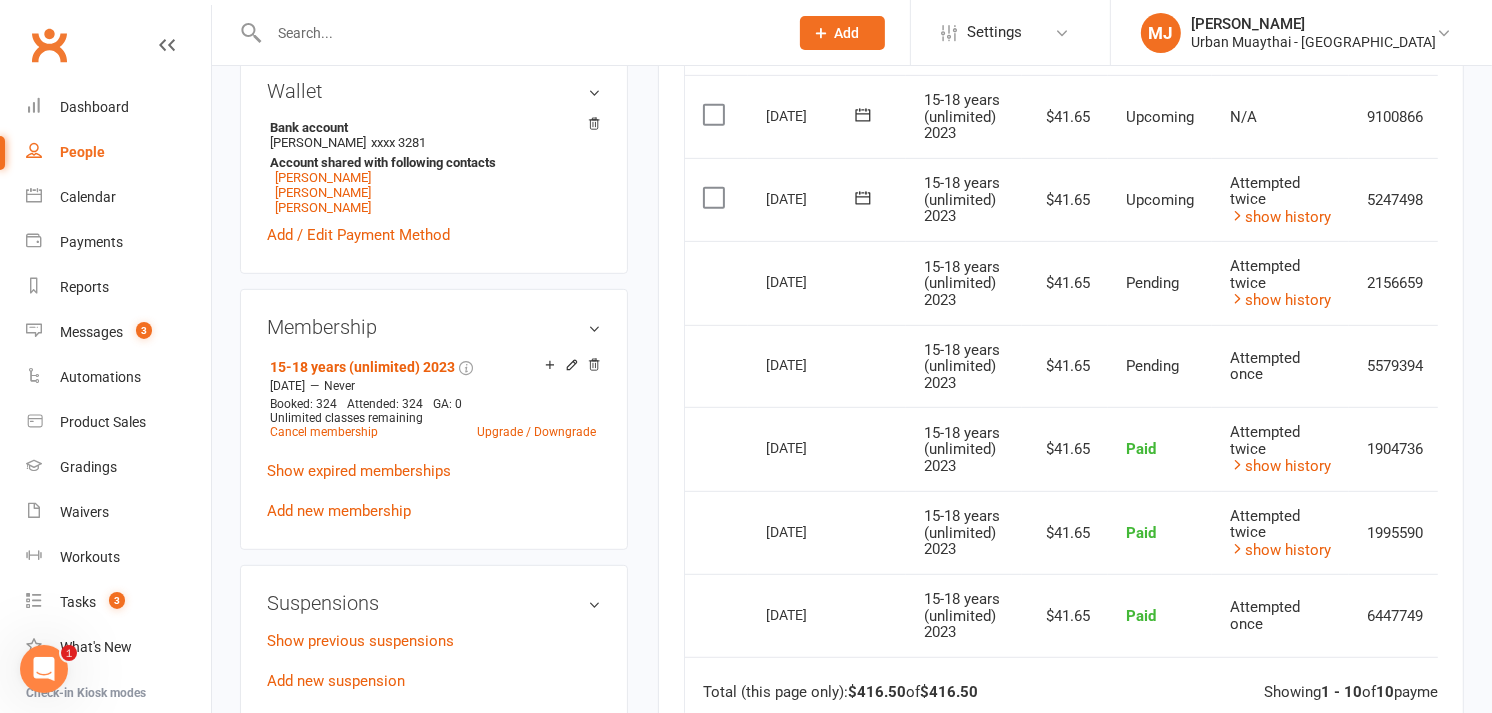 scroll, scrollTop: 793, scrollLeft: 0, axis: vertical 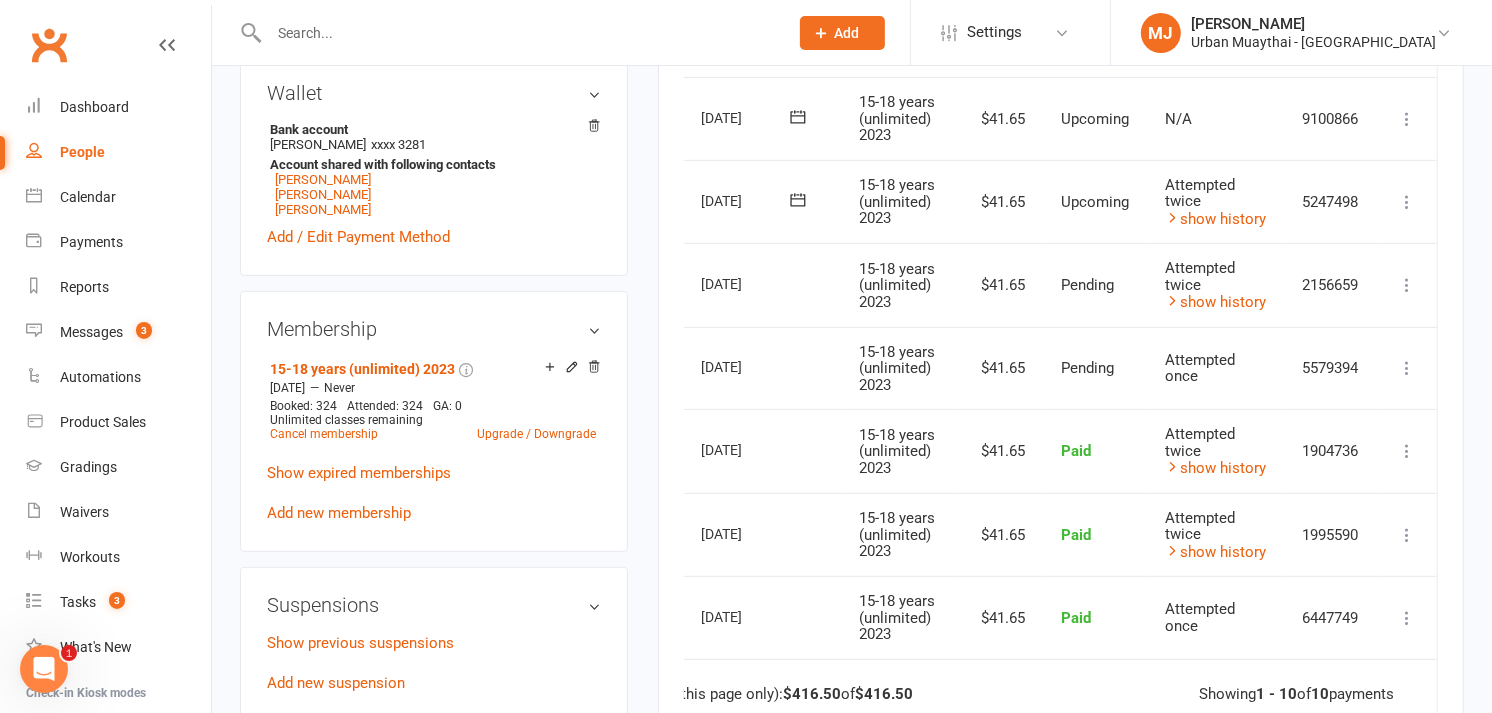 click on "More Info Send message" at bounding box center [1407, 368] 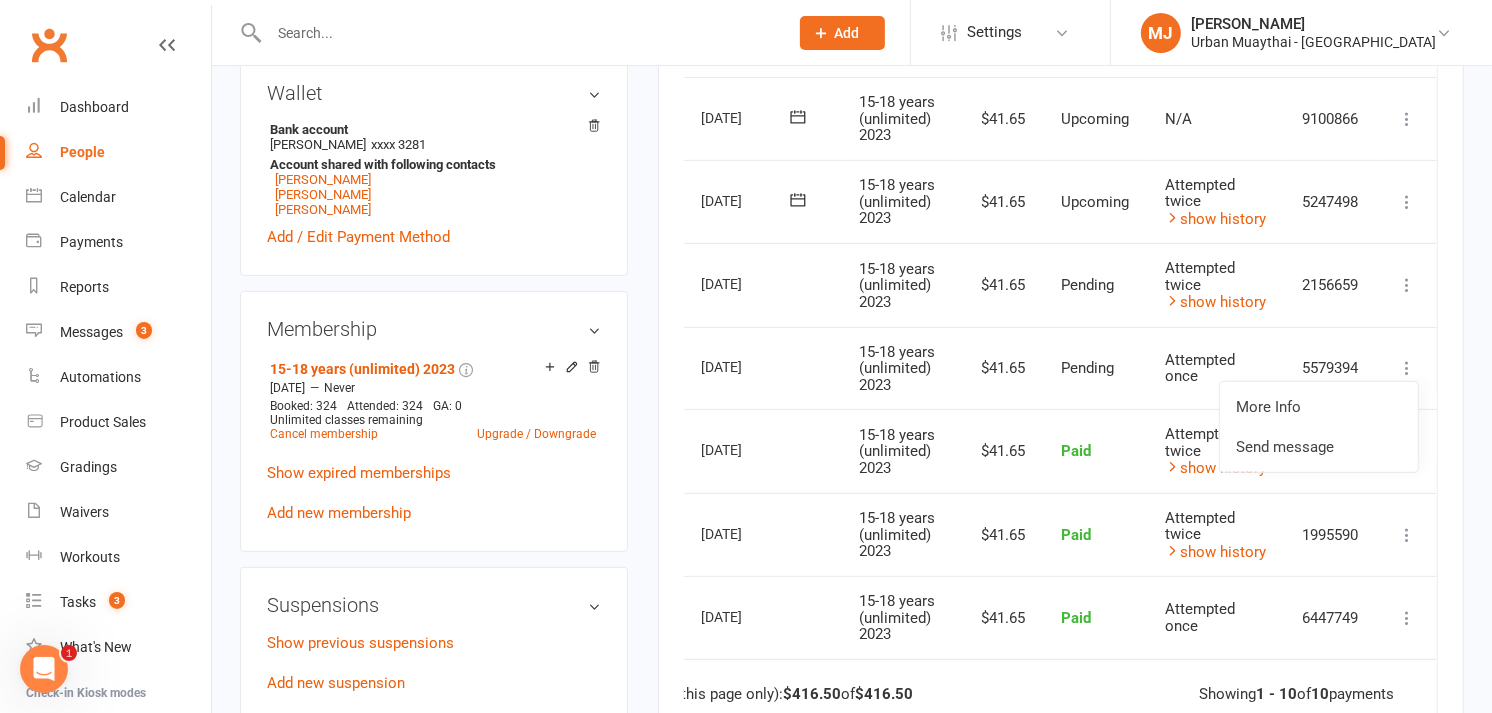 click at bounding box center (1407, 368) 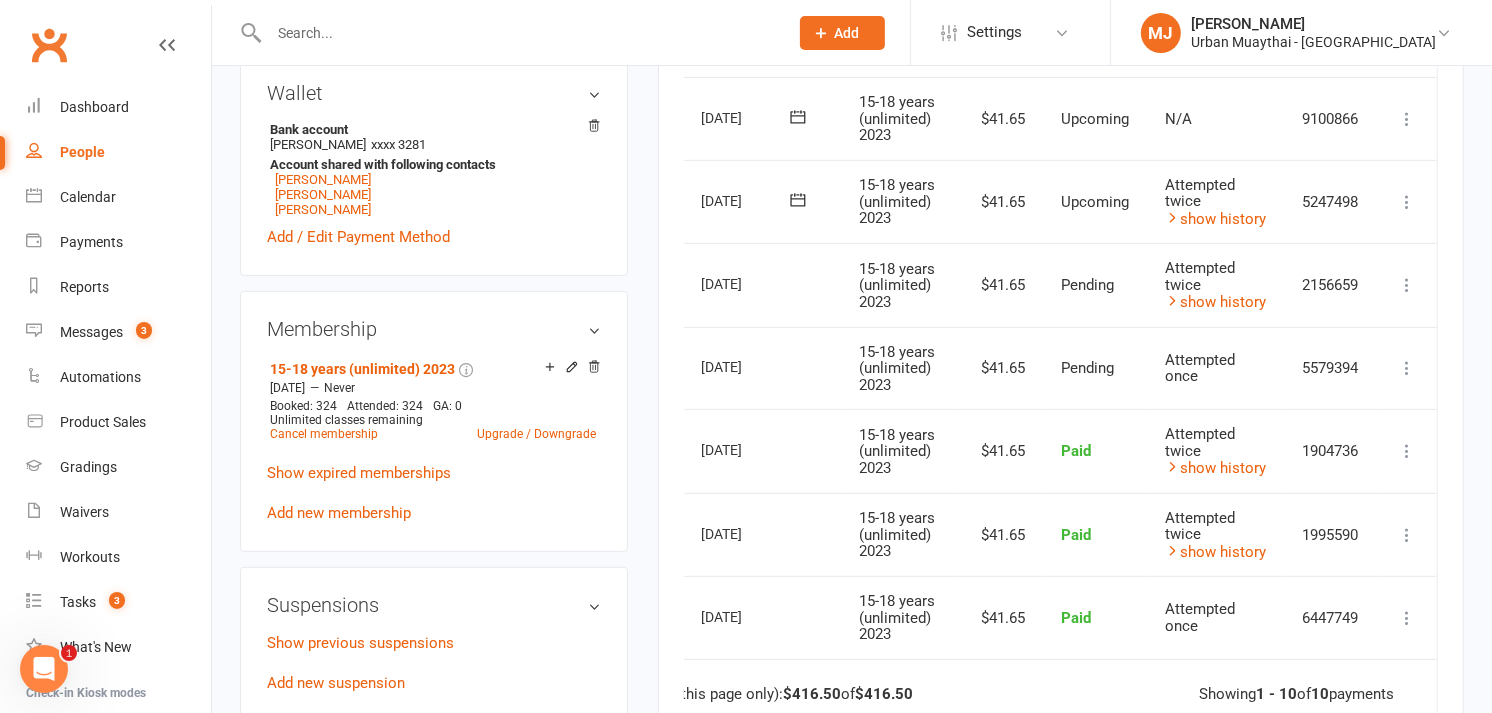 click at bounding box center (1407, 368) 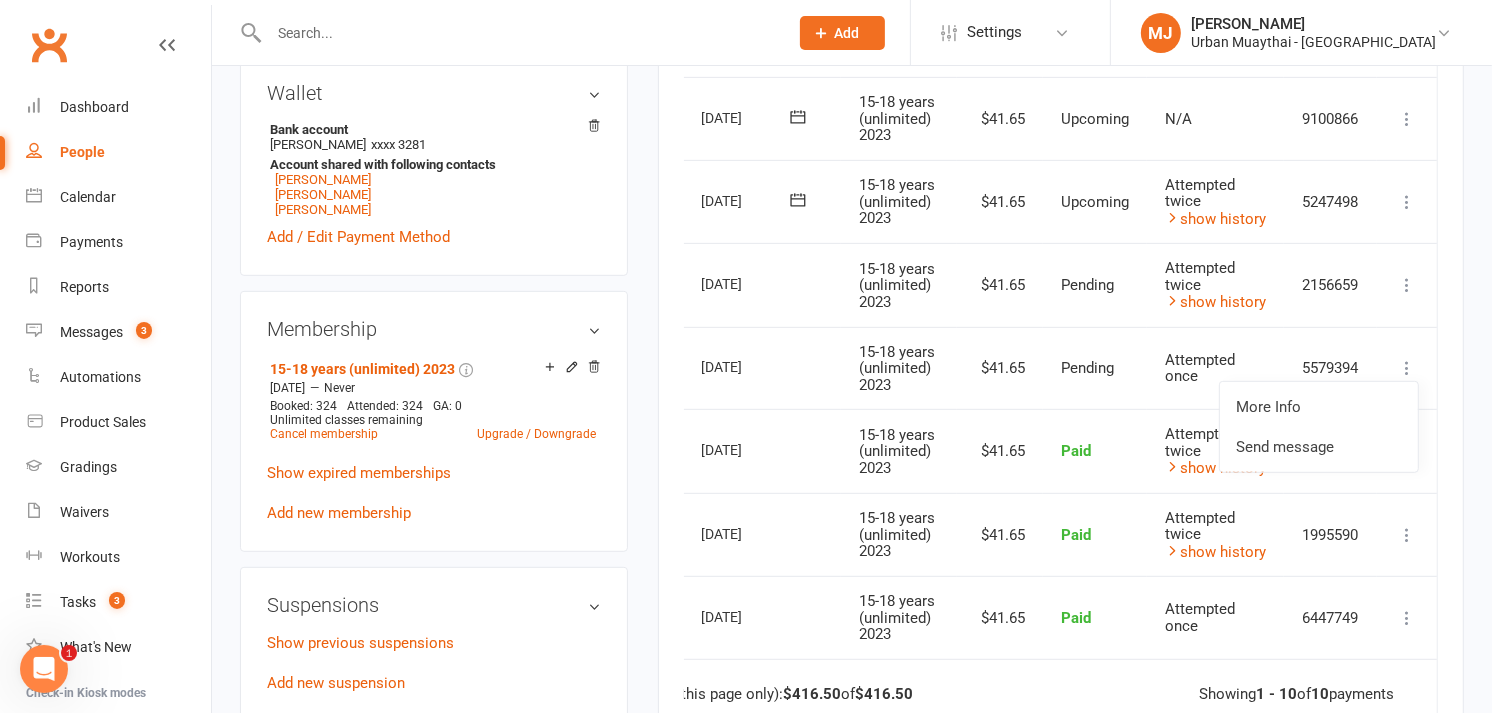 click at bounding box center [1407, 368] 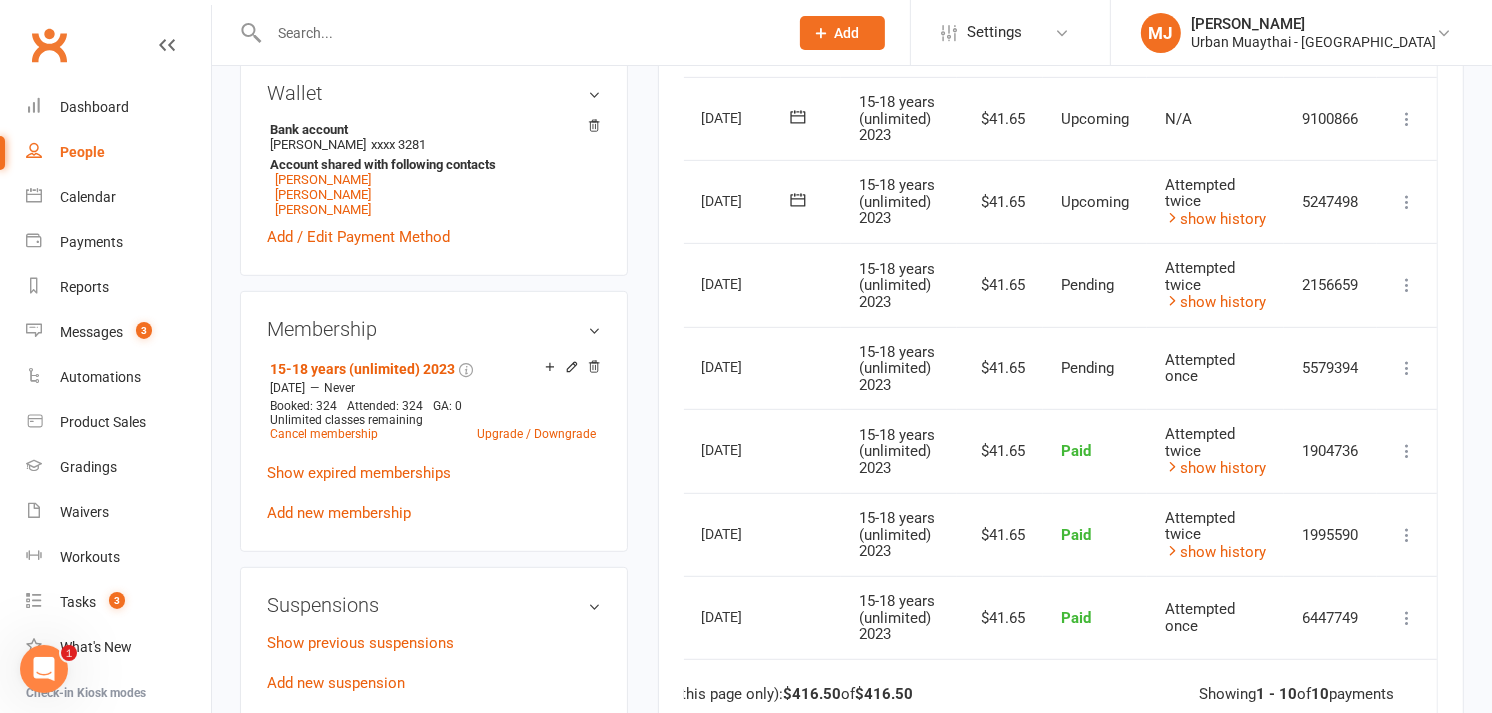 click at bounding box center (1407, 285) 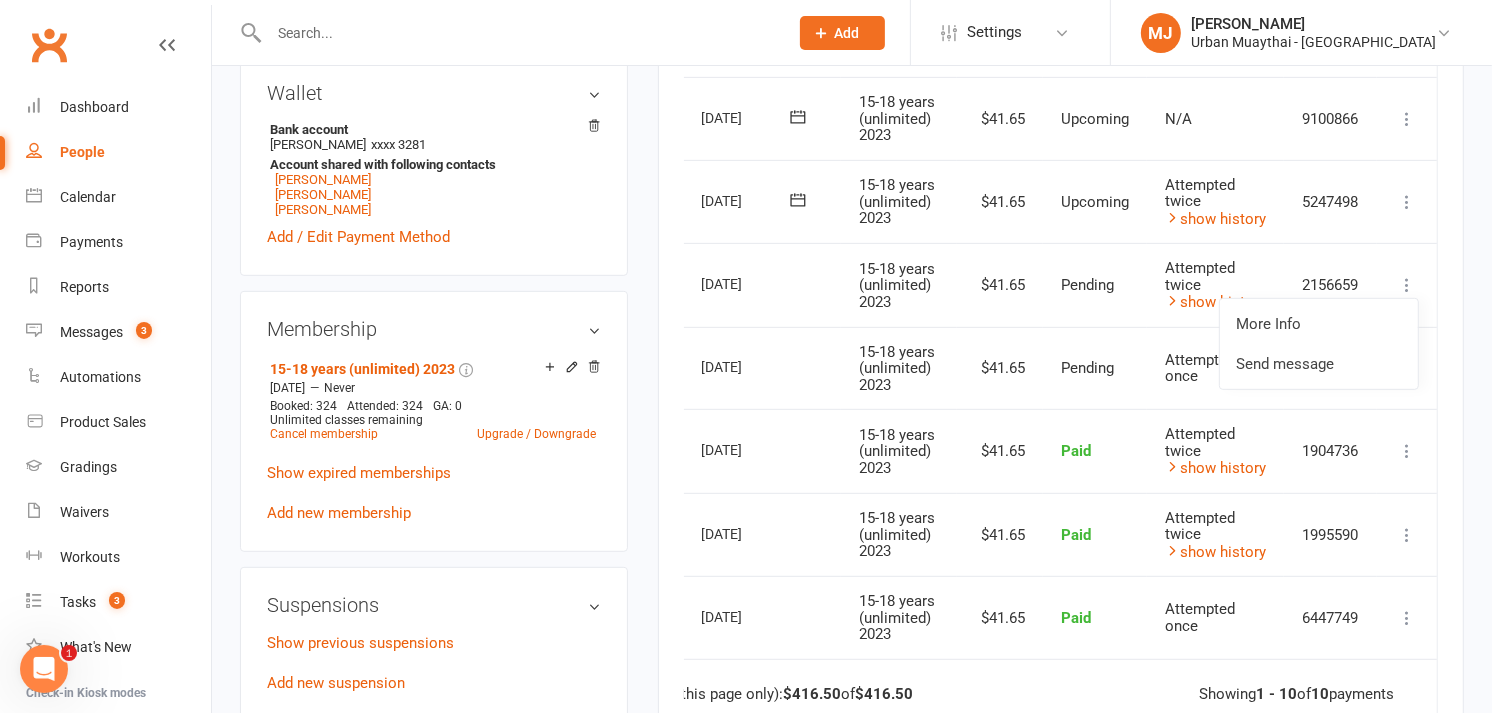click at bounding box center (1407, 285) 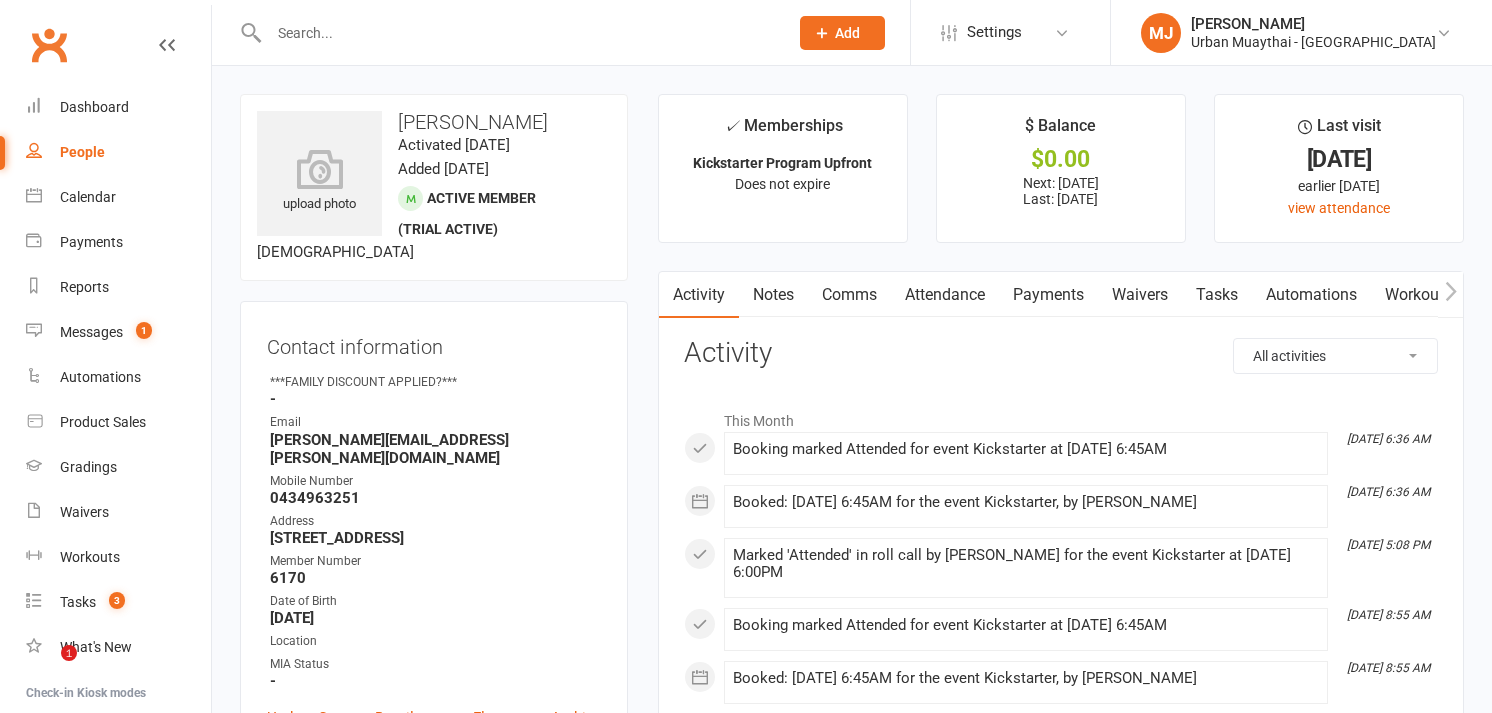 scroll, scrollTop: 0, scrollLeft: 0, axis: both 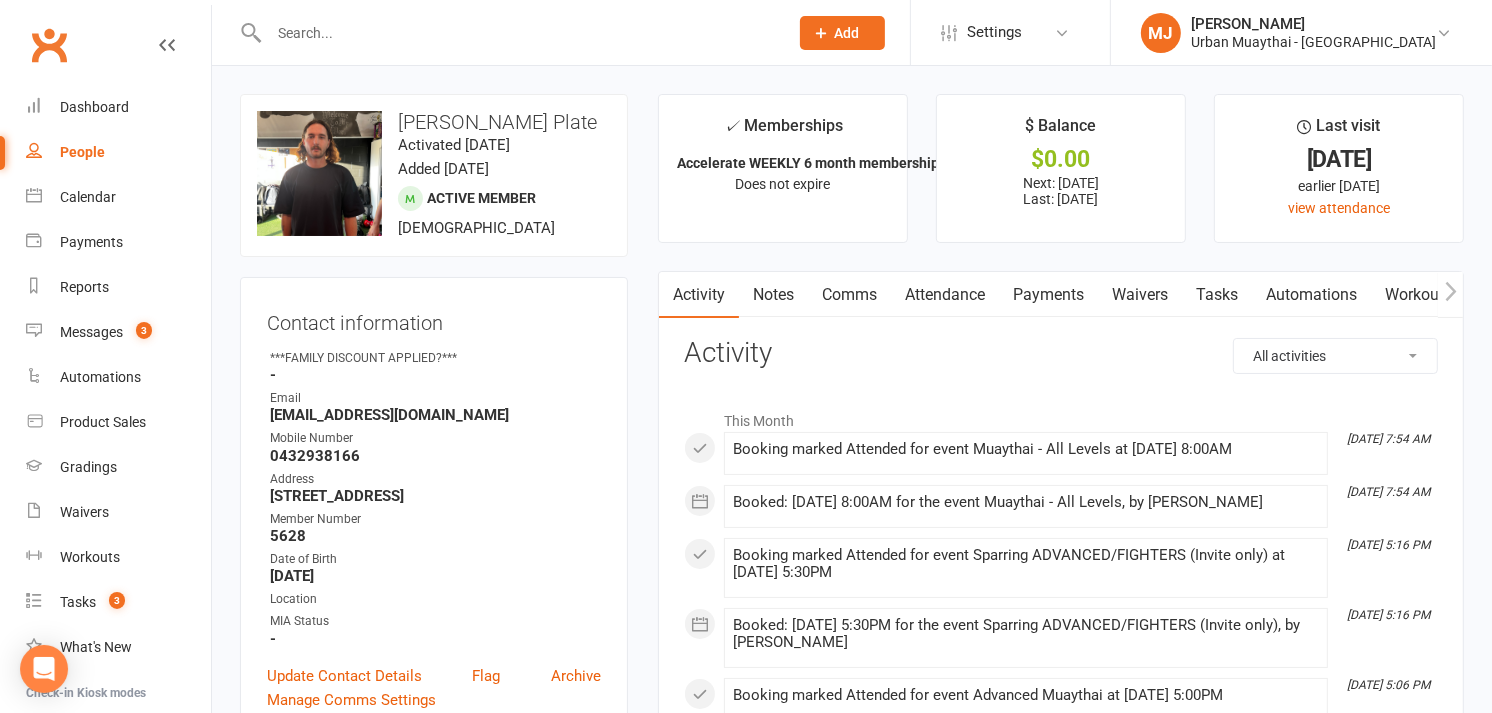 click on "Attendance" at bounding box center [945, 295] 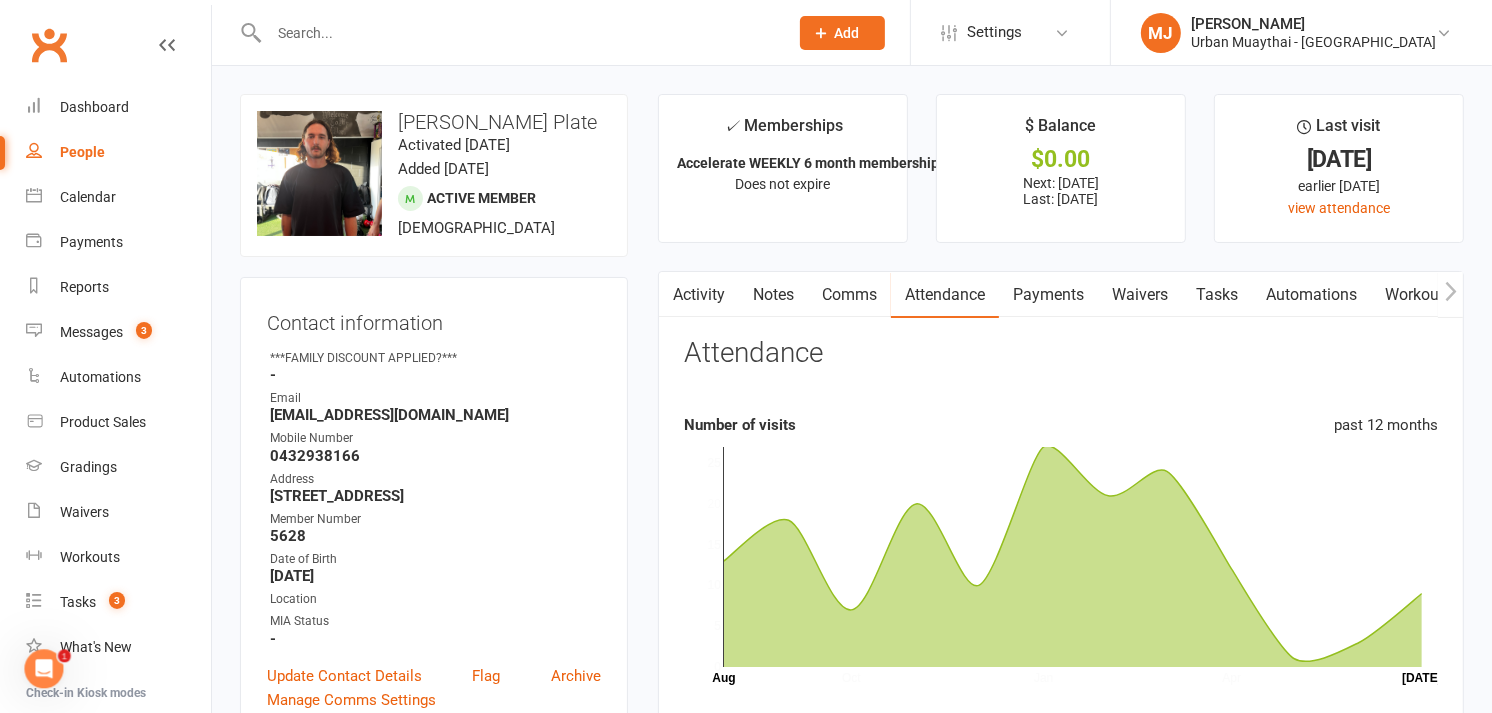 scroll, scrollTop: 0, scrollLeft: 0, axis: both 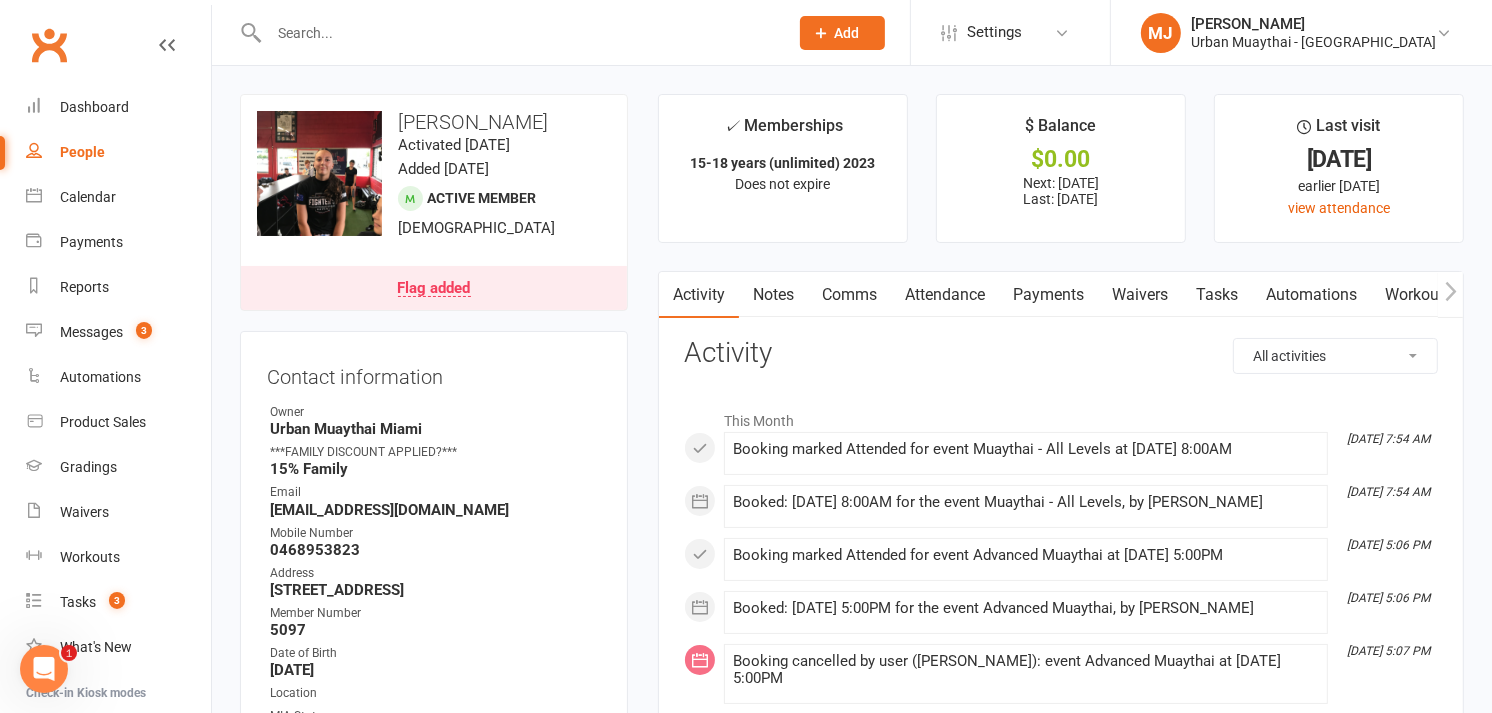 click on "Attendance" at bounding box center [945, 295] 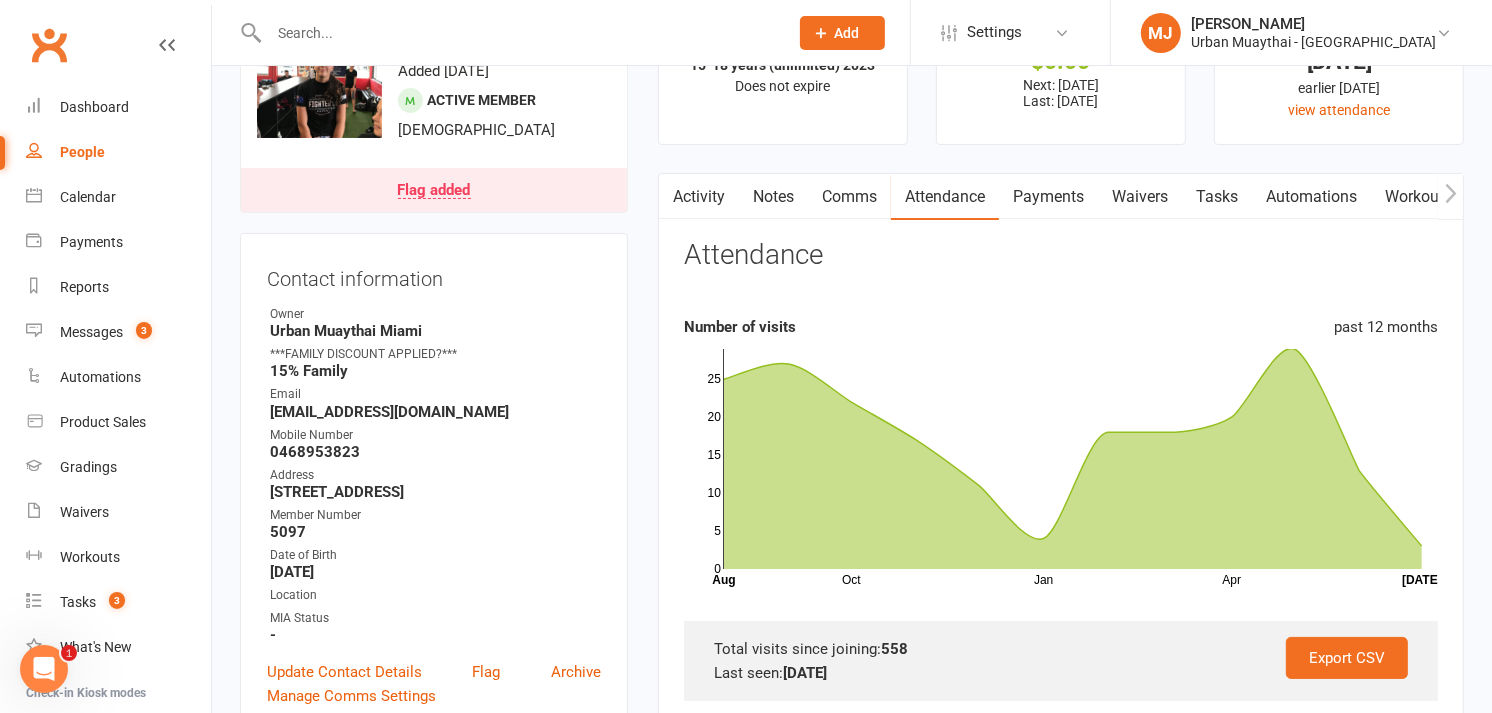 scroll, scrollTop: 100, scrollLeft: 0, axis: vertical 